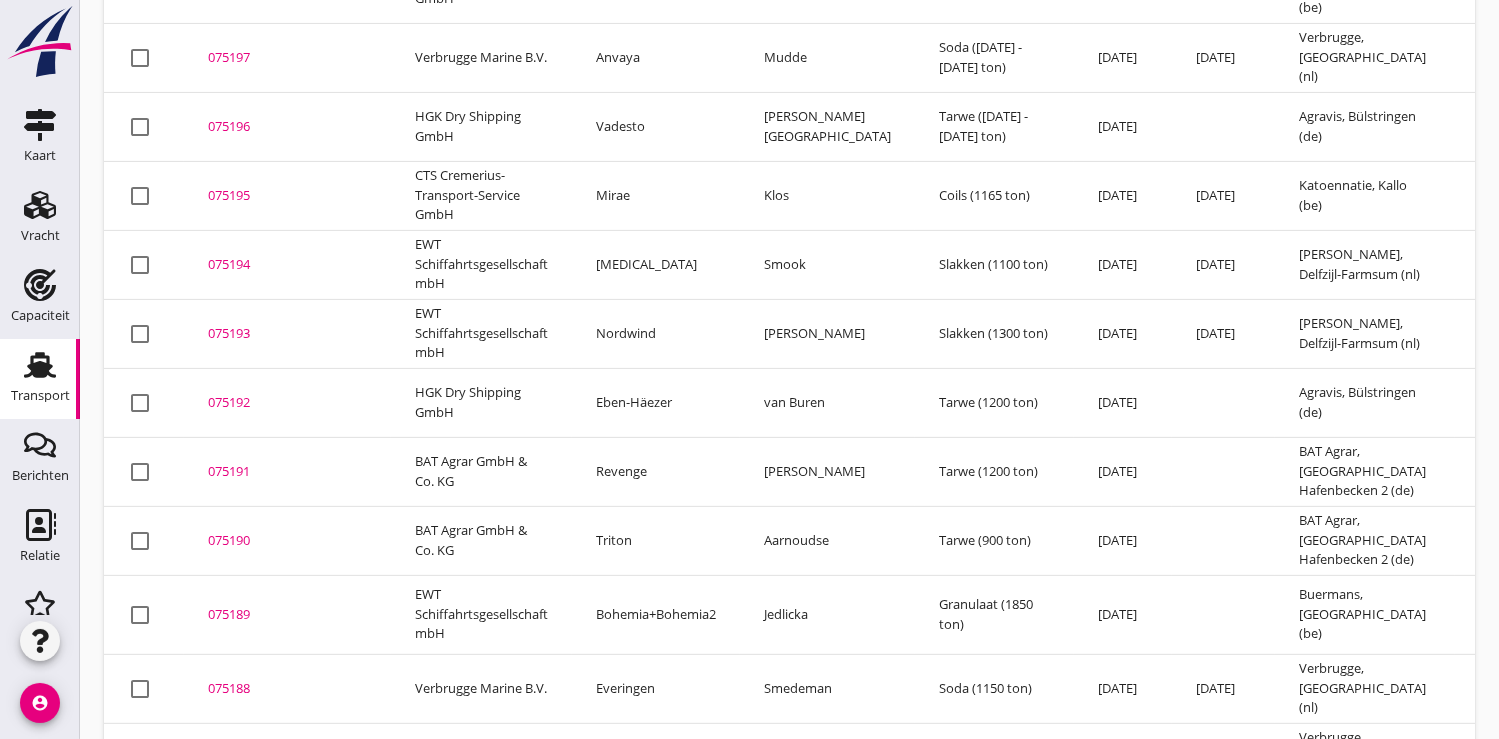 scroll, scrollTop: 811, scrollLeft: 0, axis: vertical 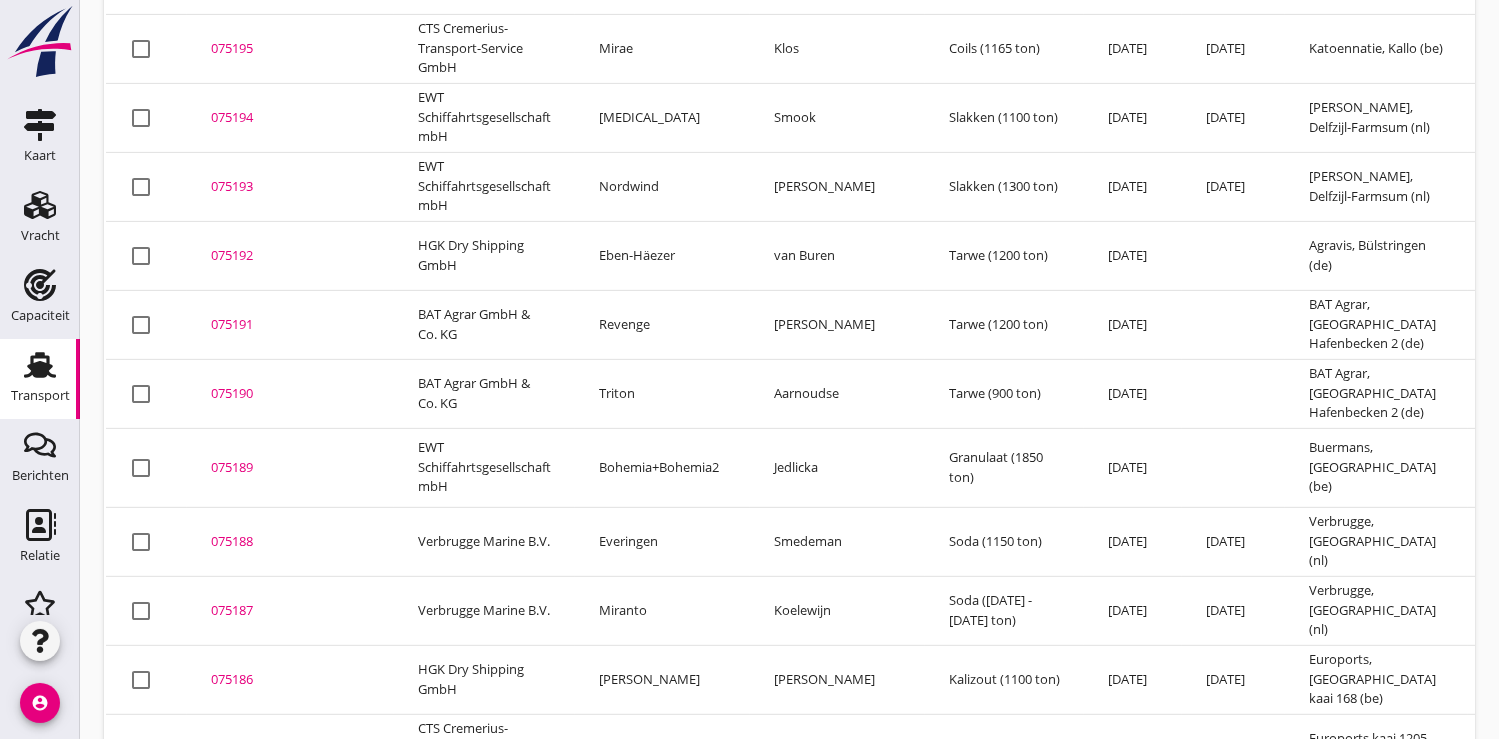 click on "075187" at bounding box center (290, 611) 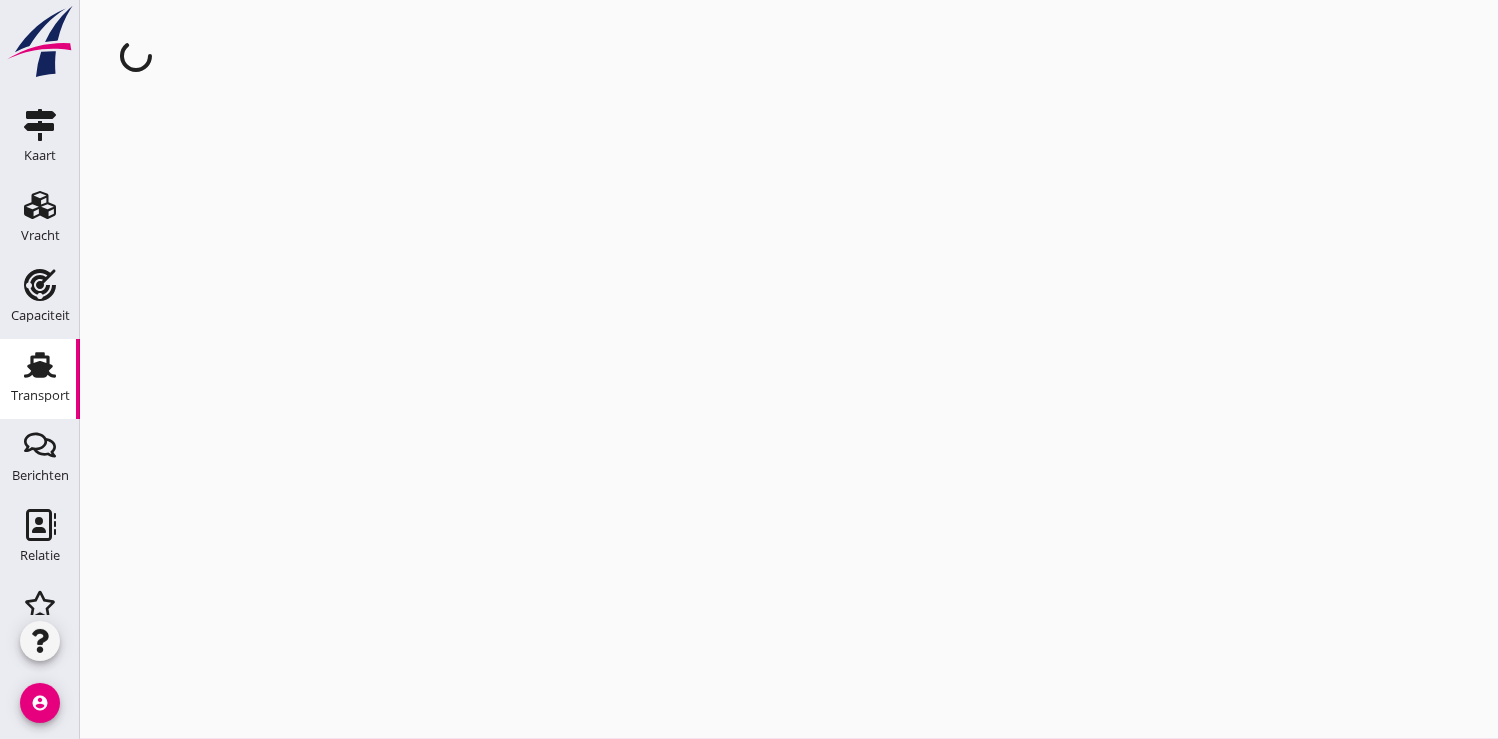 scroll, scrollTop: 0, scrollLeft: 0, axis: both 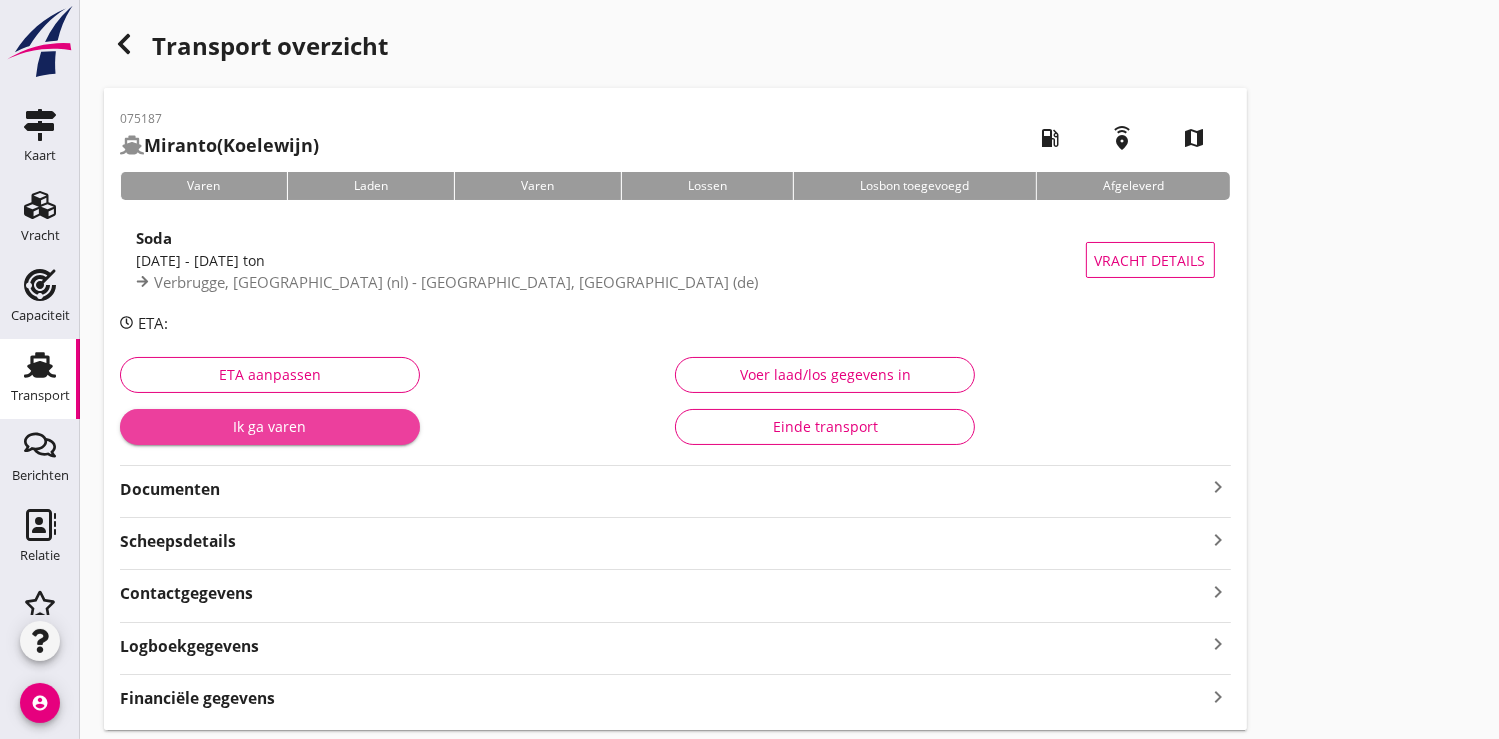 click on "Ik ga varen" at bounding box center [270, 426] 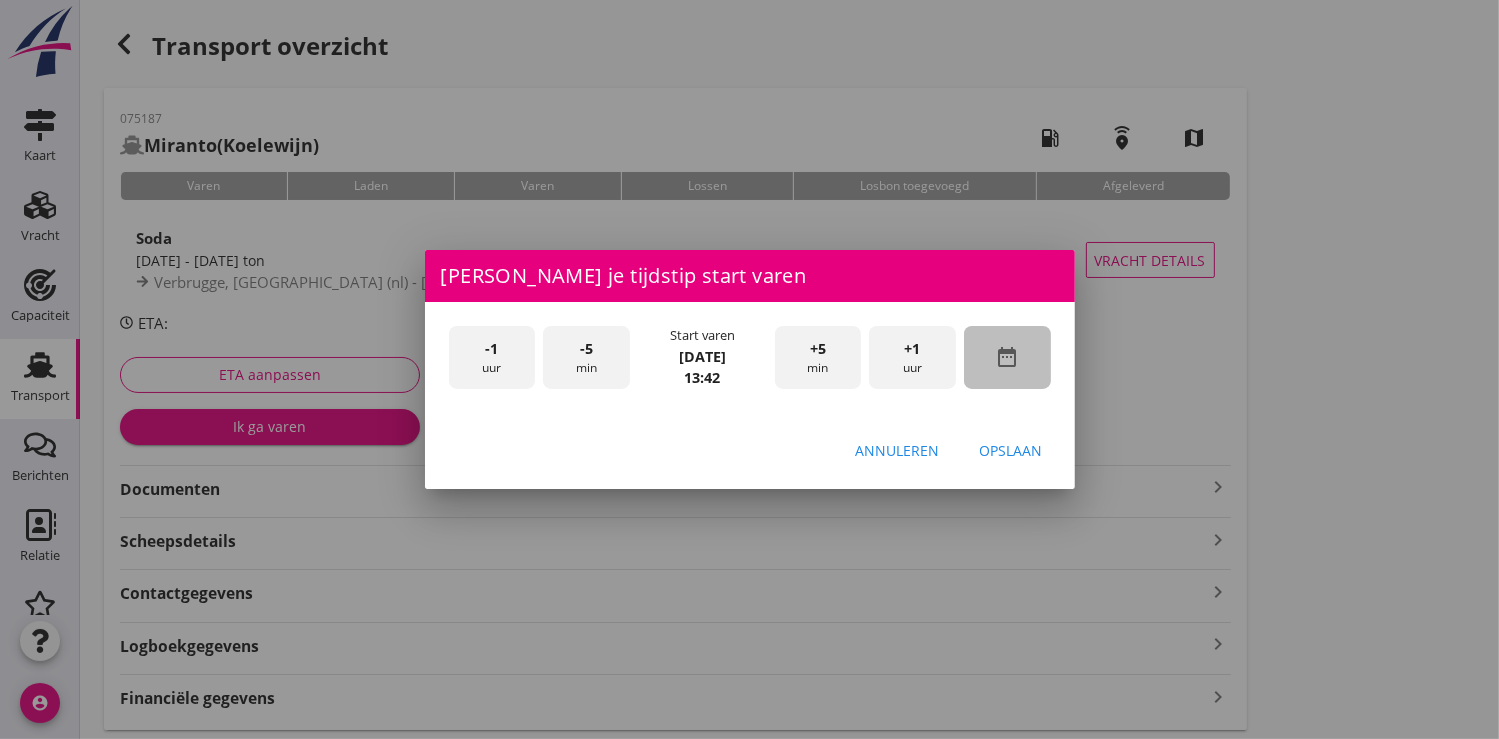 click on "date_range" at bounding box center (1007, 357) 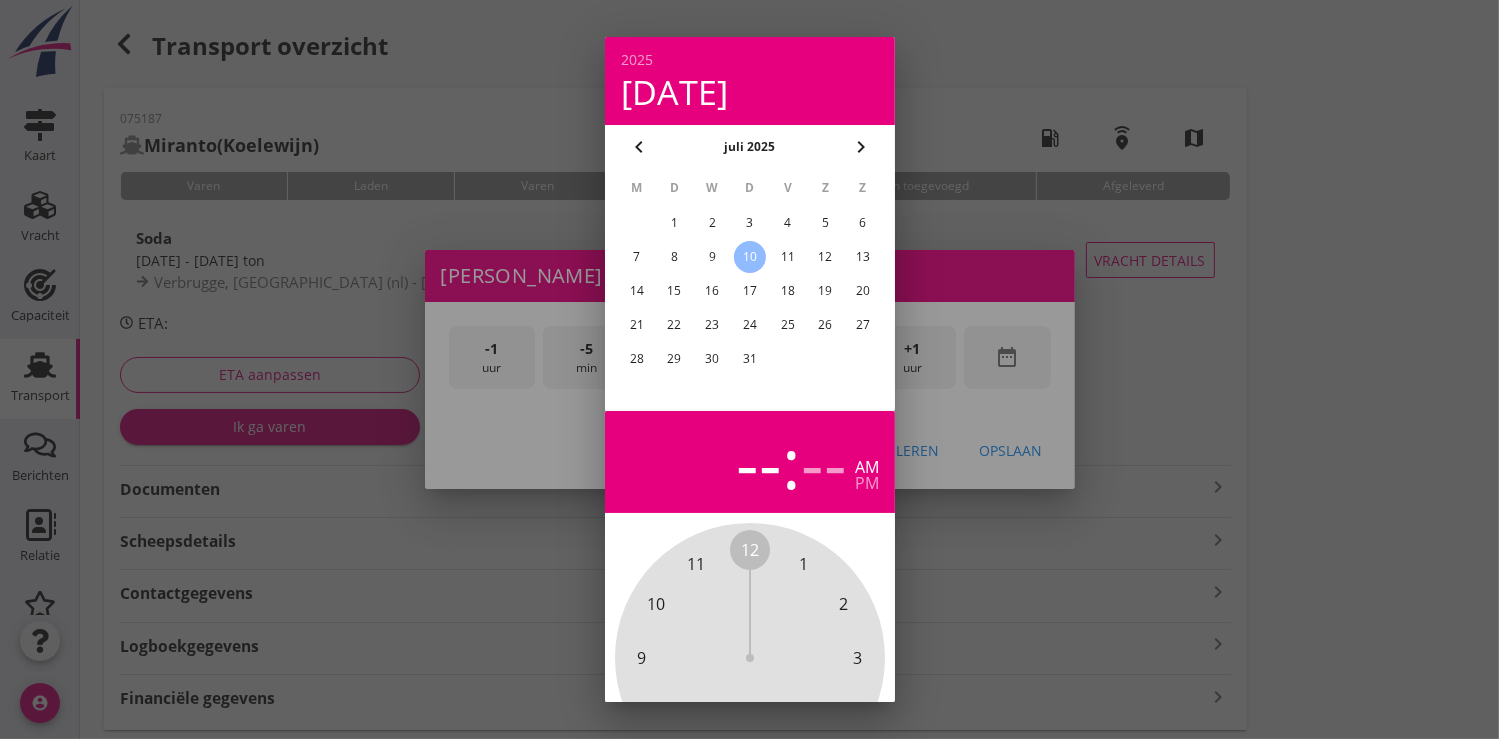 click on "9" at bounding box center [712, 257] 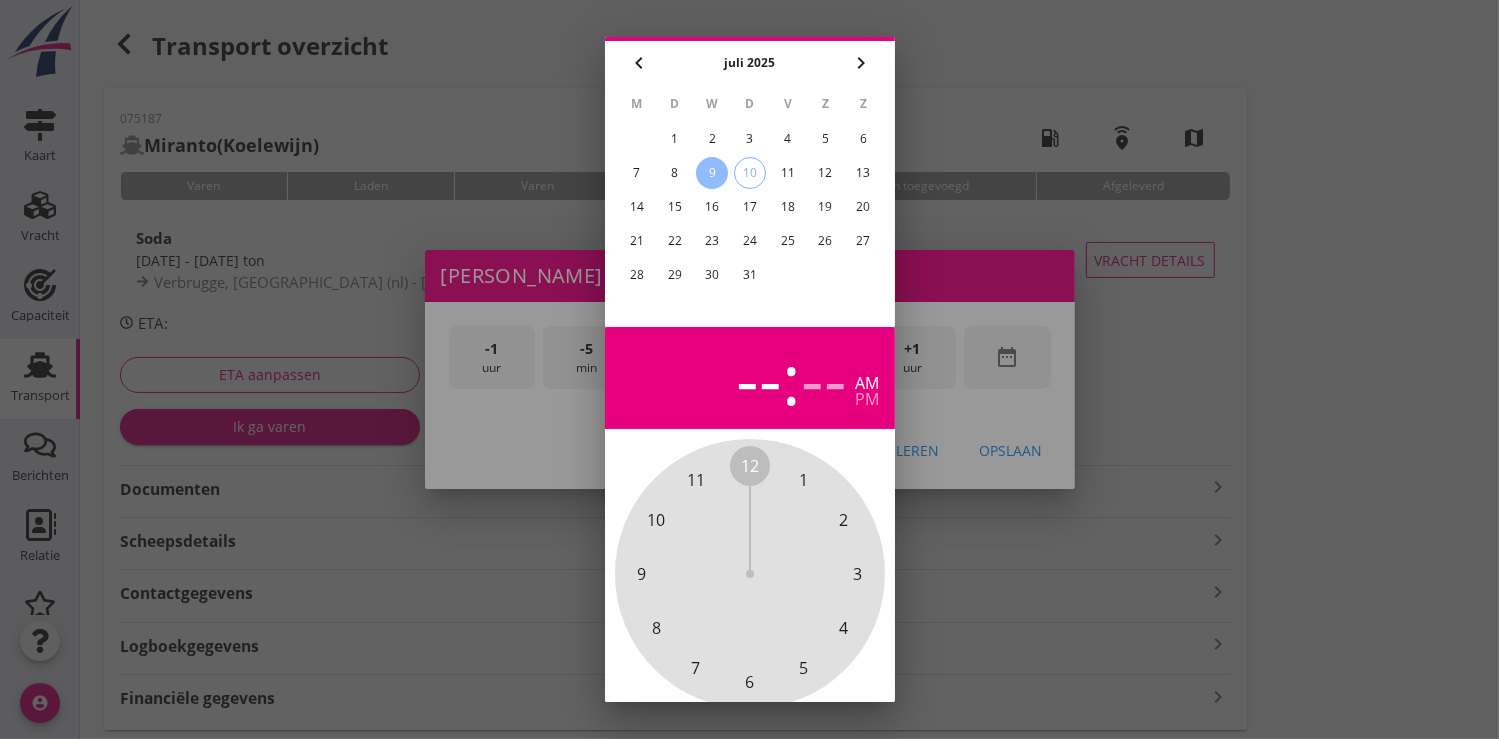 scroll, scrollTop: 185, scrollLeft: 0, axis: vertical 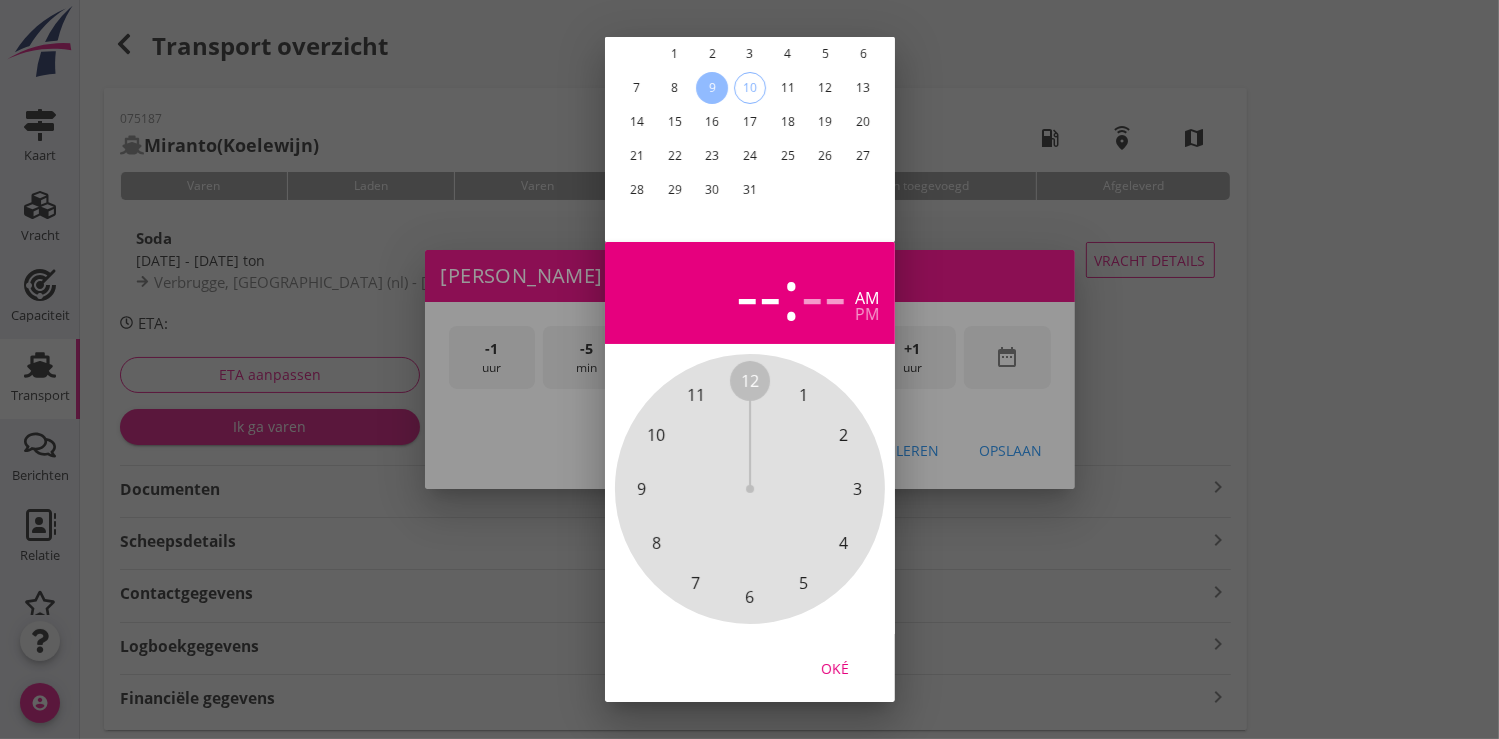 click on "Oké" at bounding box center (835, 667) 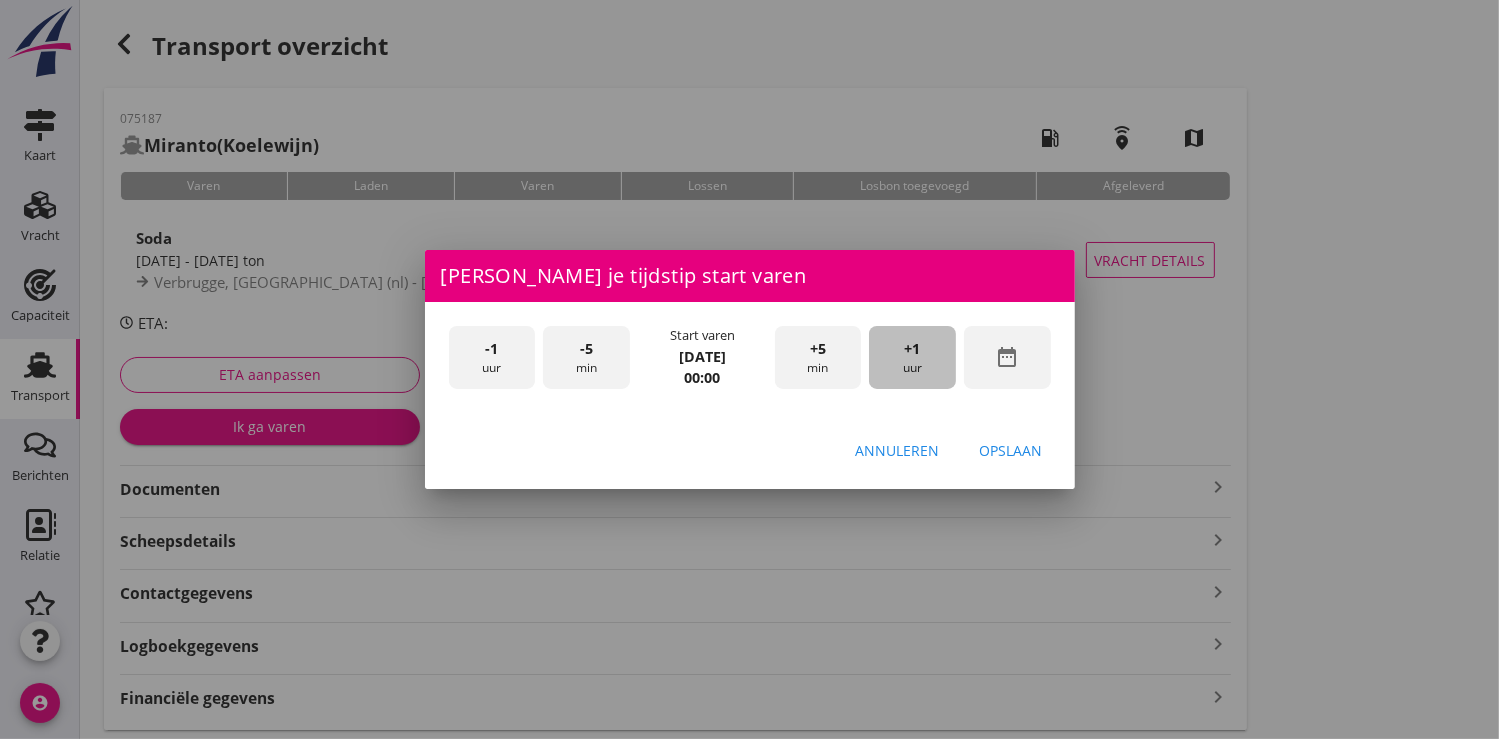 click on "+1" at bounding box center [913, 349] 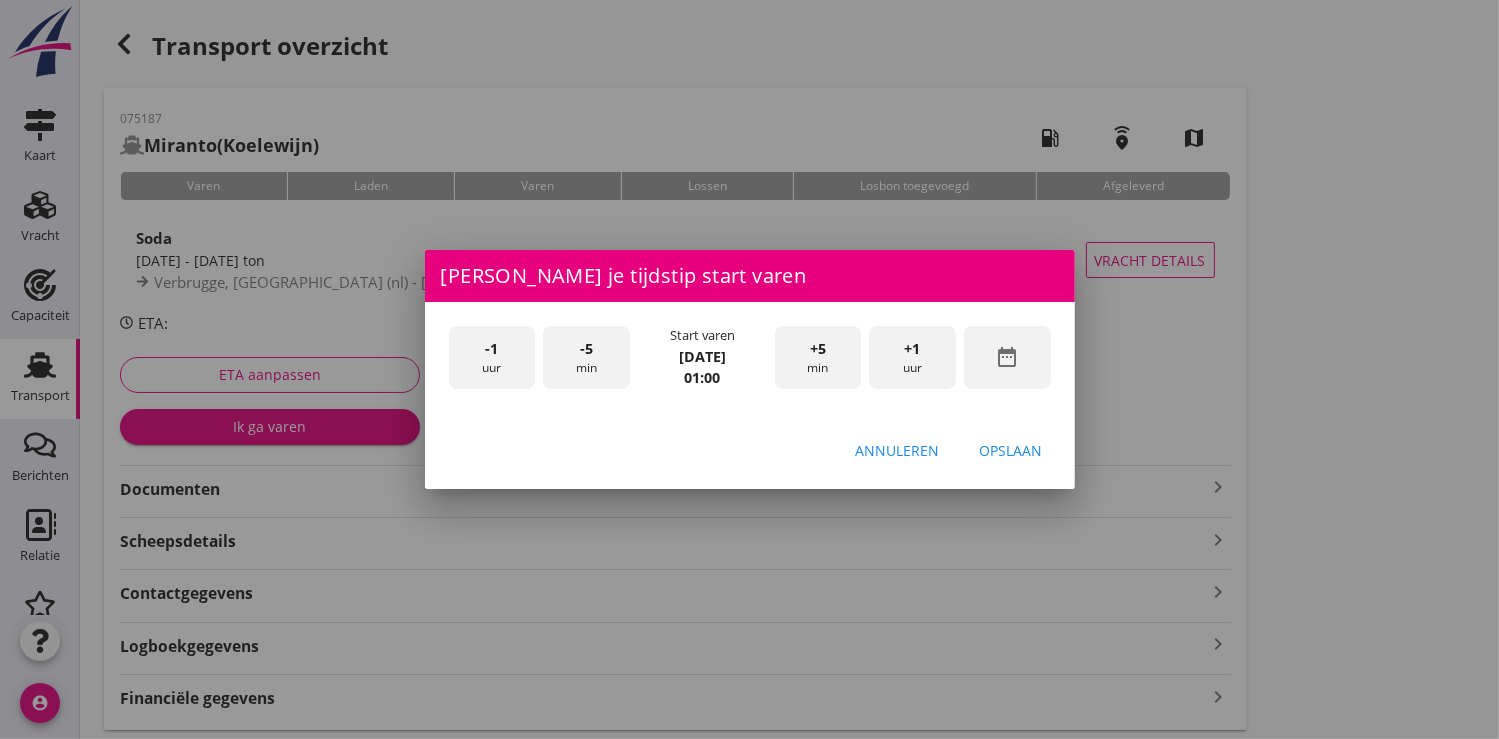 click on "+1" at bounding box center [913, 349] 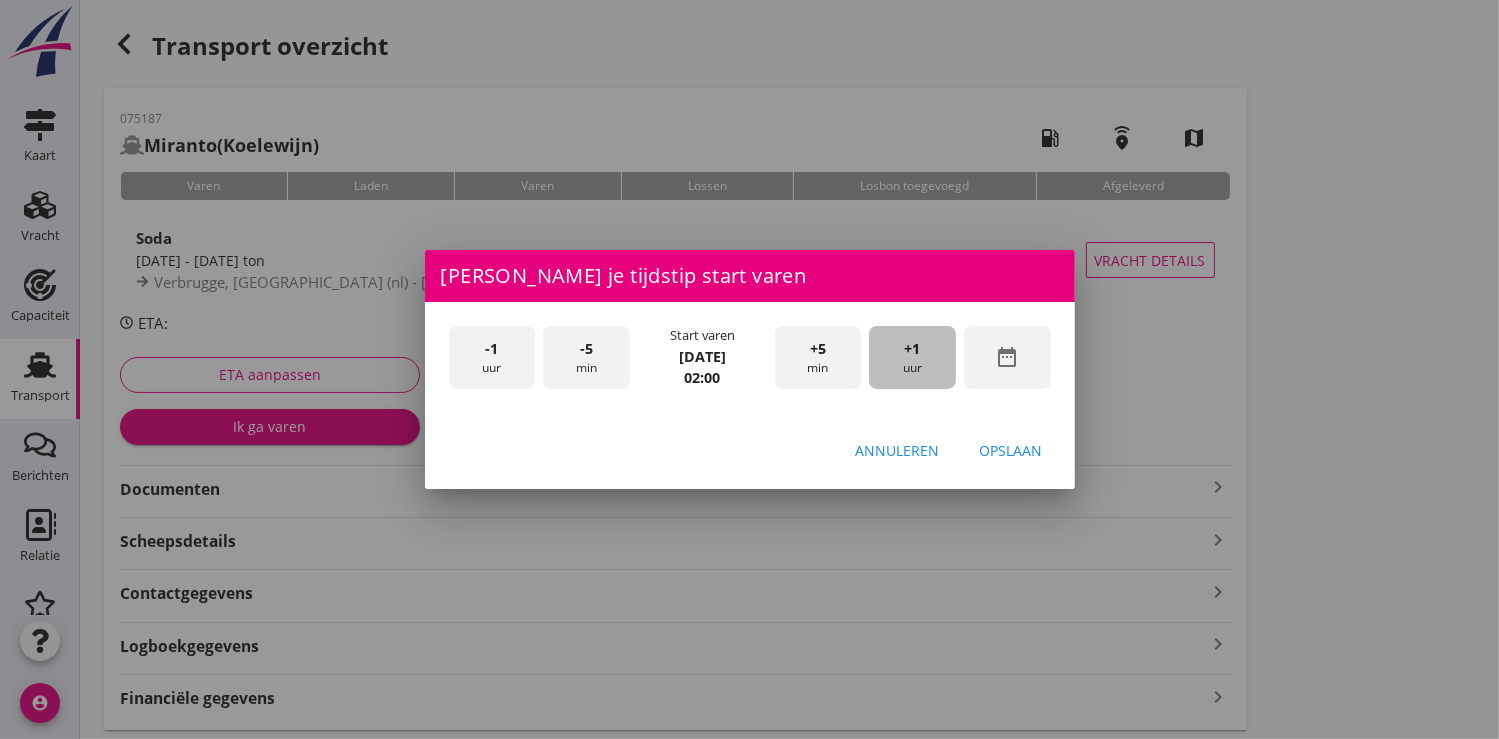click on "+1" at bounding box center [913, 349] 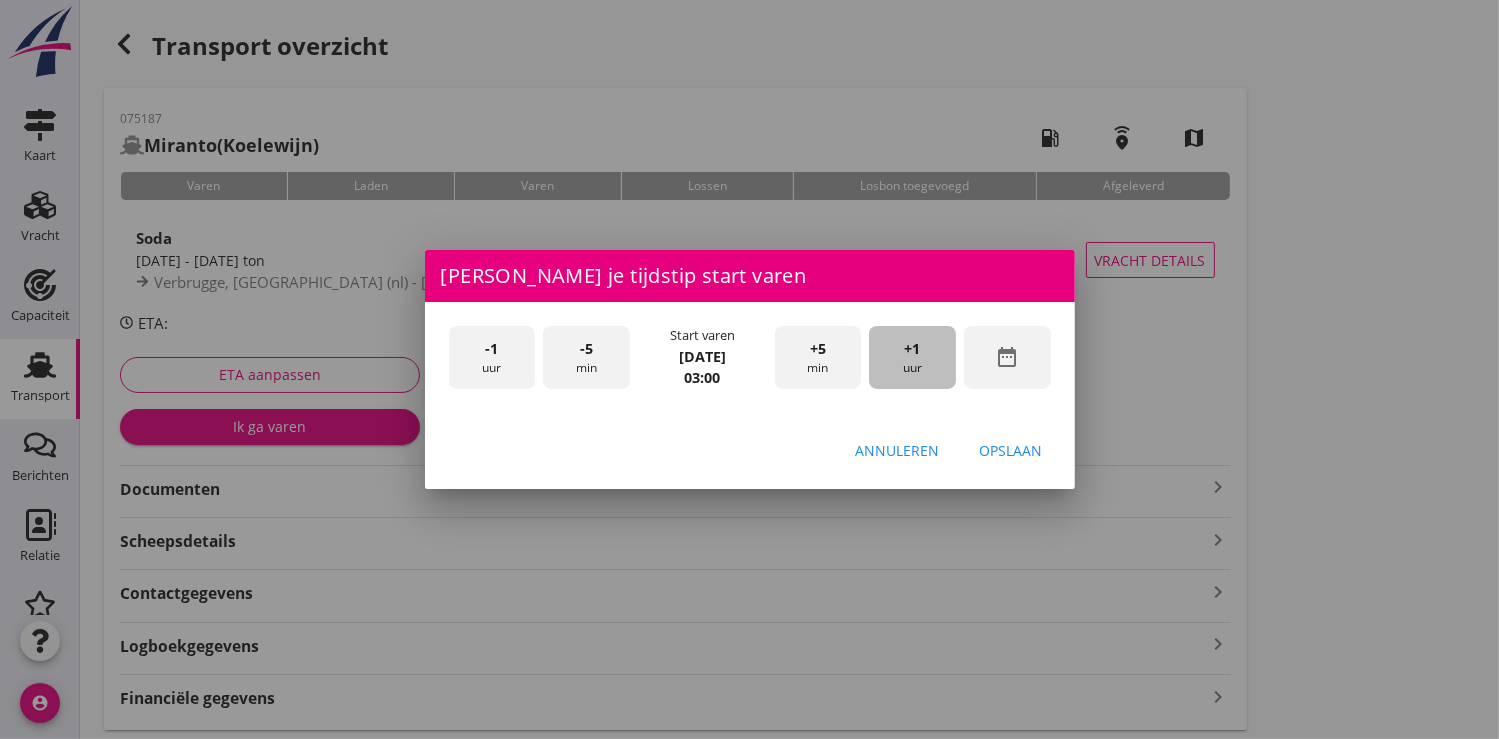 click on "+1" at bounding box center (913, 349) 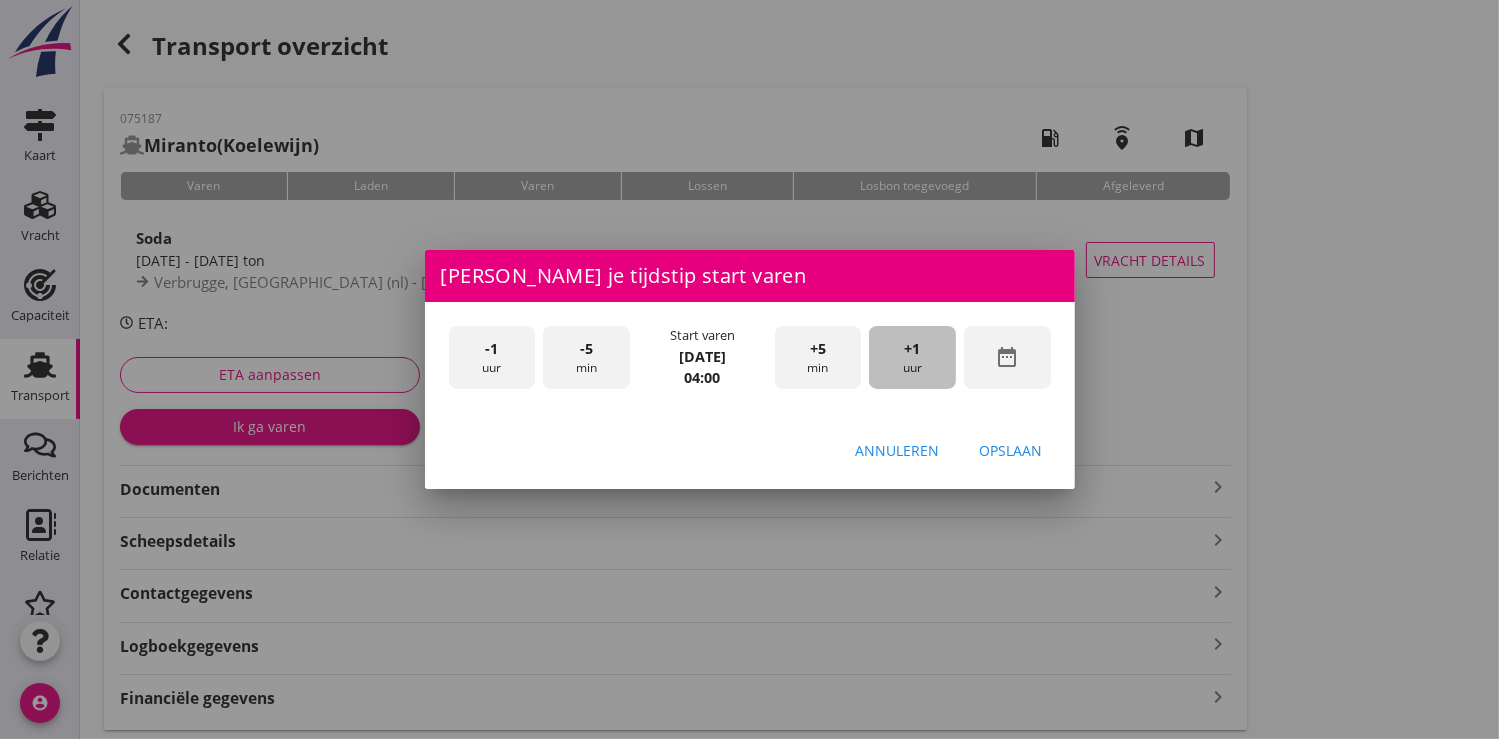 click on "+1" at bounding box center [913, 349] 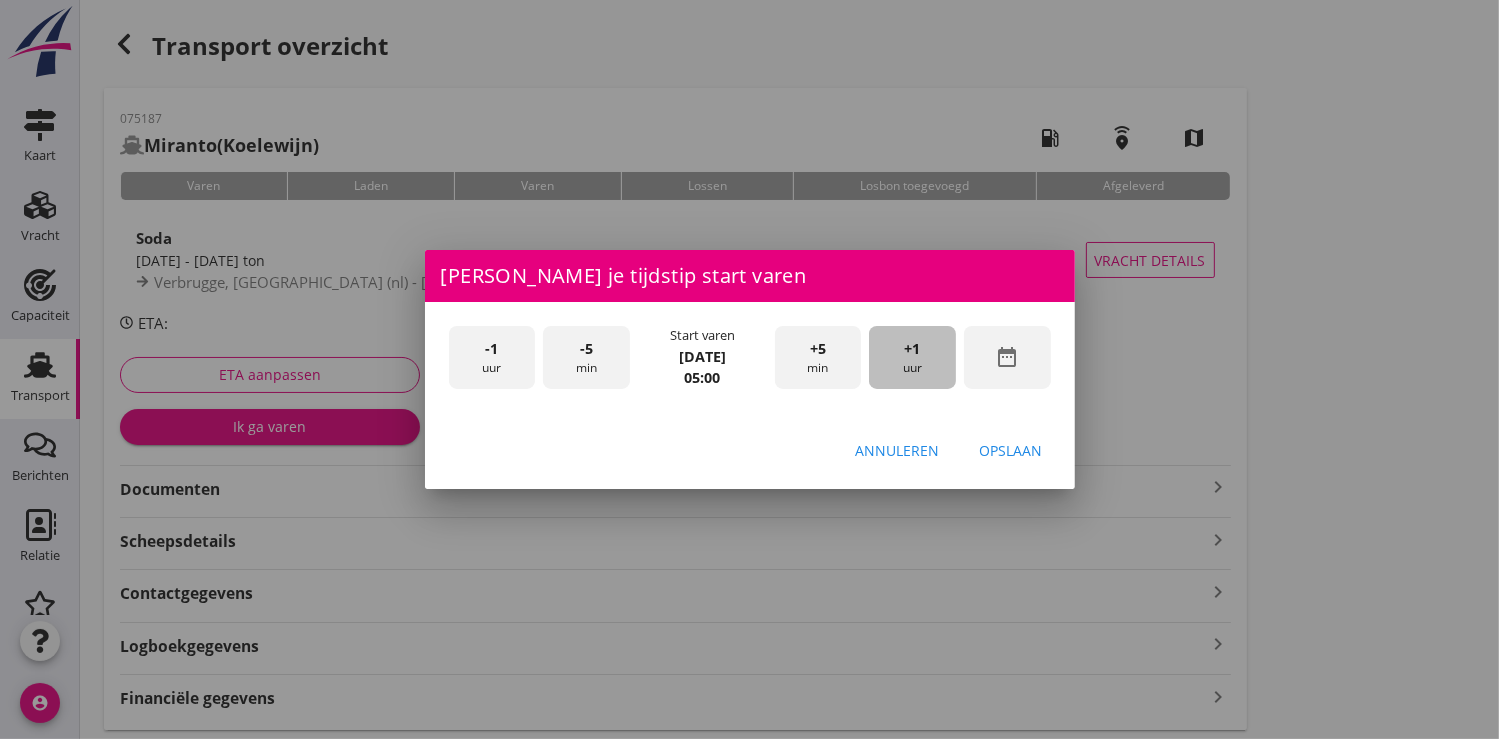 click on "+1" at bounding box center (913, 349) 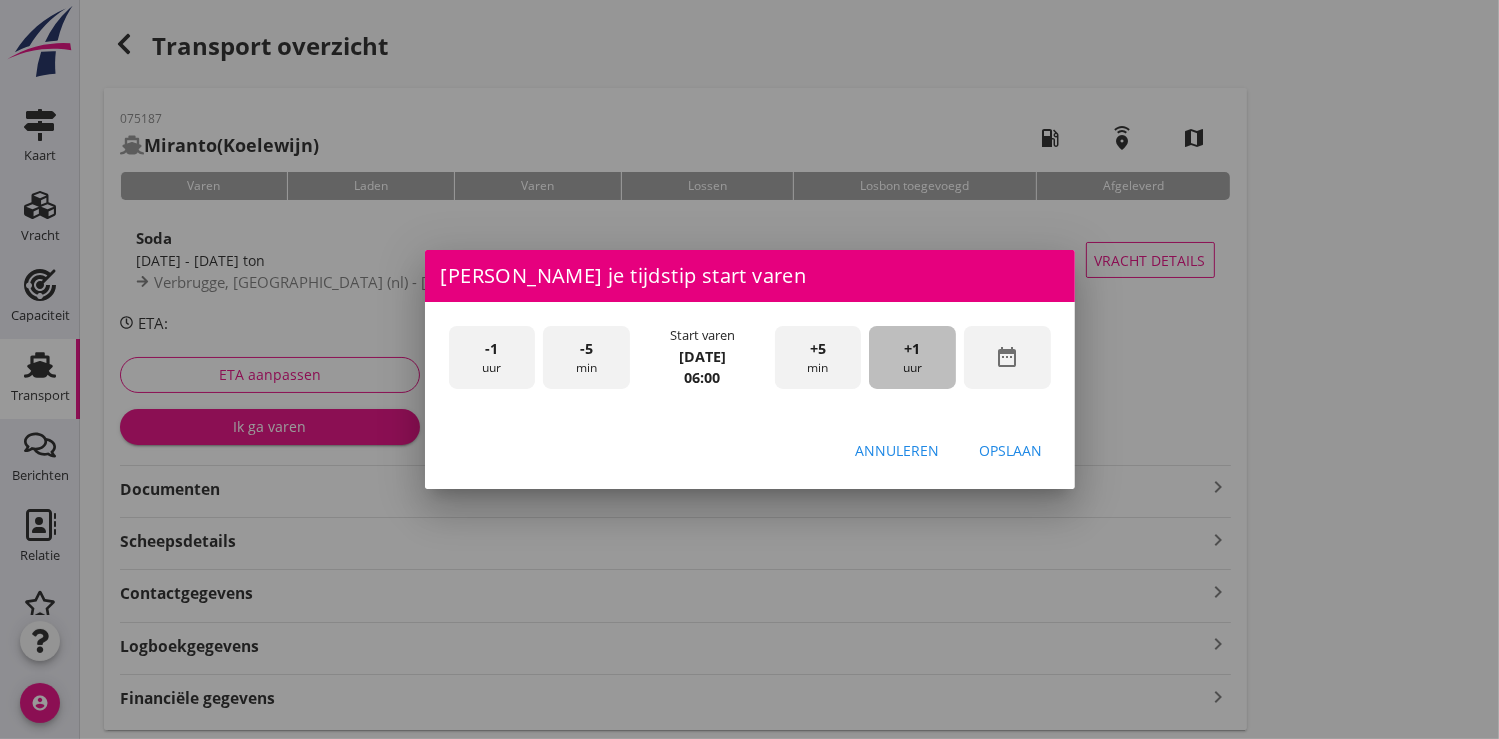 click on "+1" at bounding box center (913, 349) 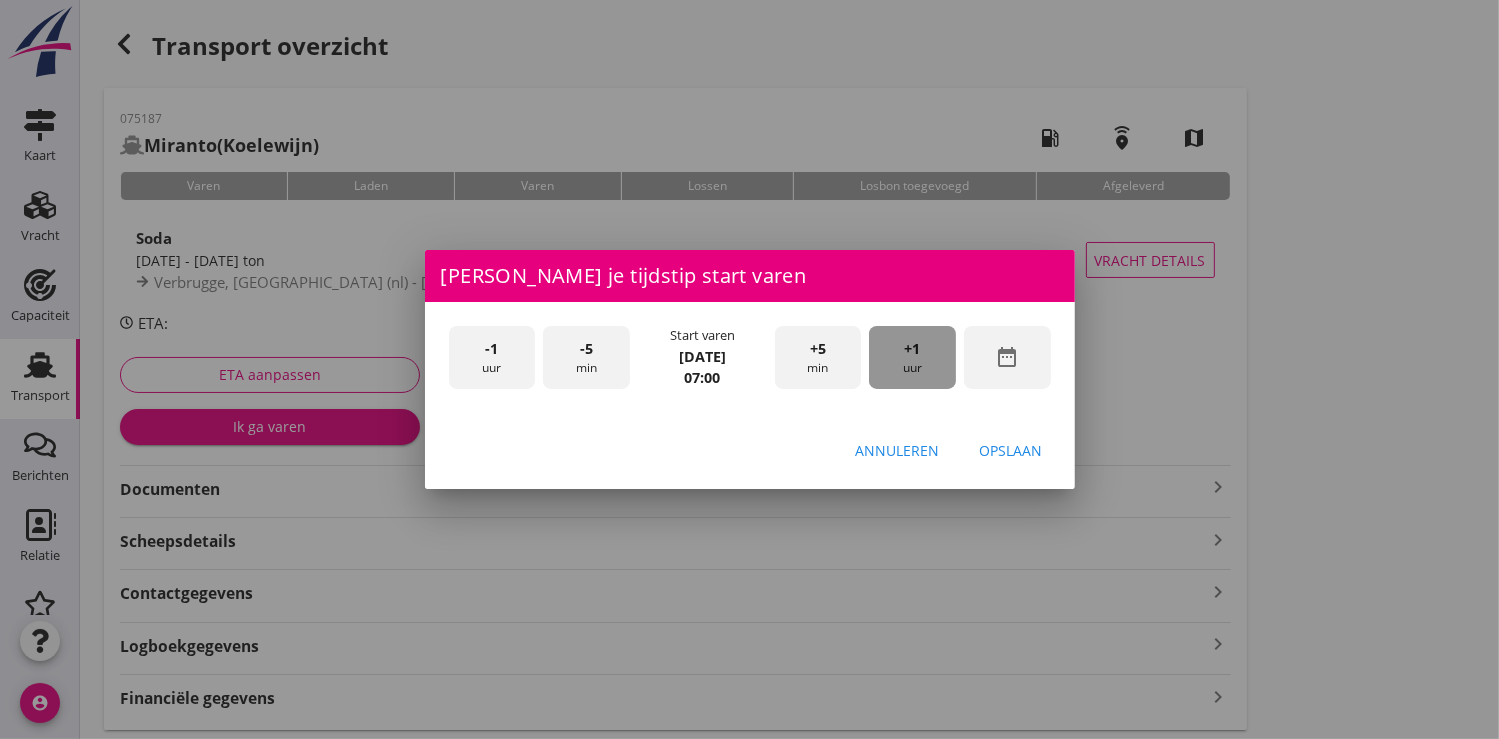 click on "+1" at bounding box center (913, 349) 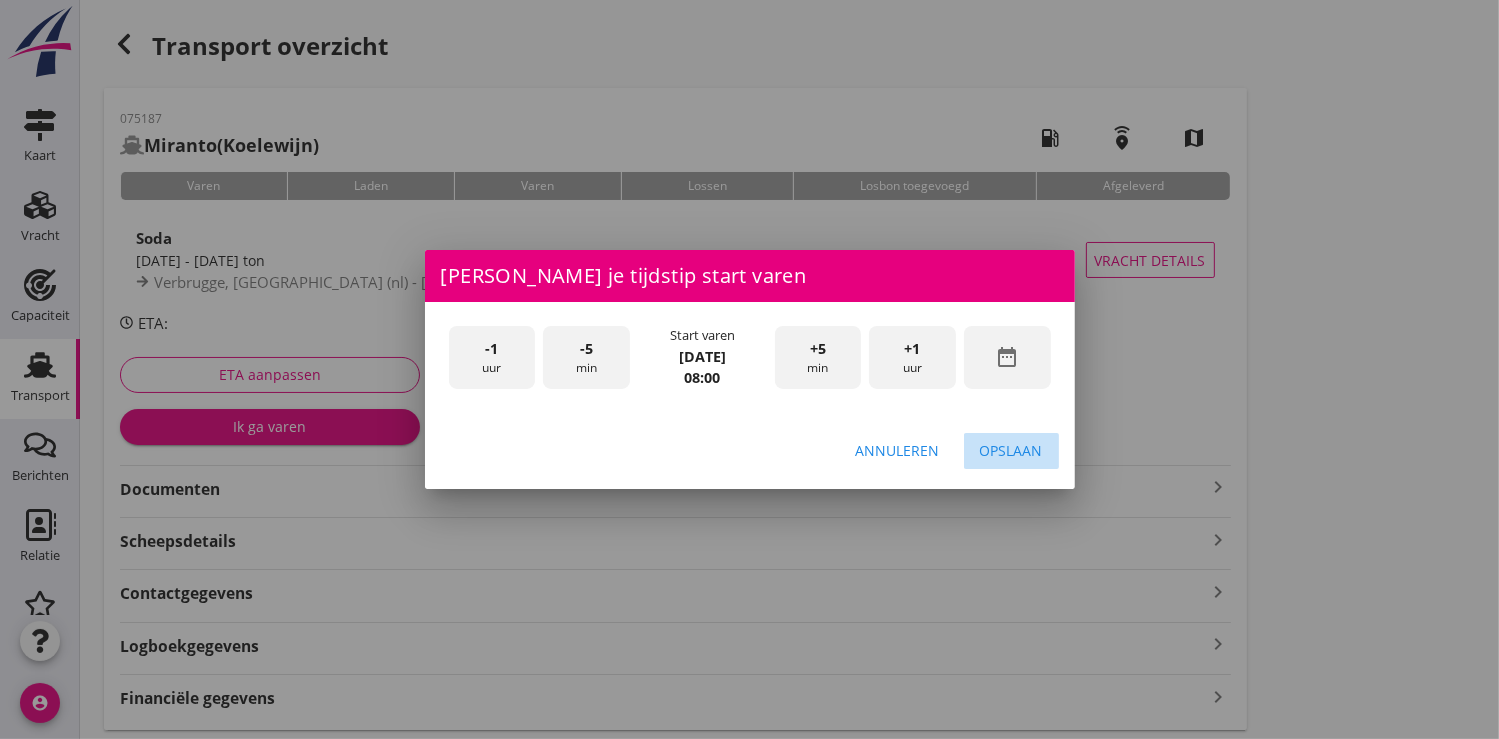 click on "Opslaan" at bounding box center (1011, 450) 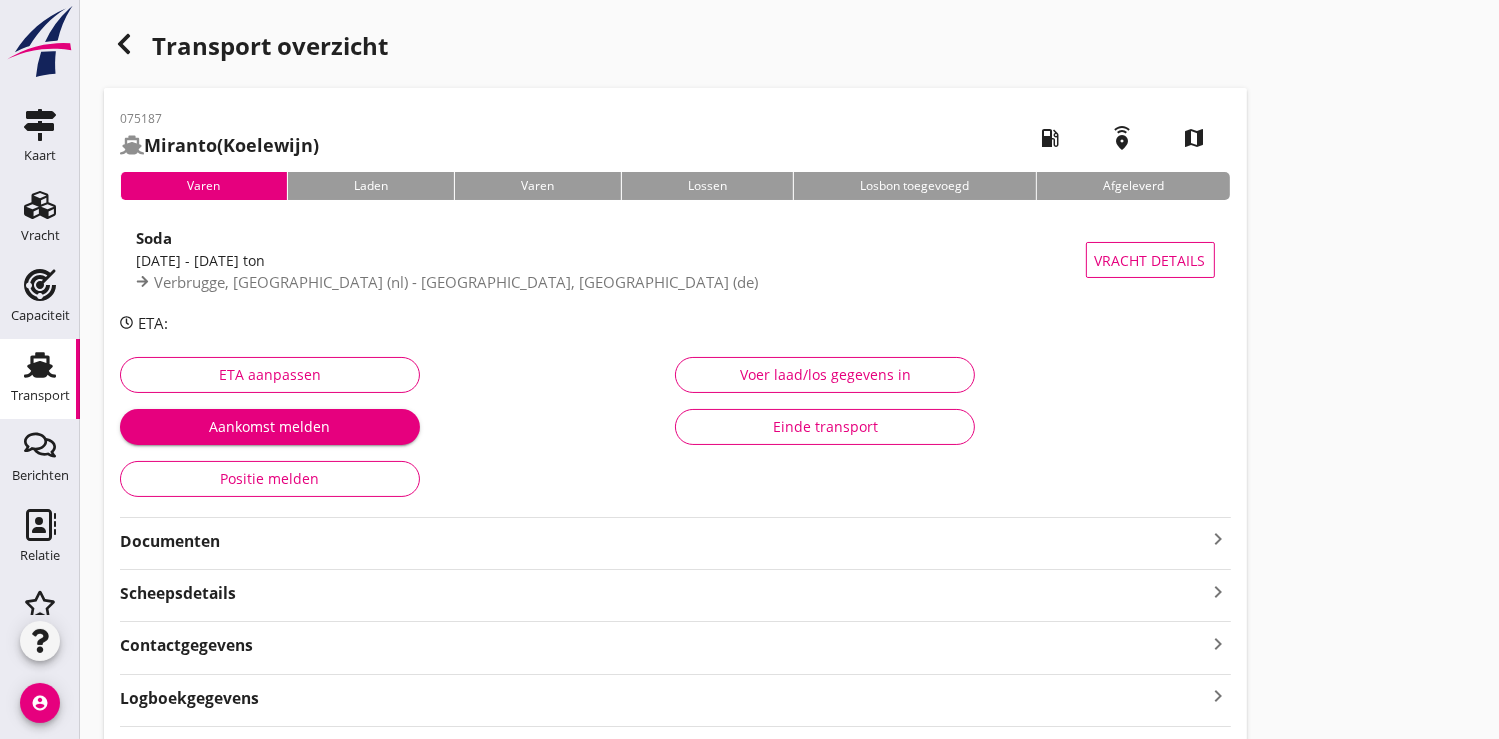 click on "Aankomst melden" at bounding box center [270, 426] 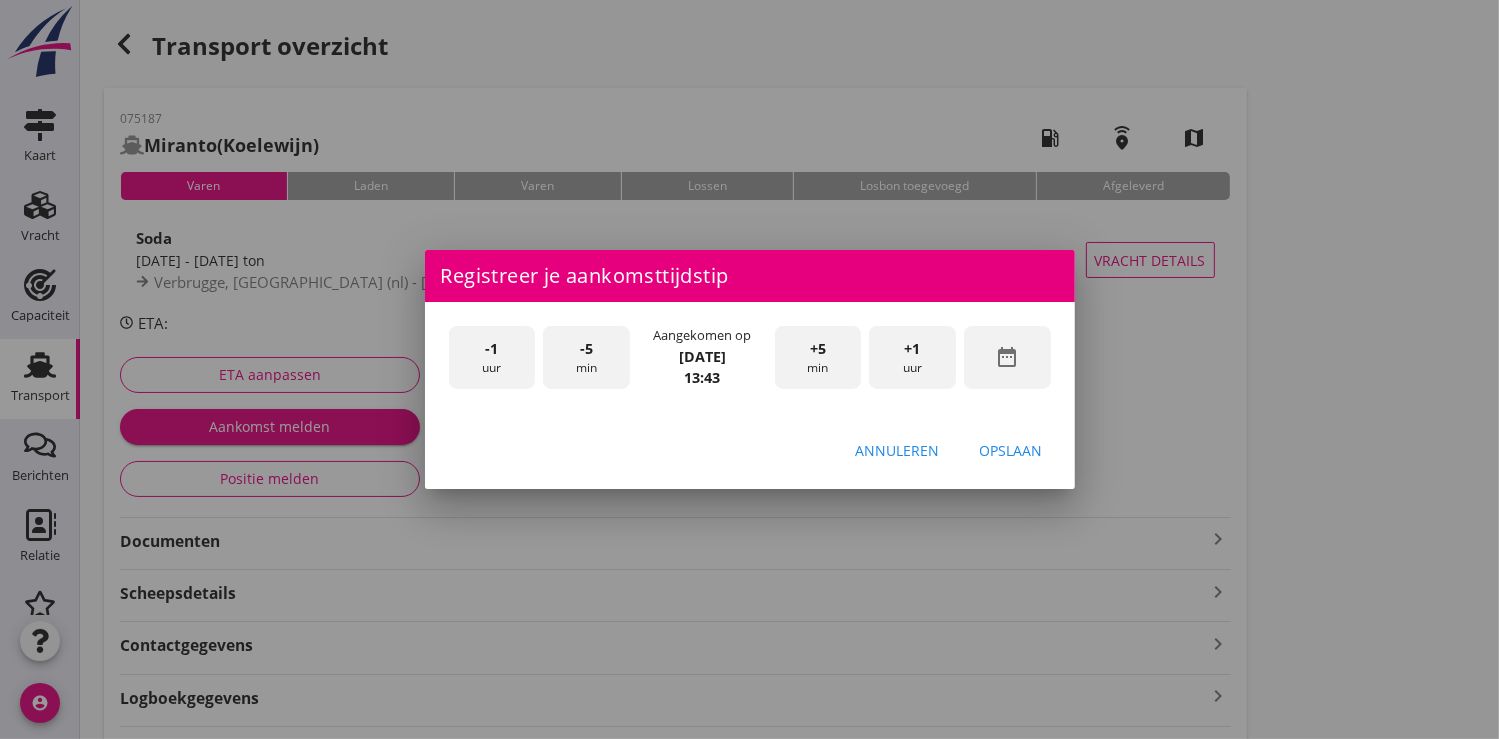 click on "date_range" at bounding box center [1007, 357] 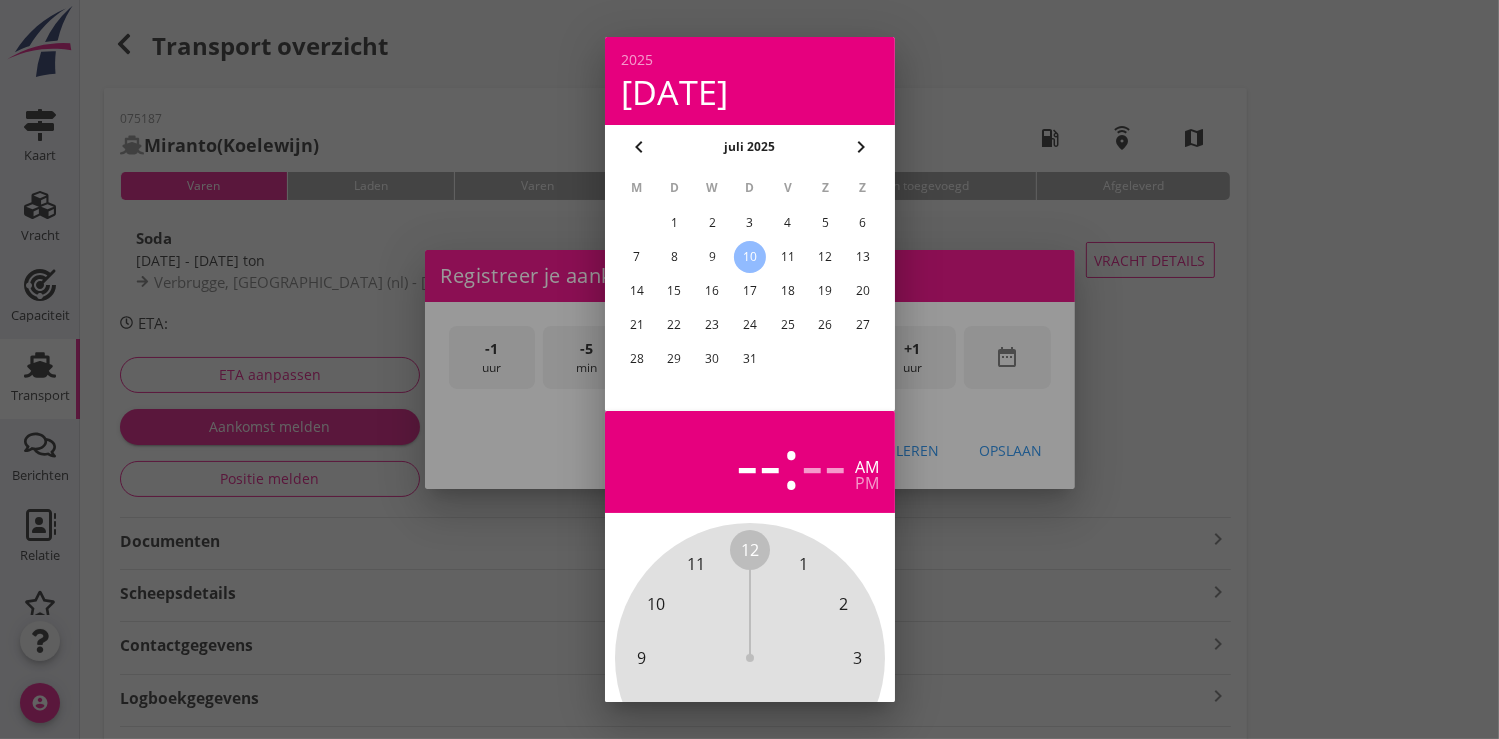 click on "9" at bounding box center [712, 257] 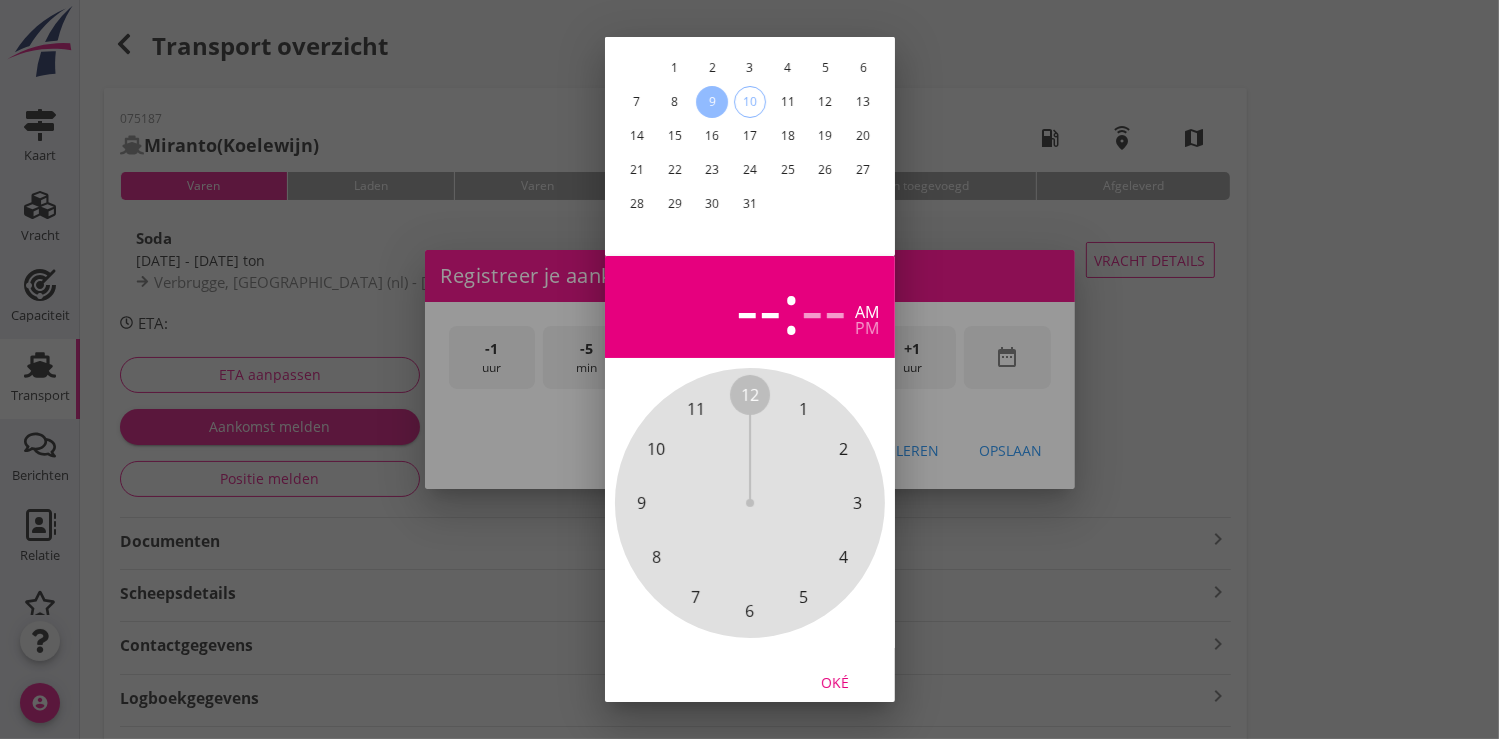 scroll, scrollTop: 185, scrollLeft: 0, axis: vertical 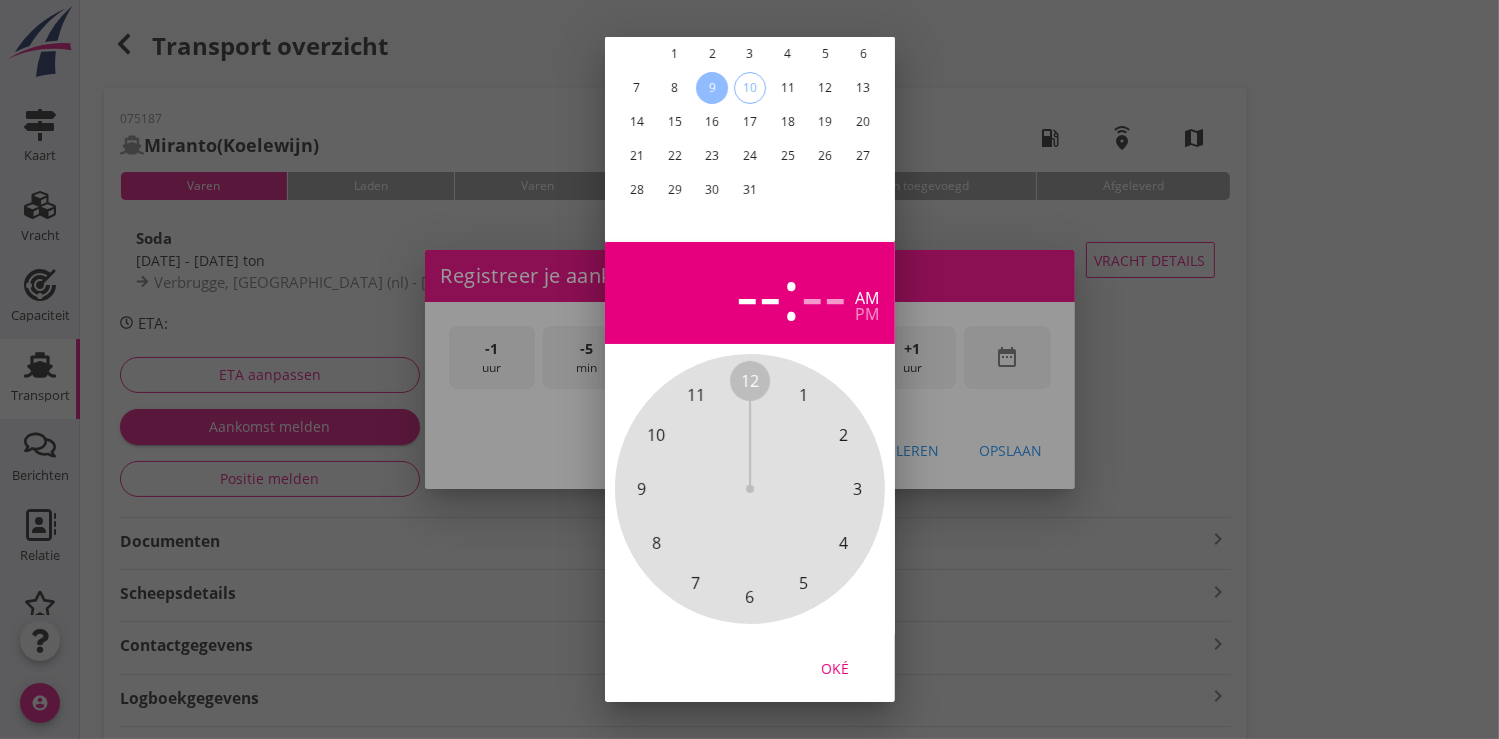 click on "Oké" at bounding box center [835, 667] 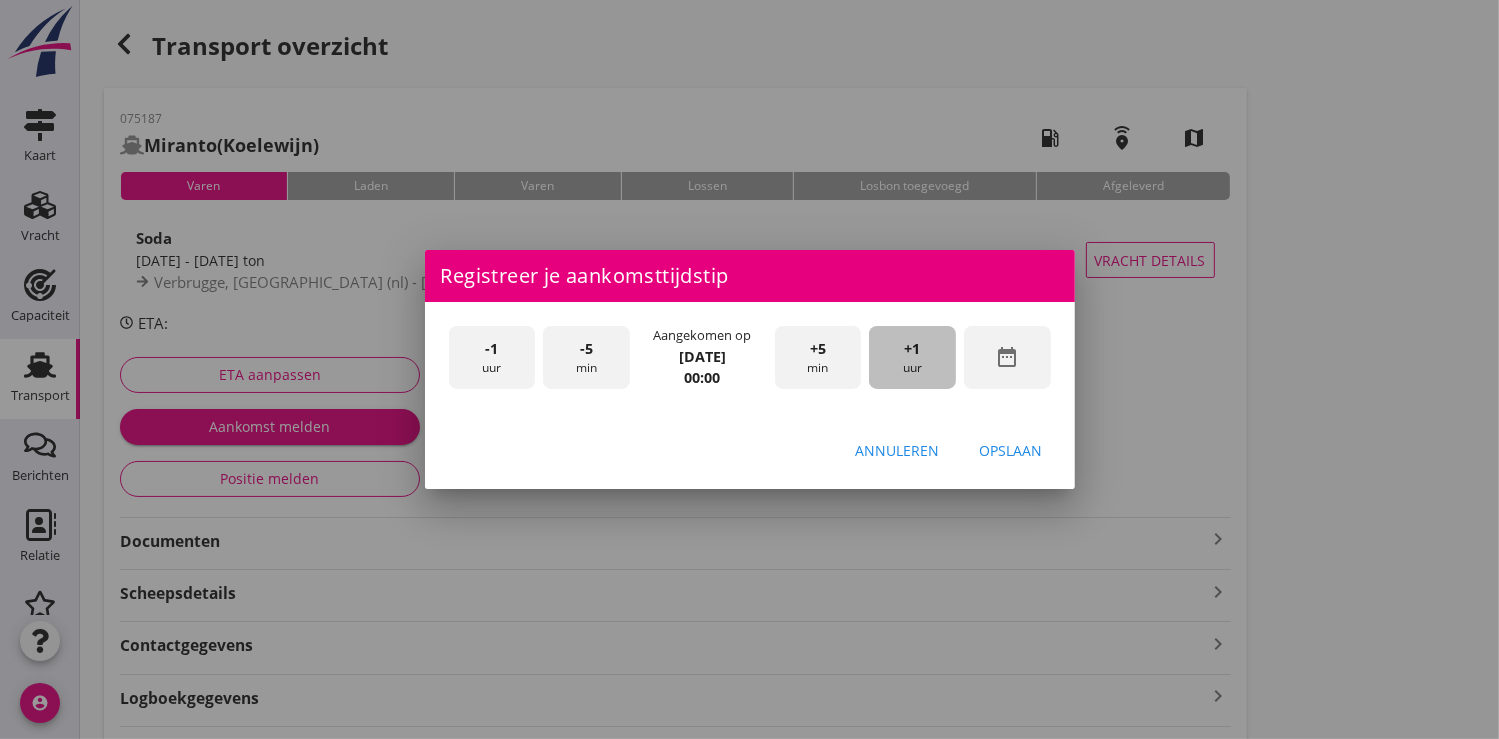 click on "+1" at bounding box center (913, 349) 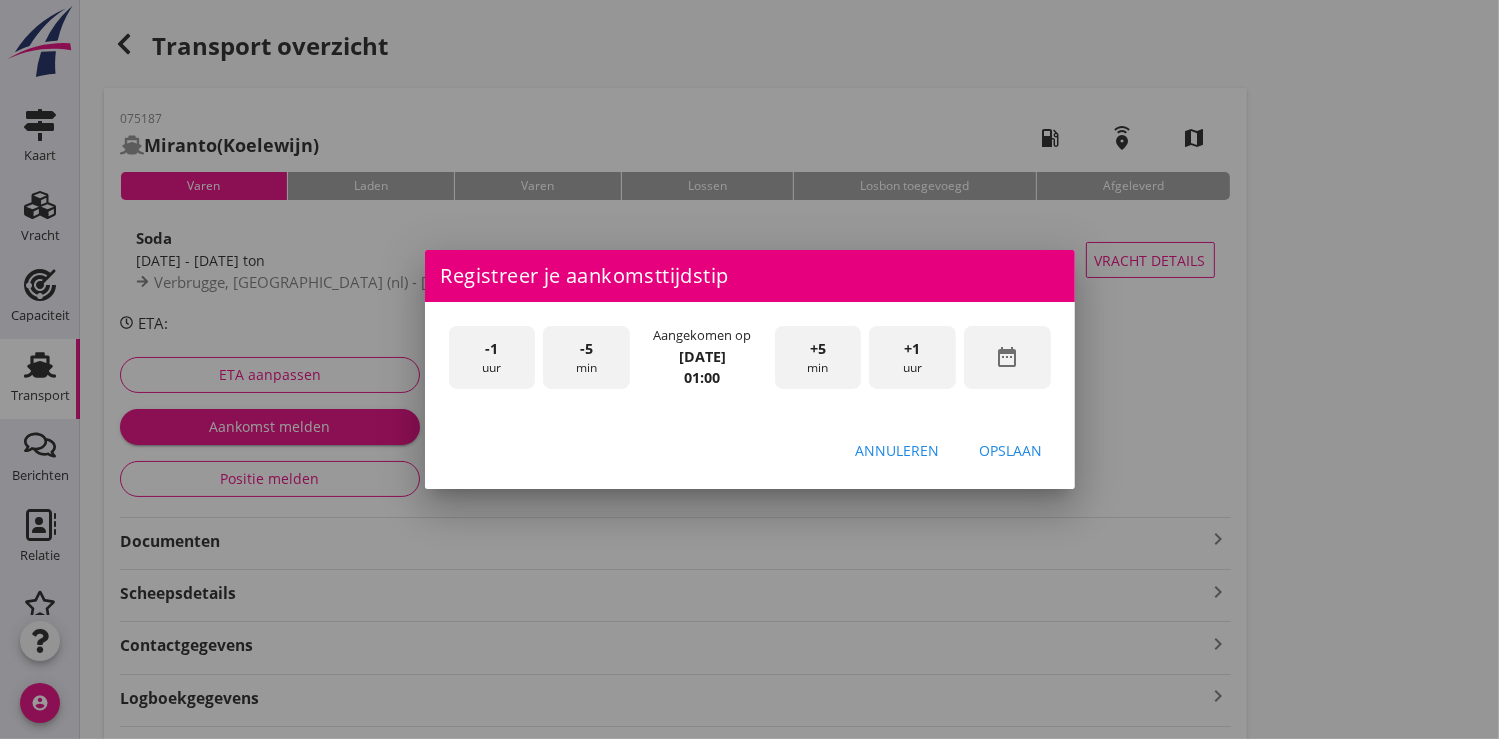 click on "+1" at bounding box center [913, 349] 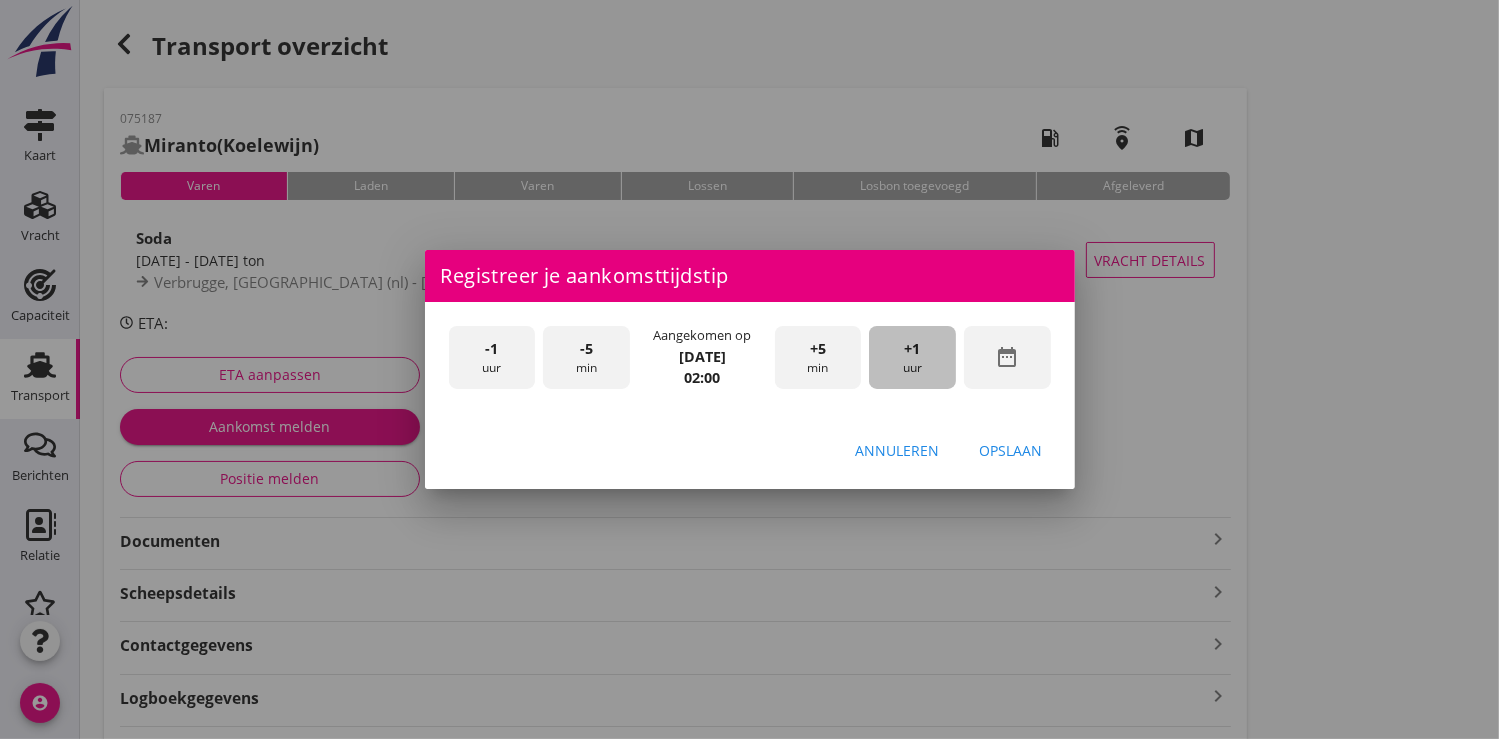 click on "+1" at bounding box center (913, 349) 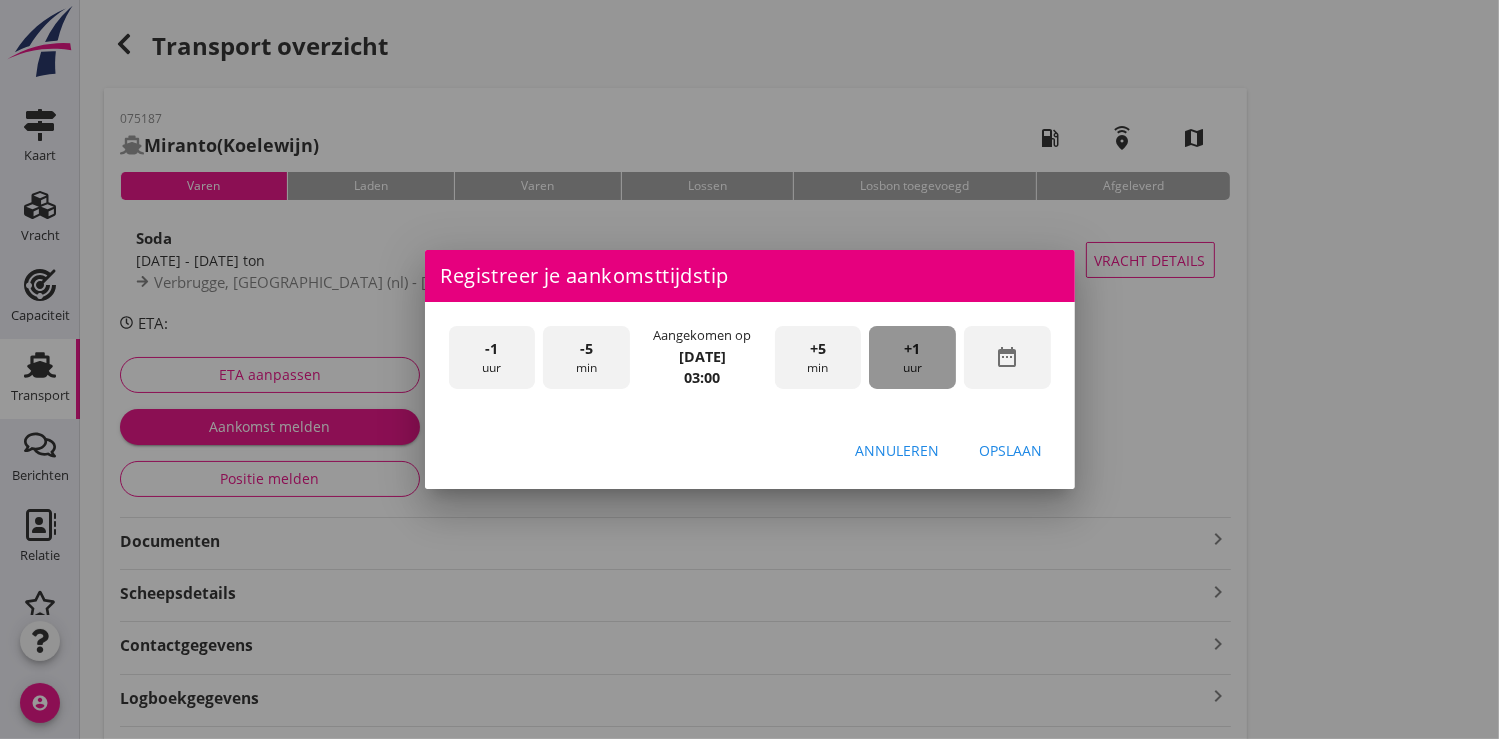 click on "+1" at bounding box center [913, 349] 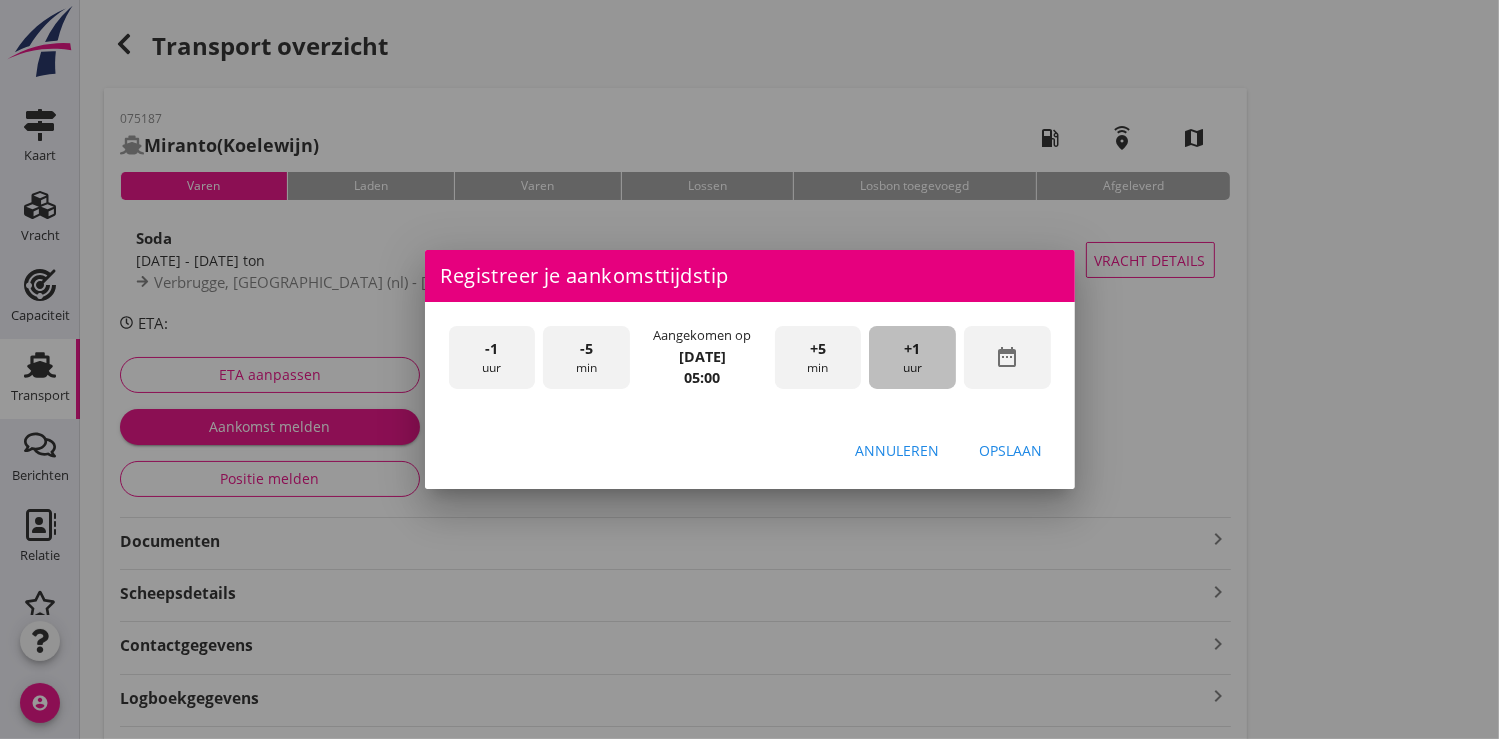 click on "+1" at bounding box center (913, 349) 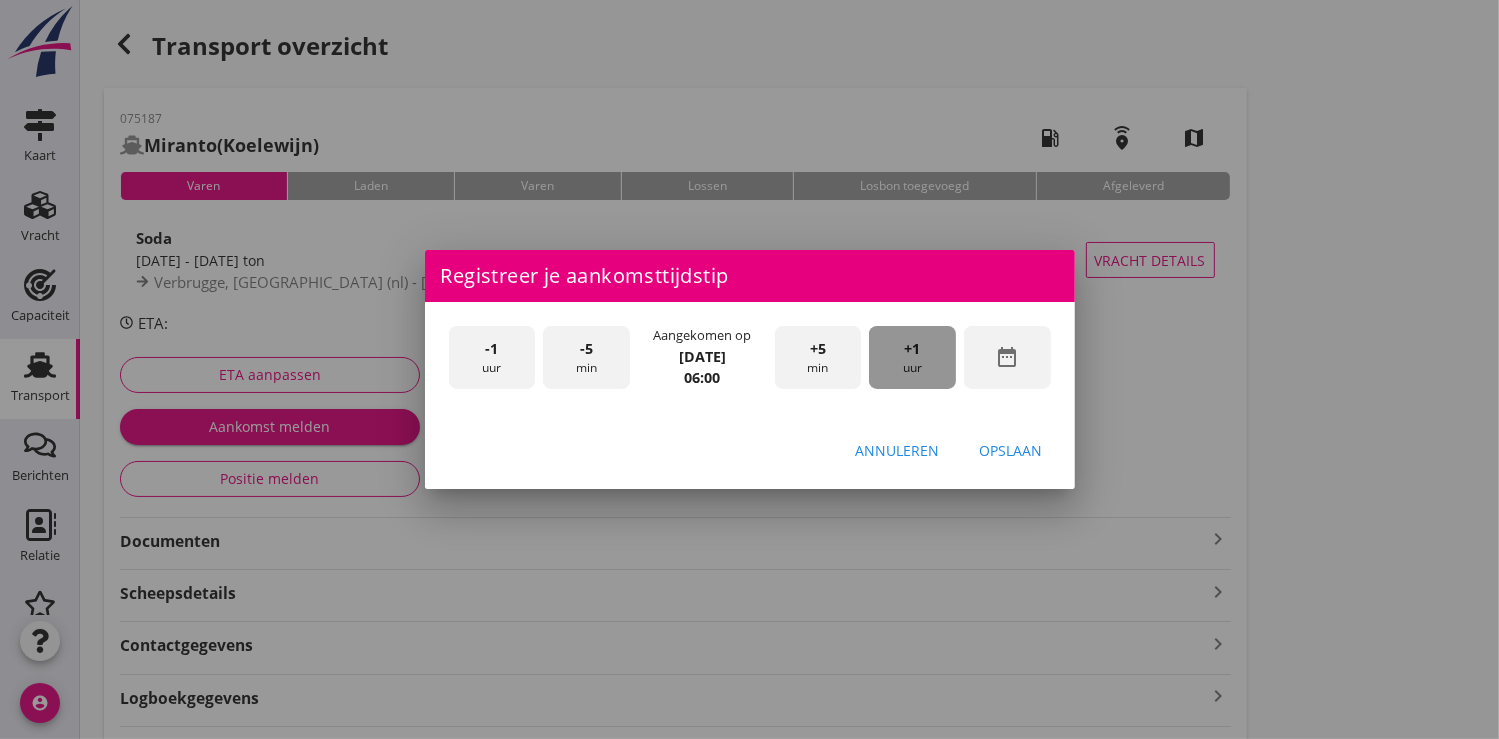 click on "+1" at bounding box center (913, 349) 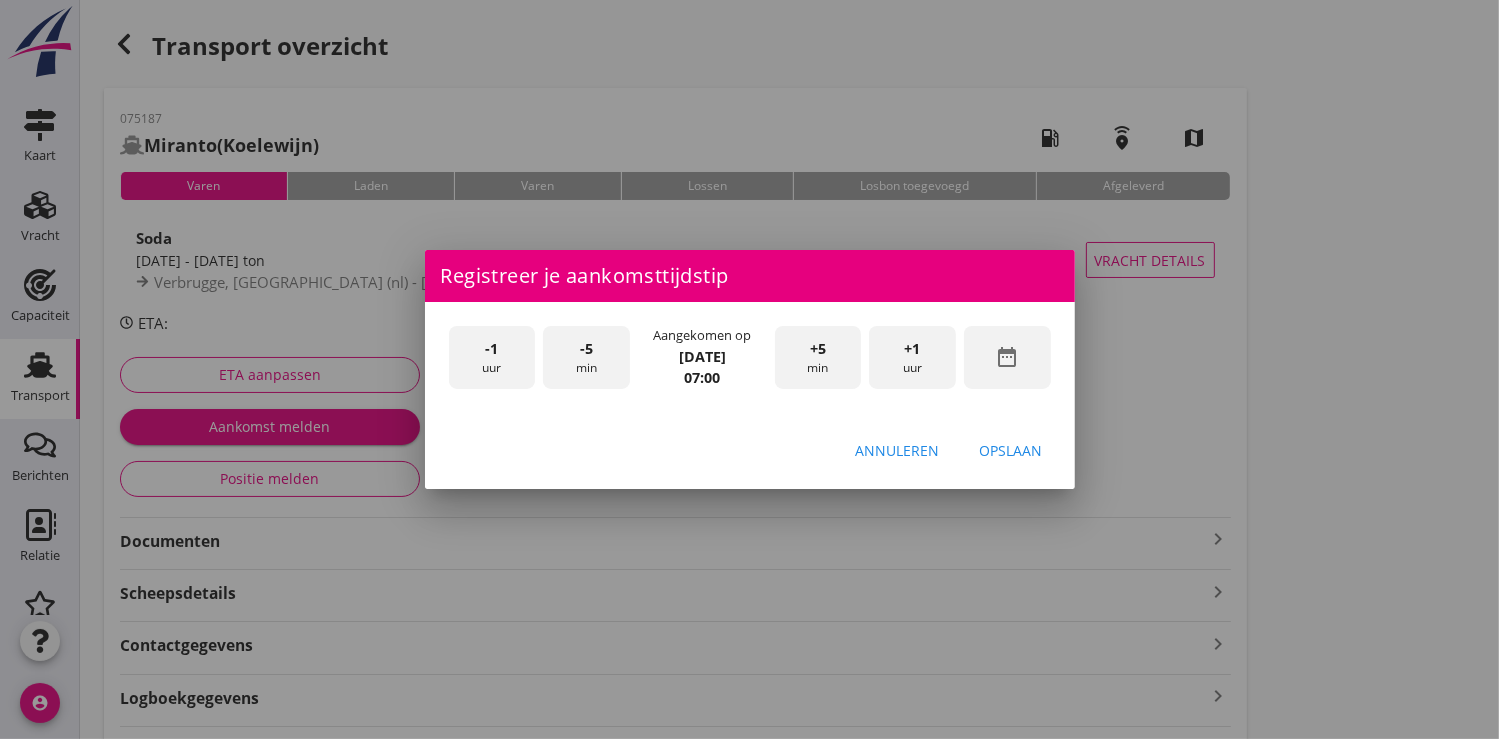 click on "+1" at bounding box center [913, 349] 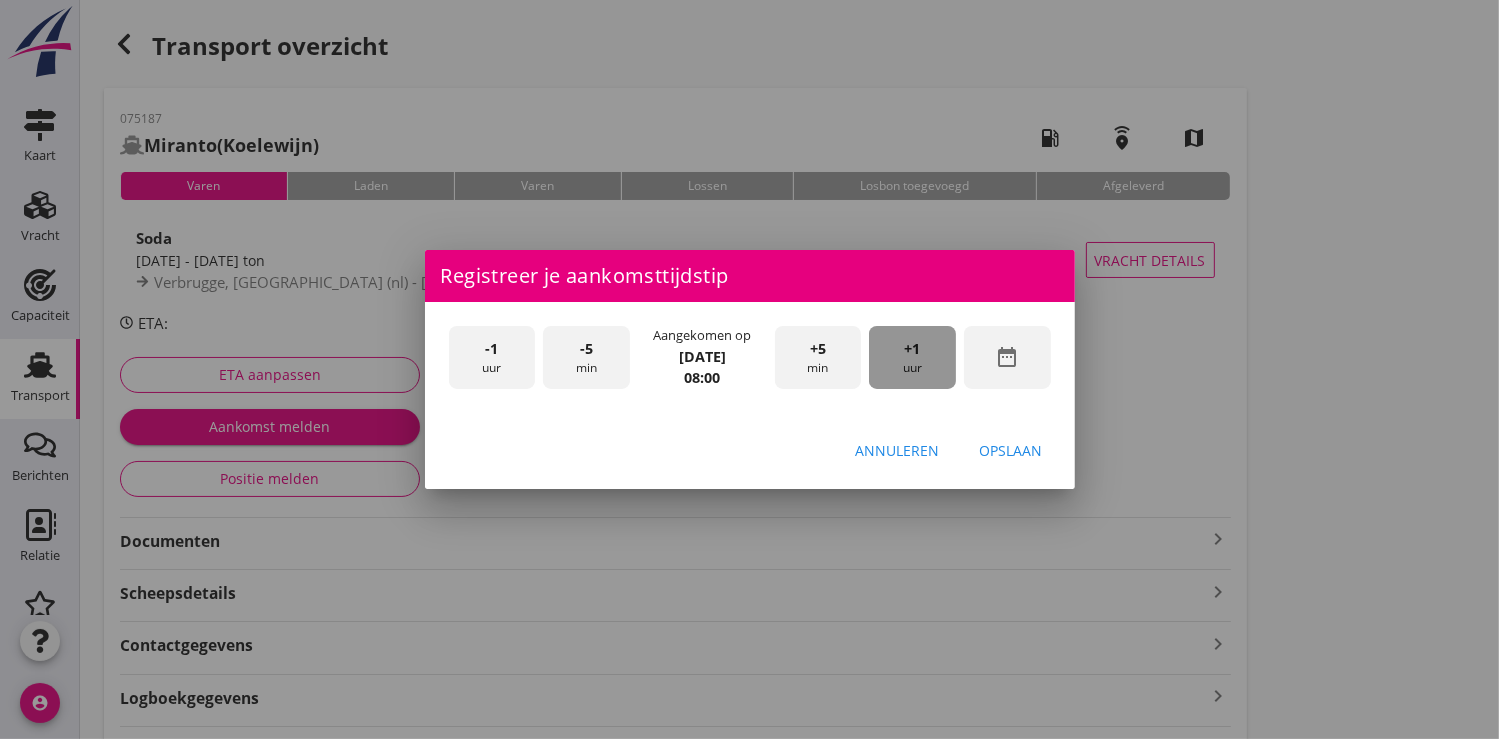 click on "+1" at bounding box center (913, 349) 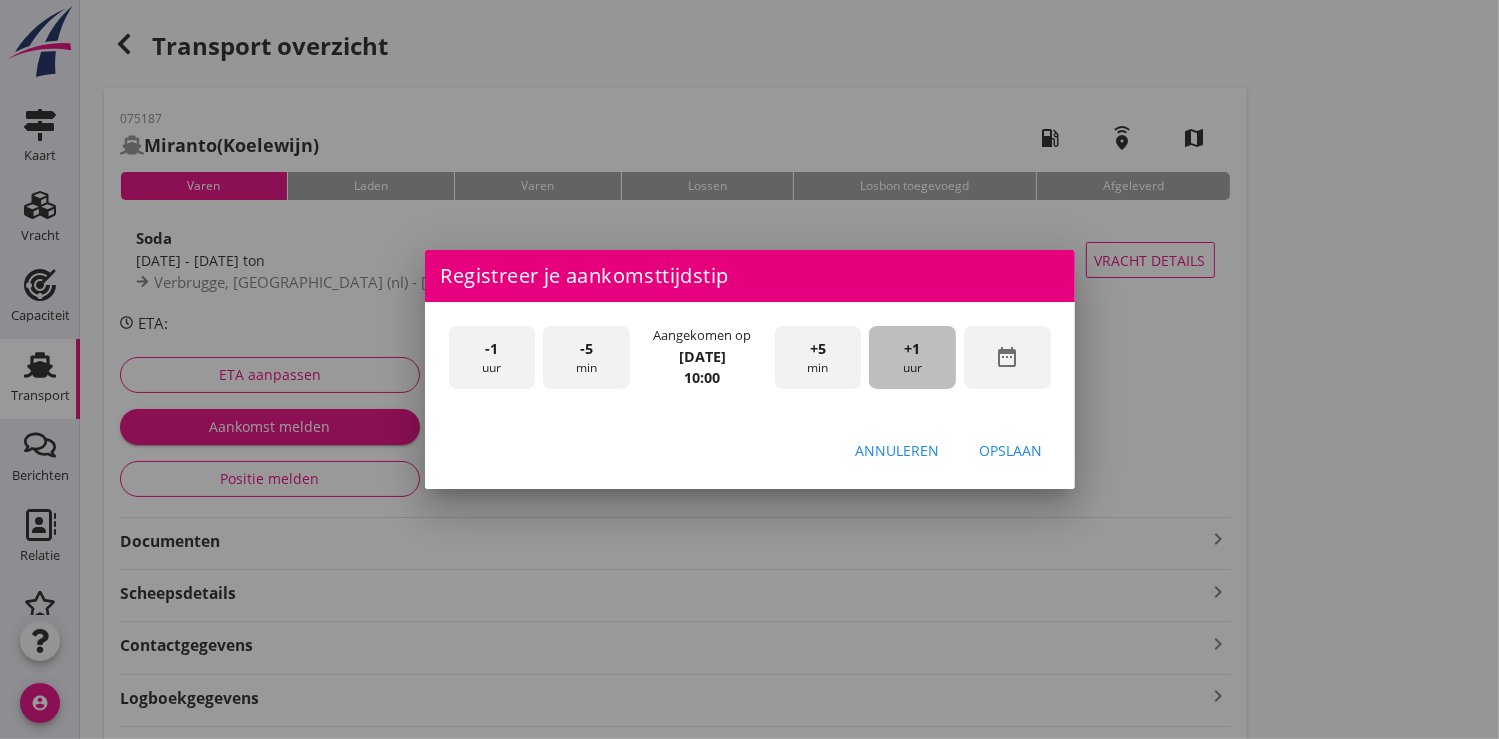 click on "+1" at bounding box center (913, 349) 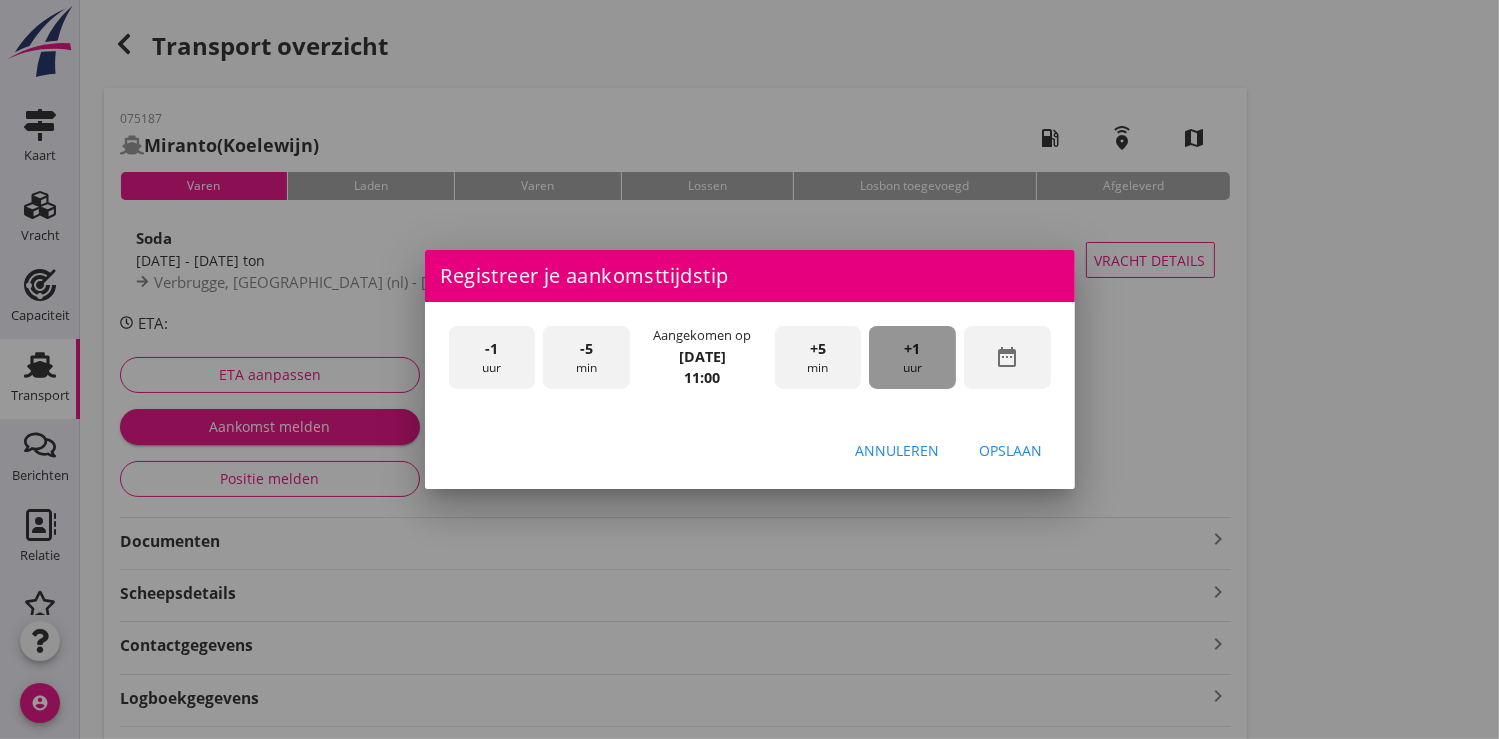 click on "+1" at bounding box center (913, 349) 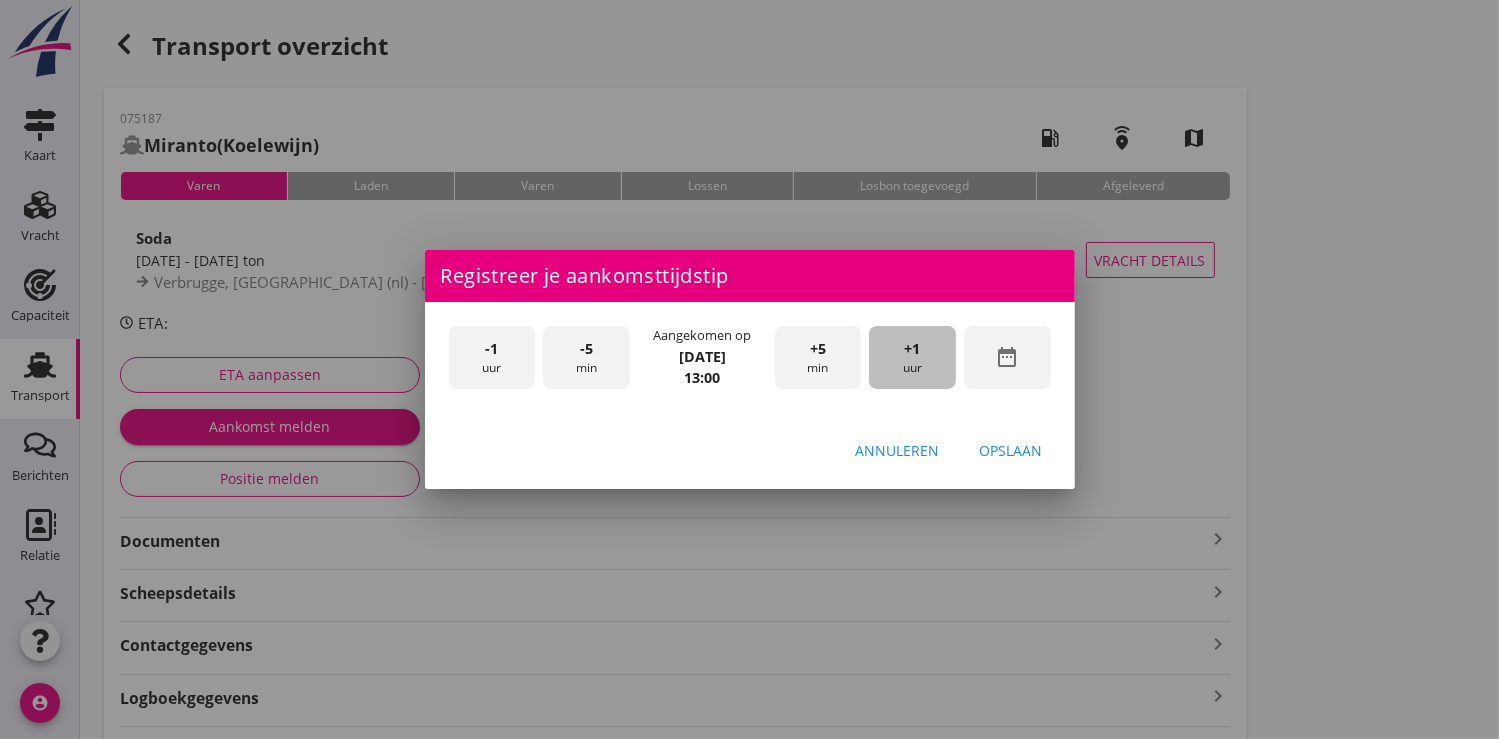 click on "+1" at bounding box center [913, 349] 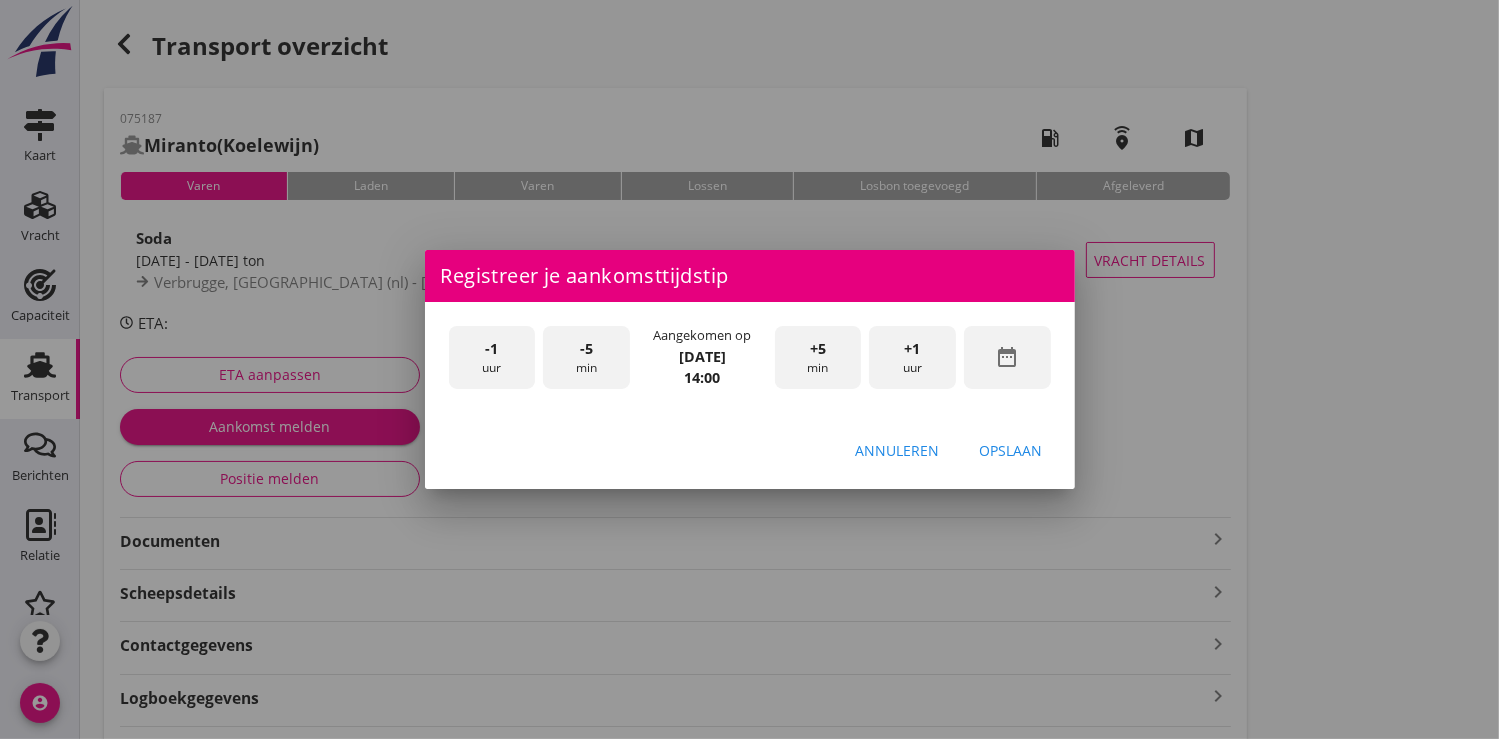 click on "Opslaan" at bounding box center (1011, 450) 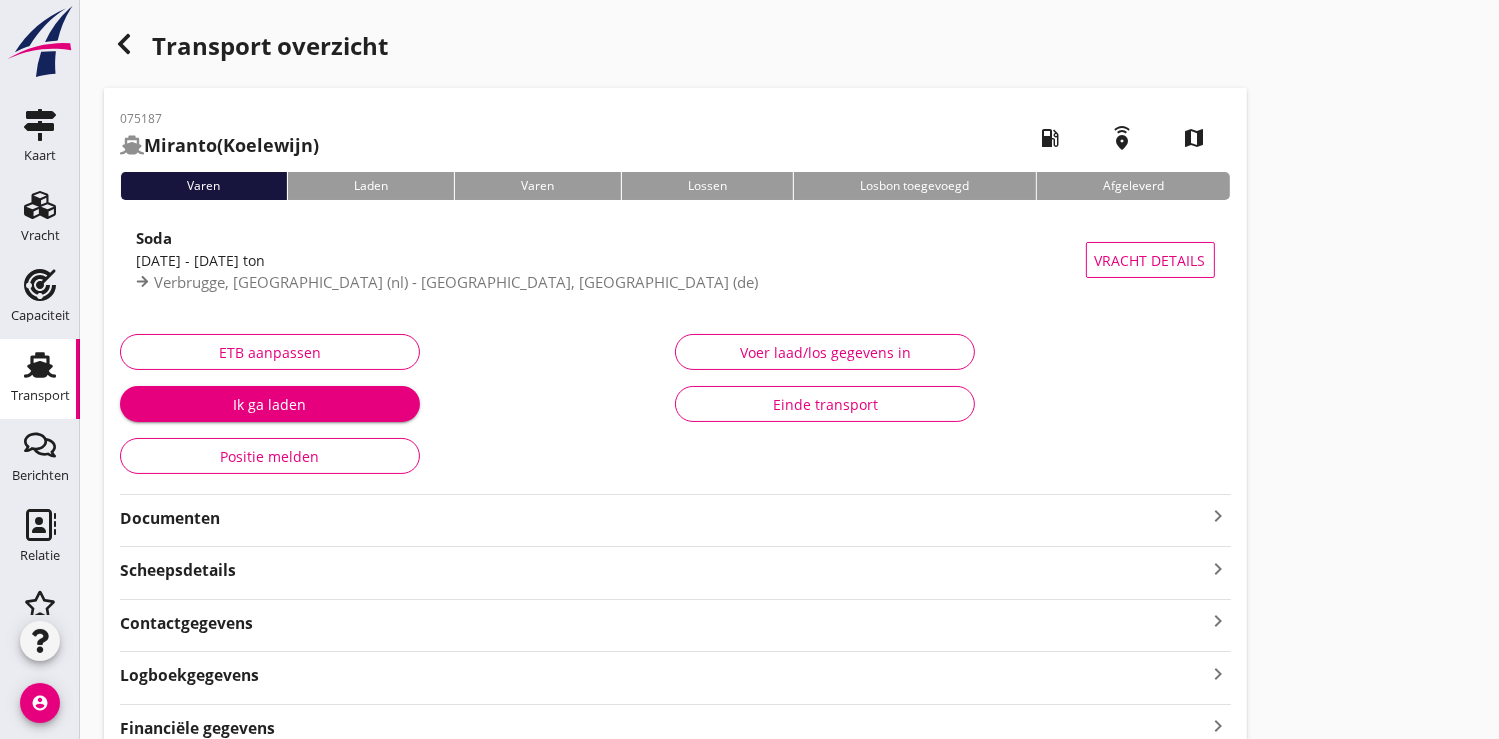 click on "Ik ga laden" at bounding box center (270, 404) 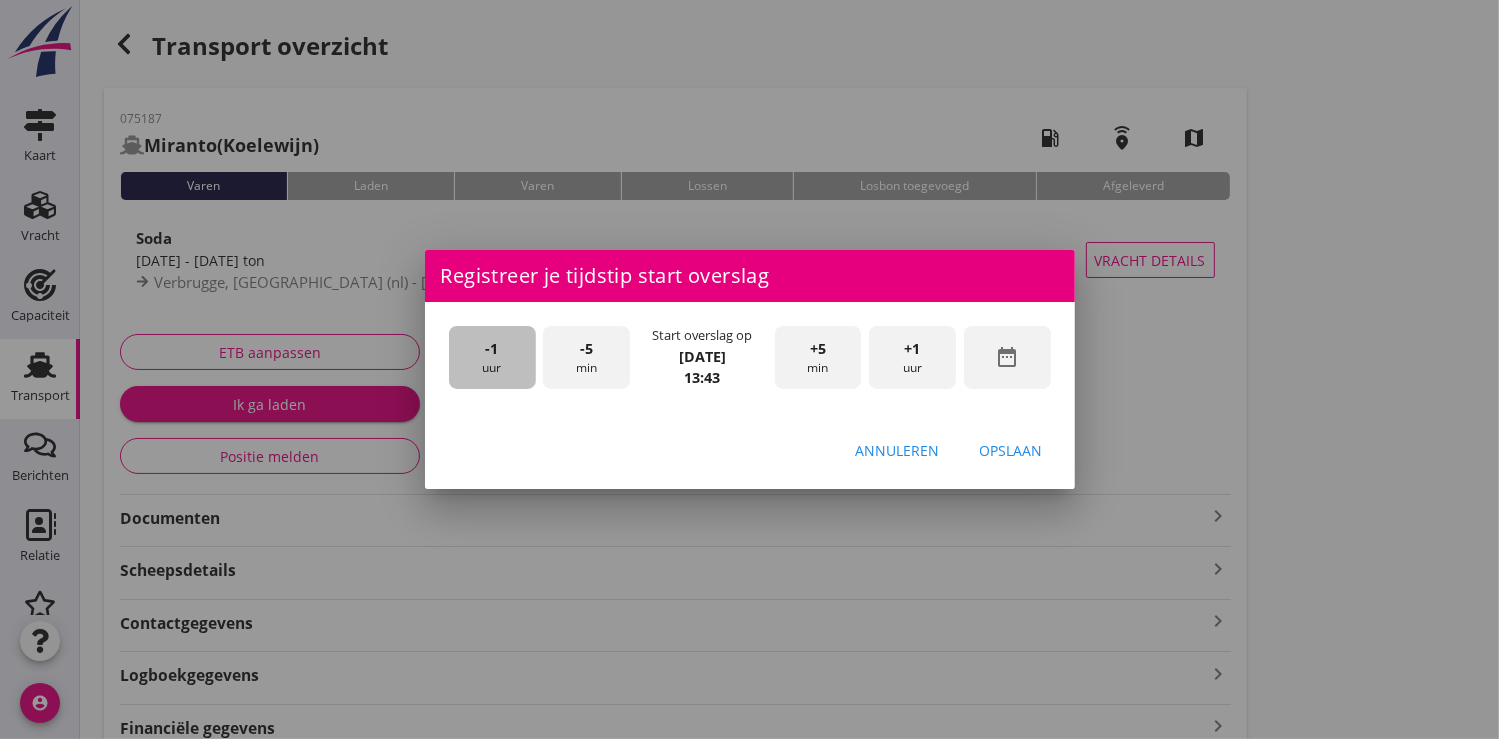 click on "-1  uur" at bounding box center (492, 357) 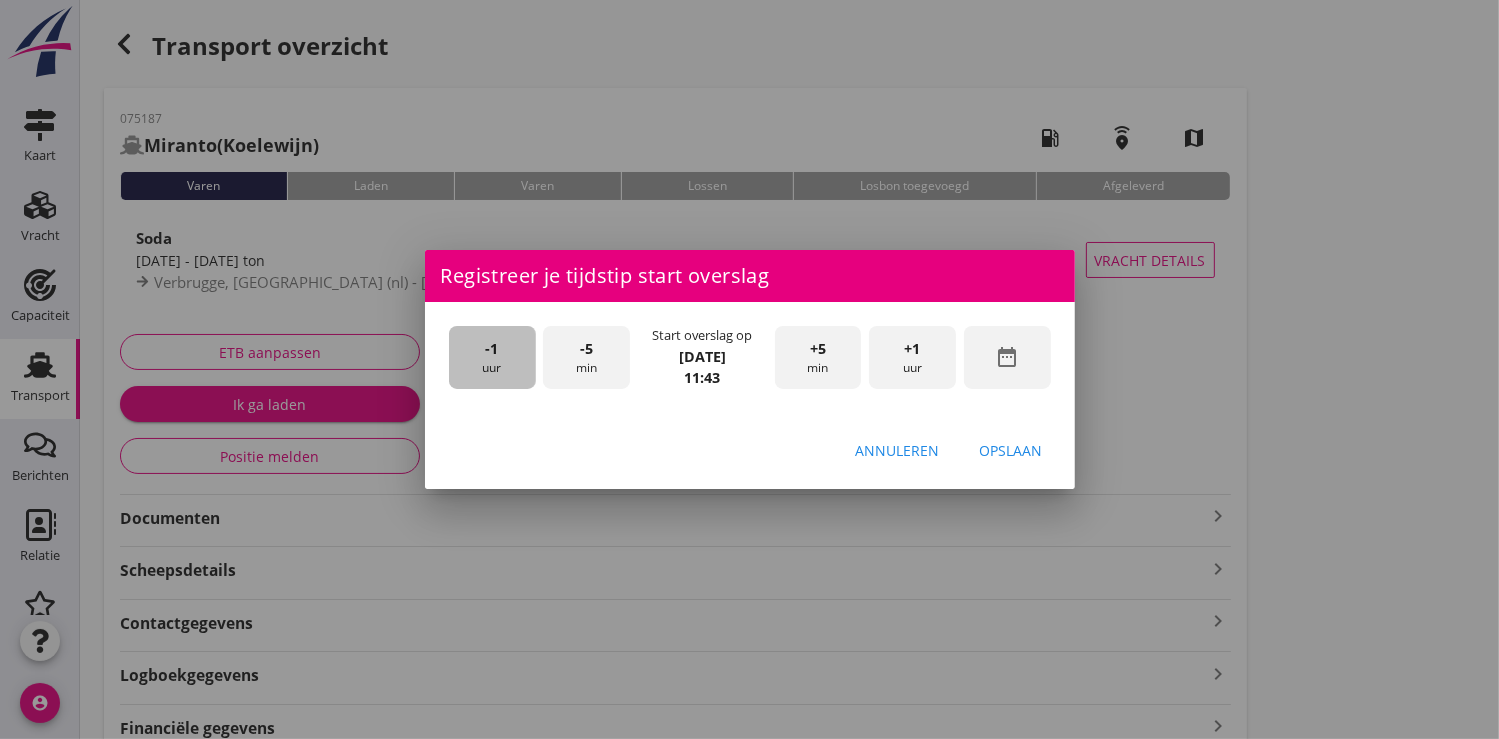 click on "-1  uur" at bounding box center [492, 357] 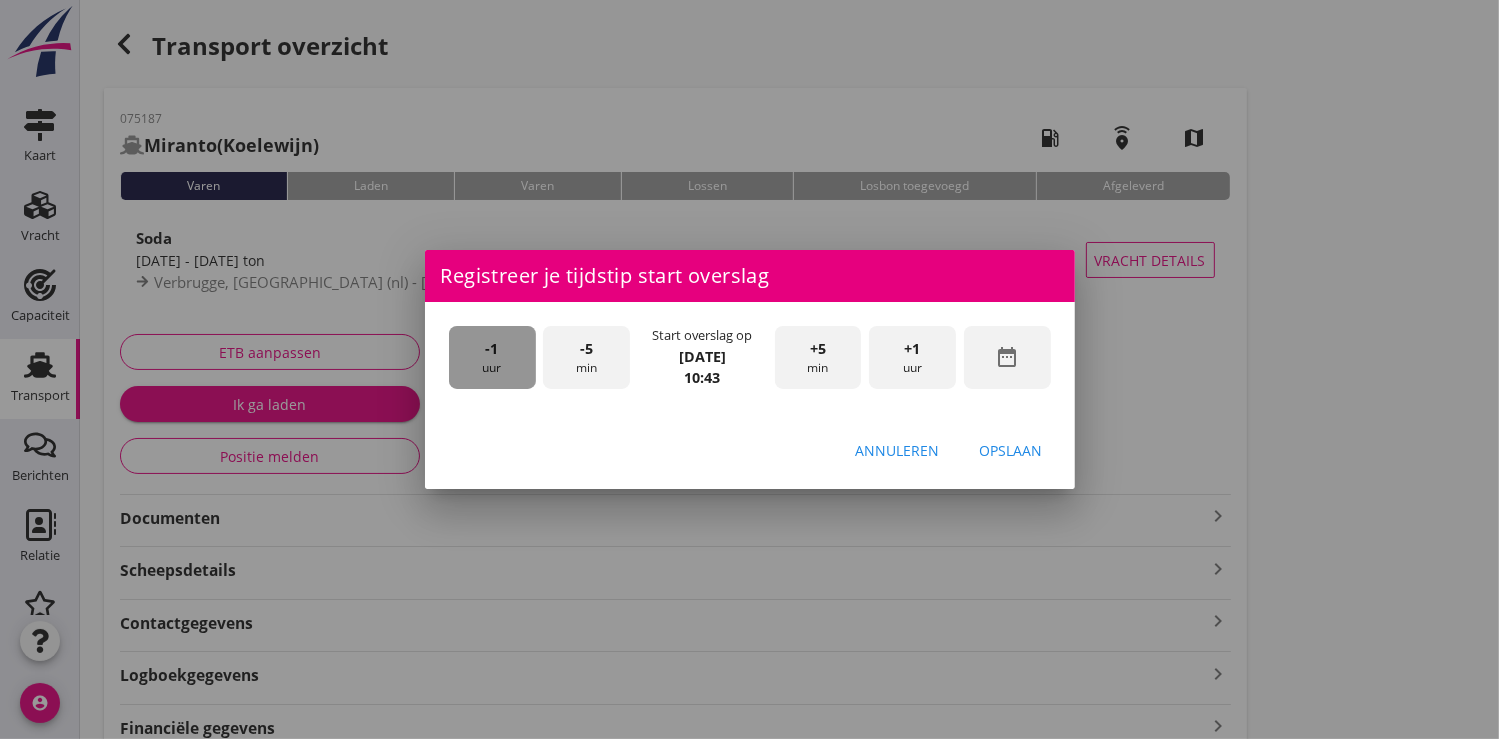 click on "-1  uur" at bounding box center (492, 357) 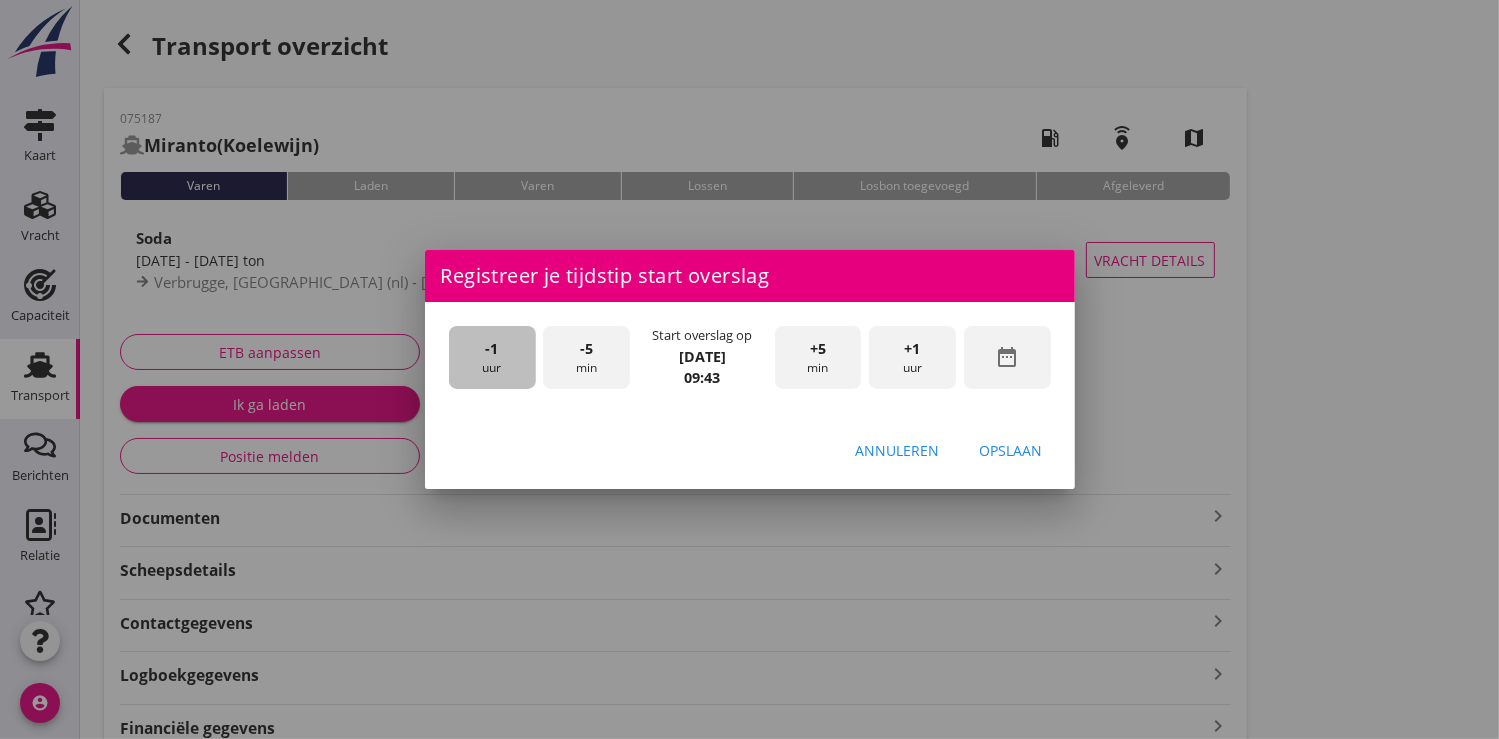 click on "-1  uur" at bounding box center (492, 357) 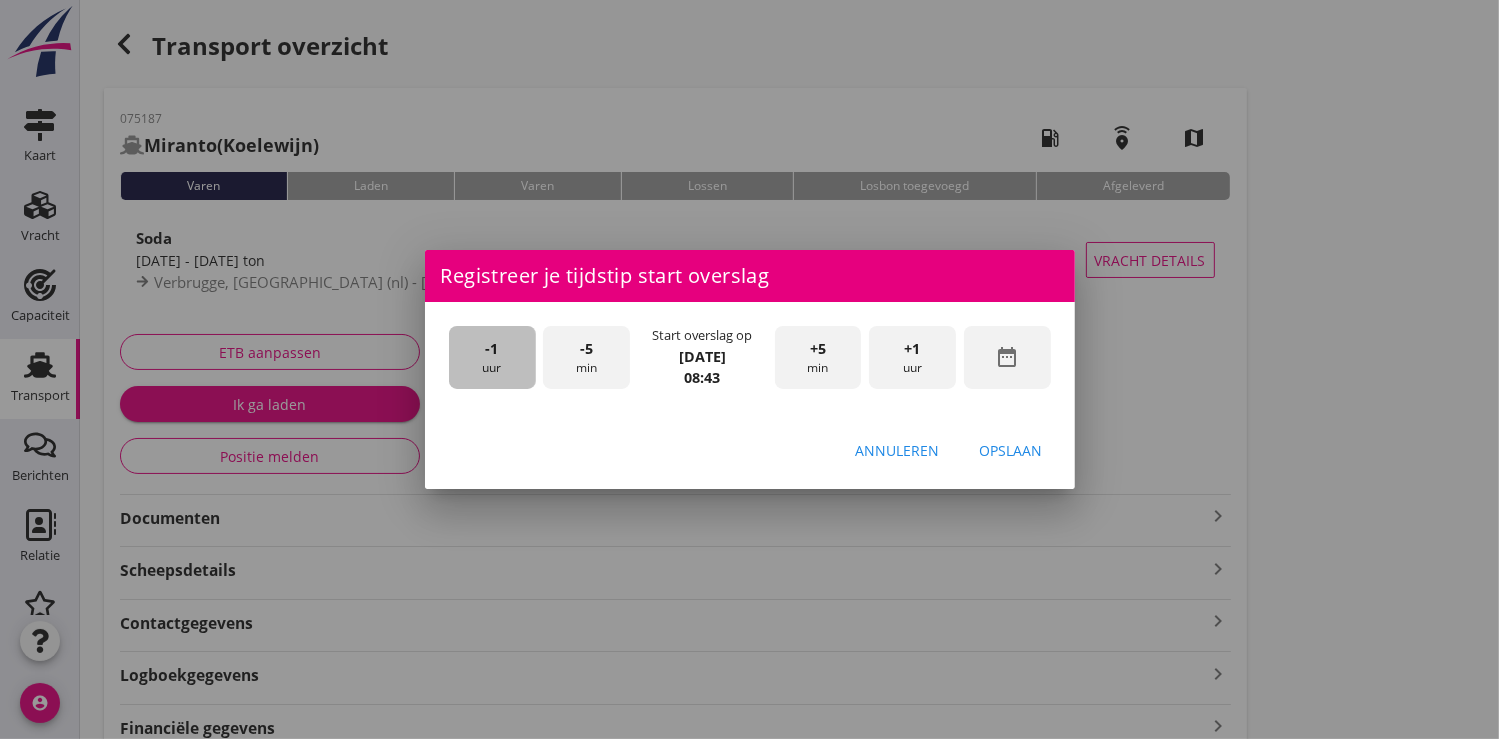 click on "-1  uur" at bounding box center [492, 357] 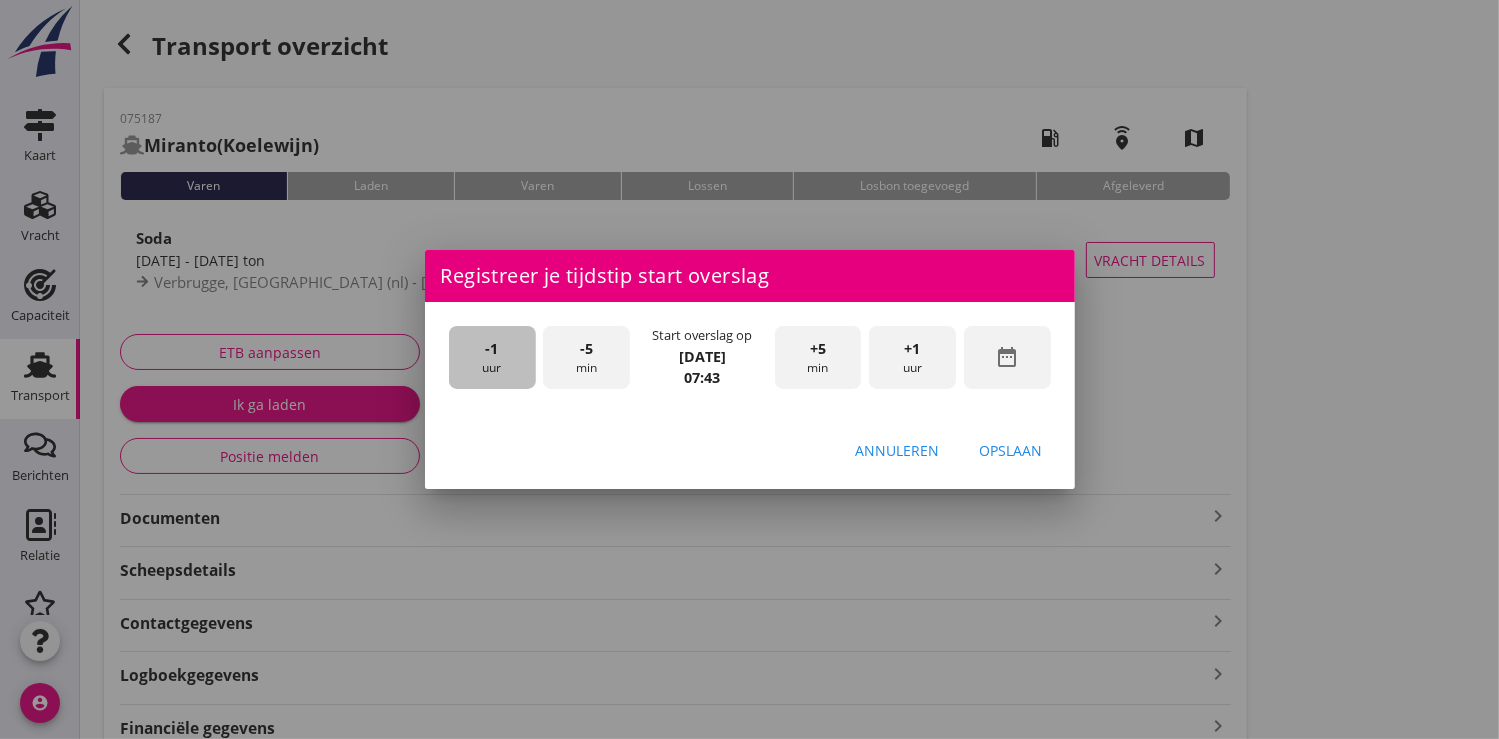 click on "-1  uur" at bounding box center (492, 357) 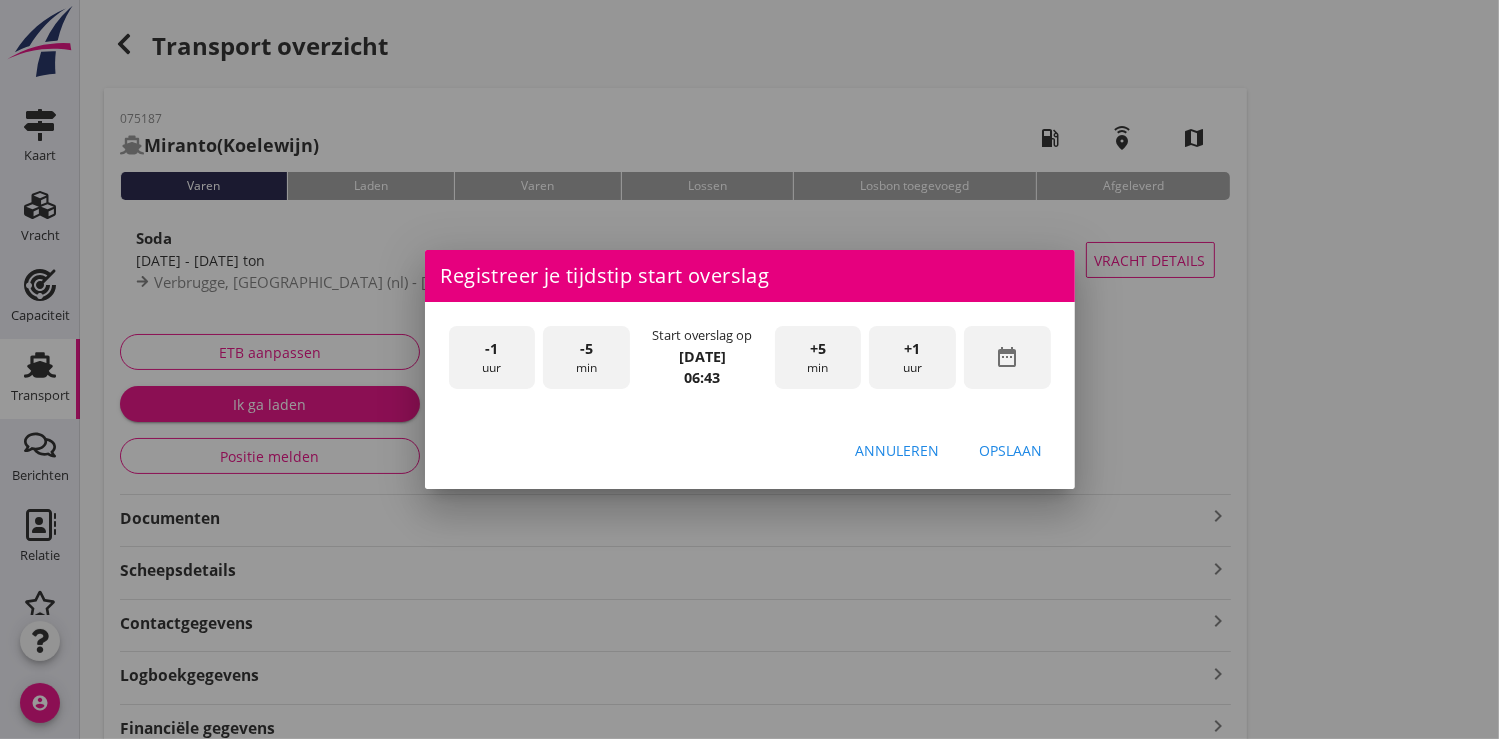 click on "-1  uur" at bounding box center [492, 357] 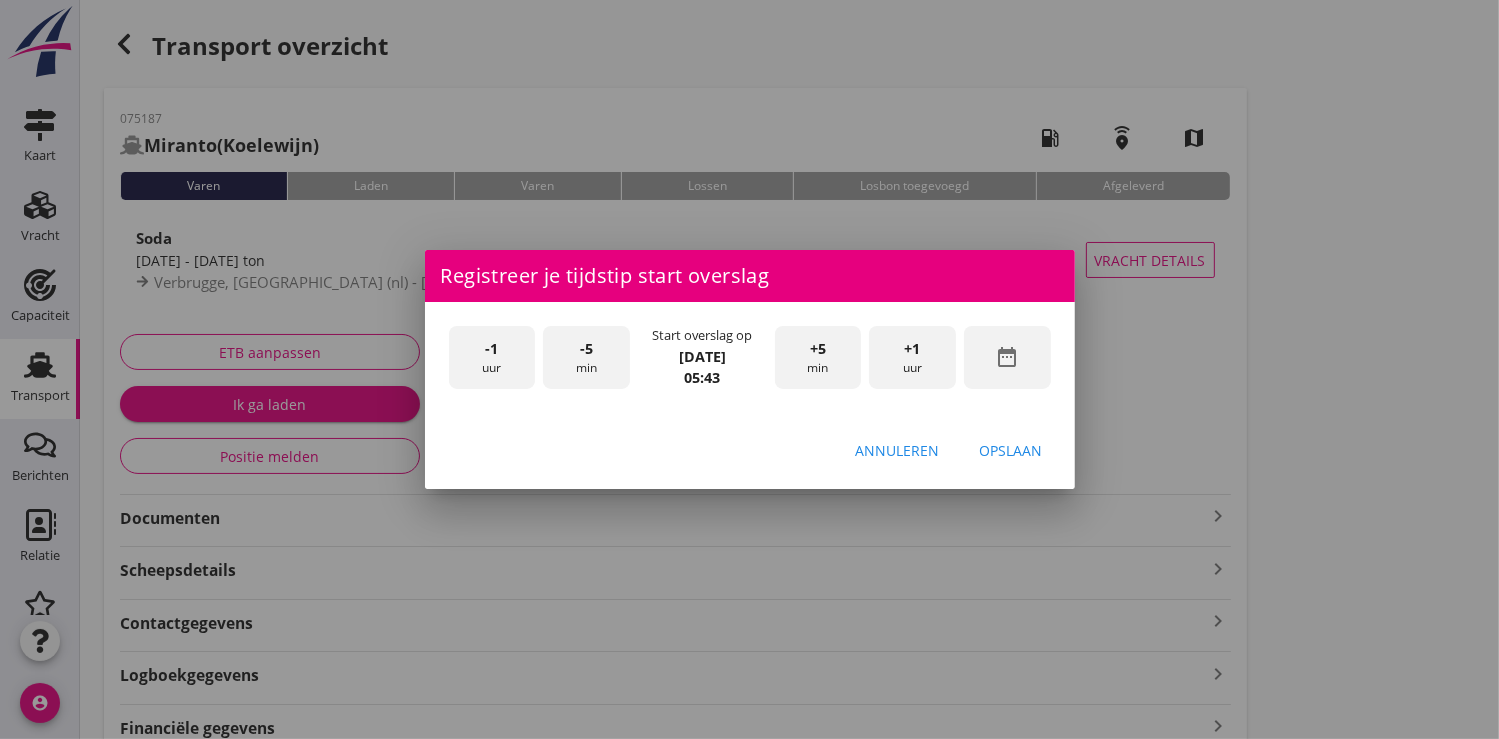 click on "+5" at bounding box center (818, 349) 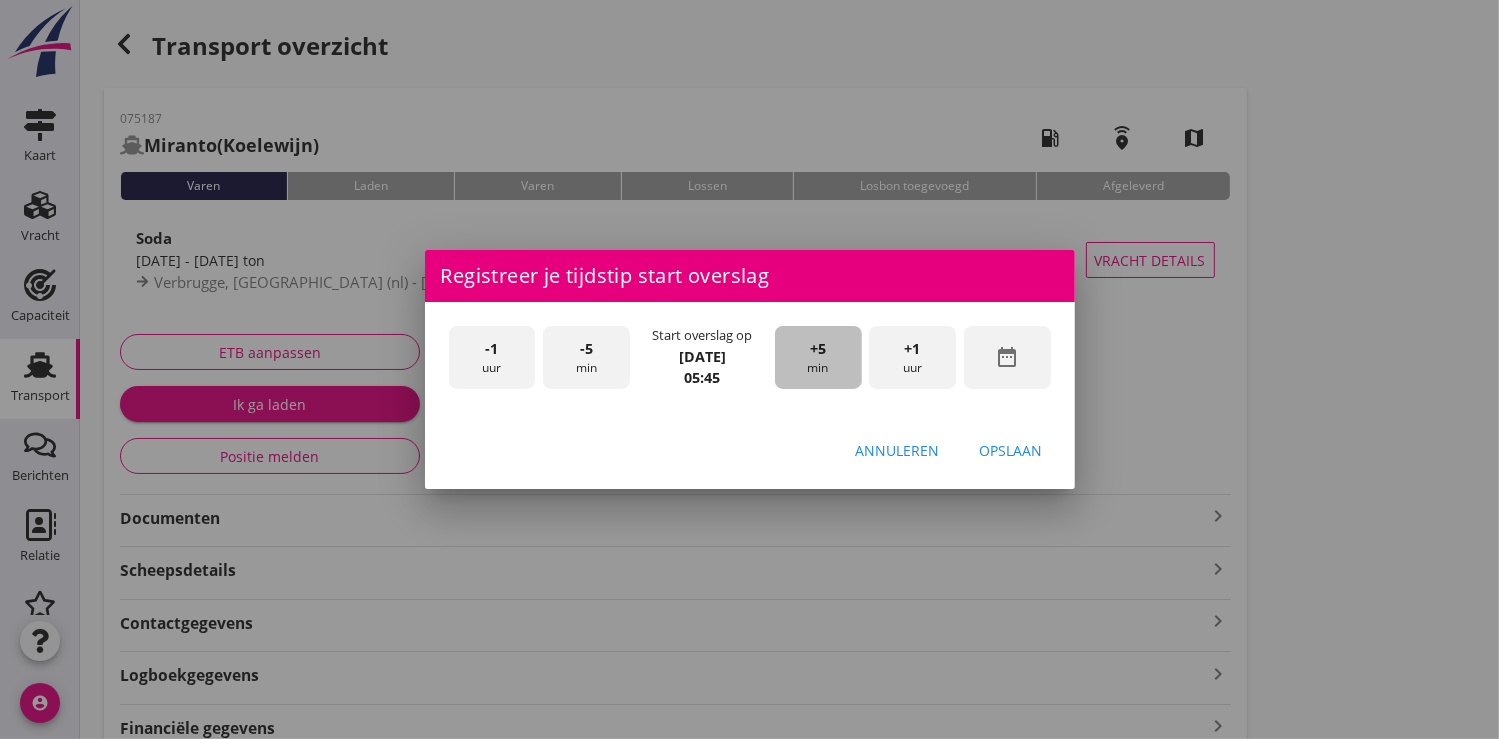 click on "+5" at bounding box center (818, 349) 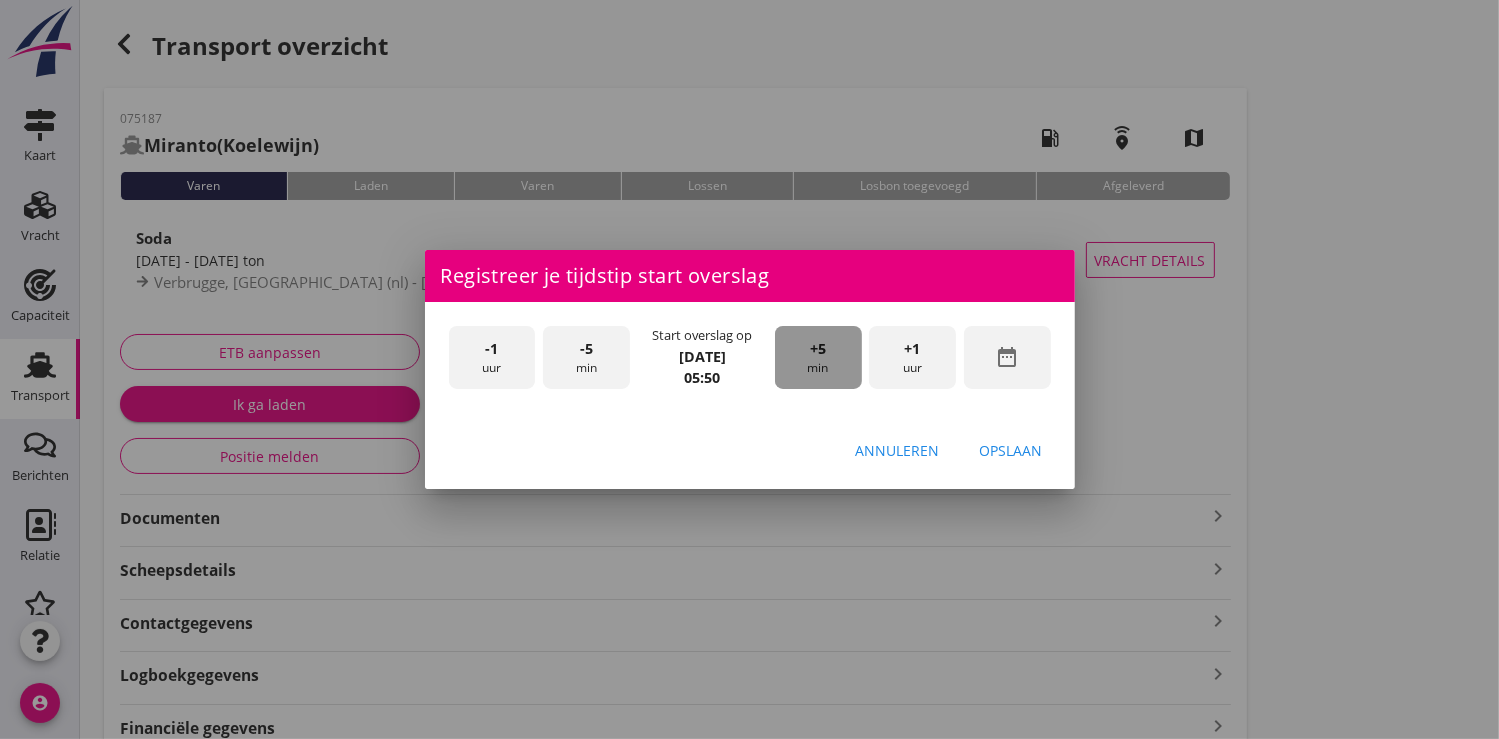 click on "+5" at bounding box center (818, 349) 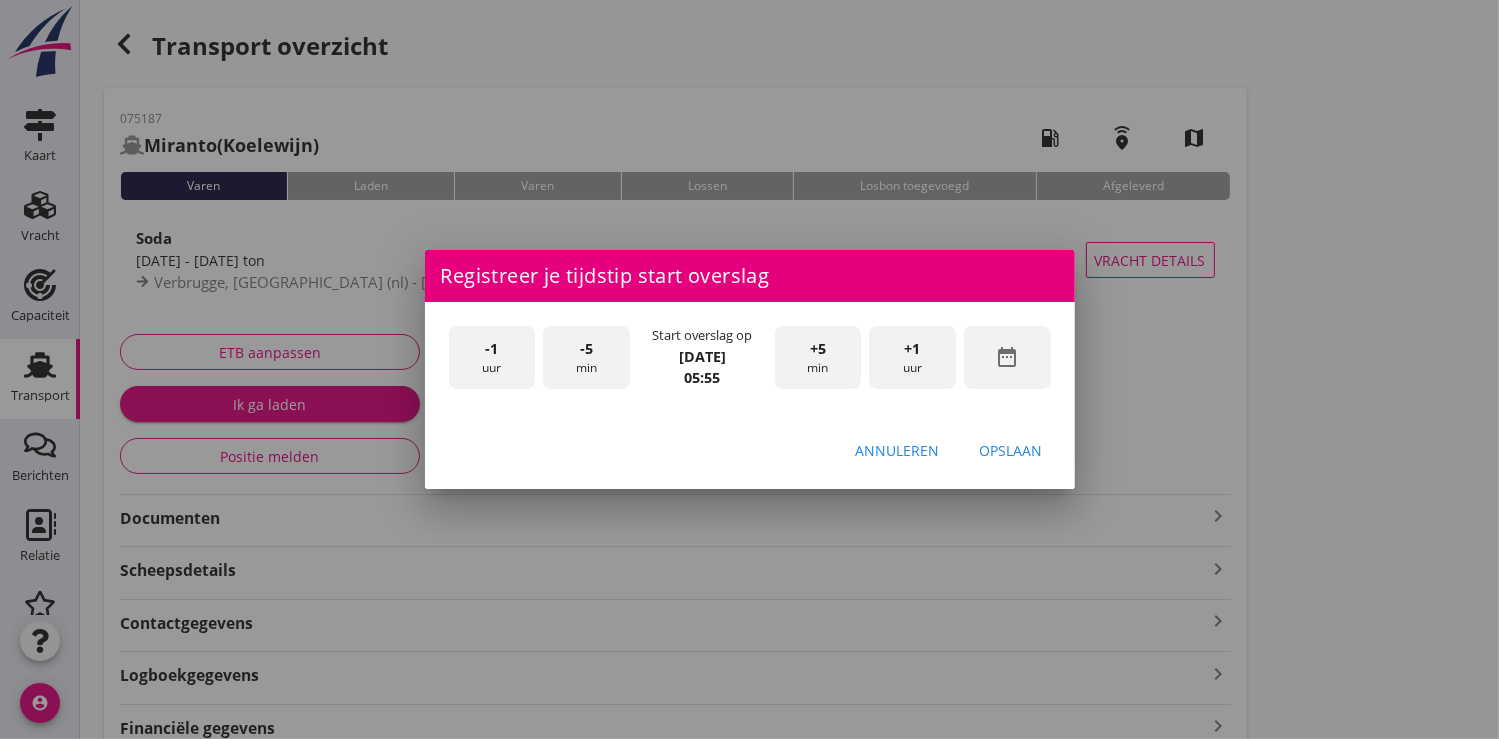 click on "+5" at bounding box center (818, 349) 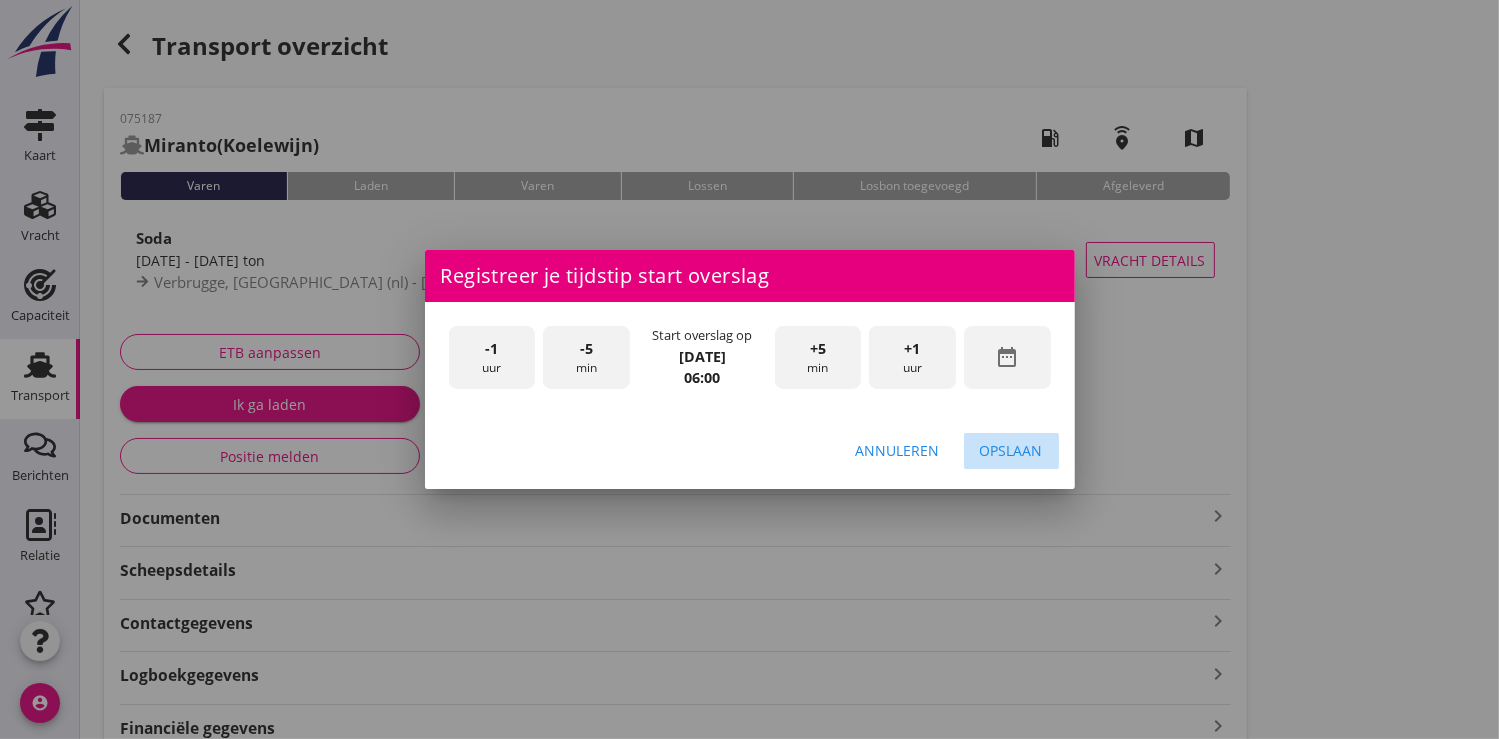 click on "Opslaan" at bounding box center [1011, 450] 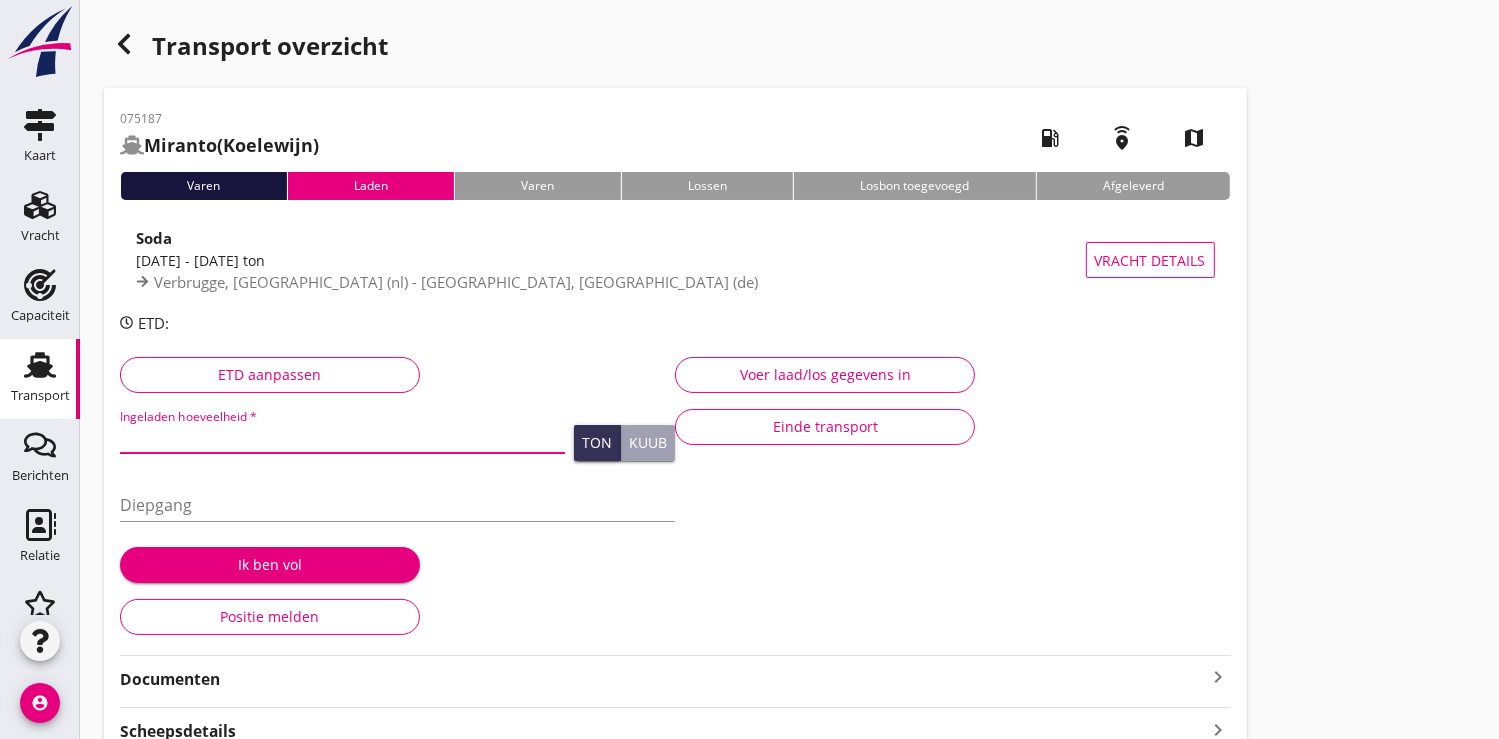 click at bounding box center [342, 437] 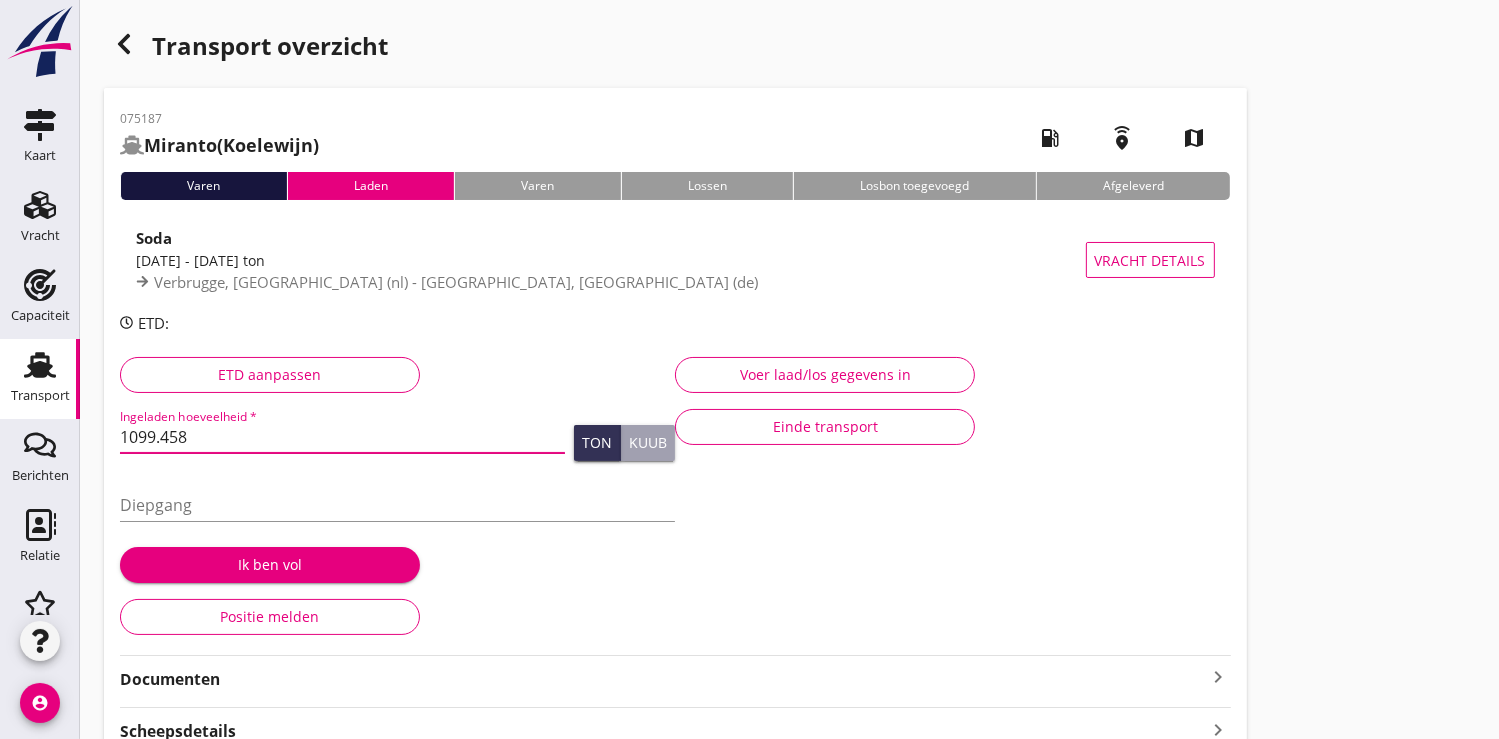 type on "1099.458" 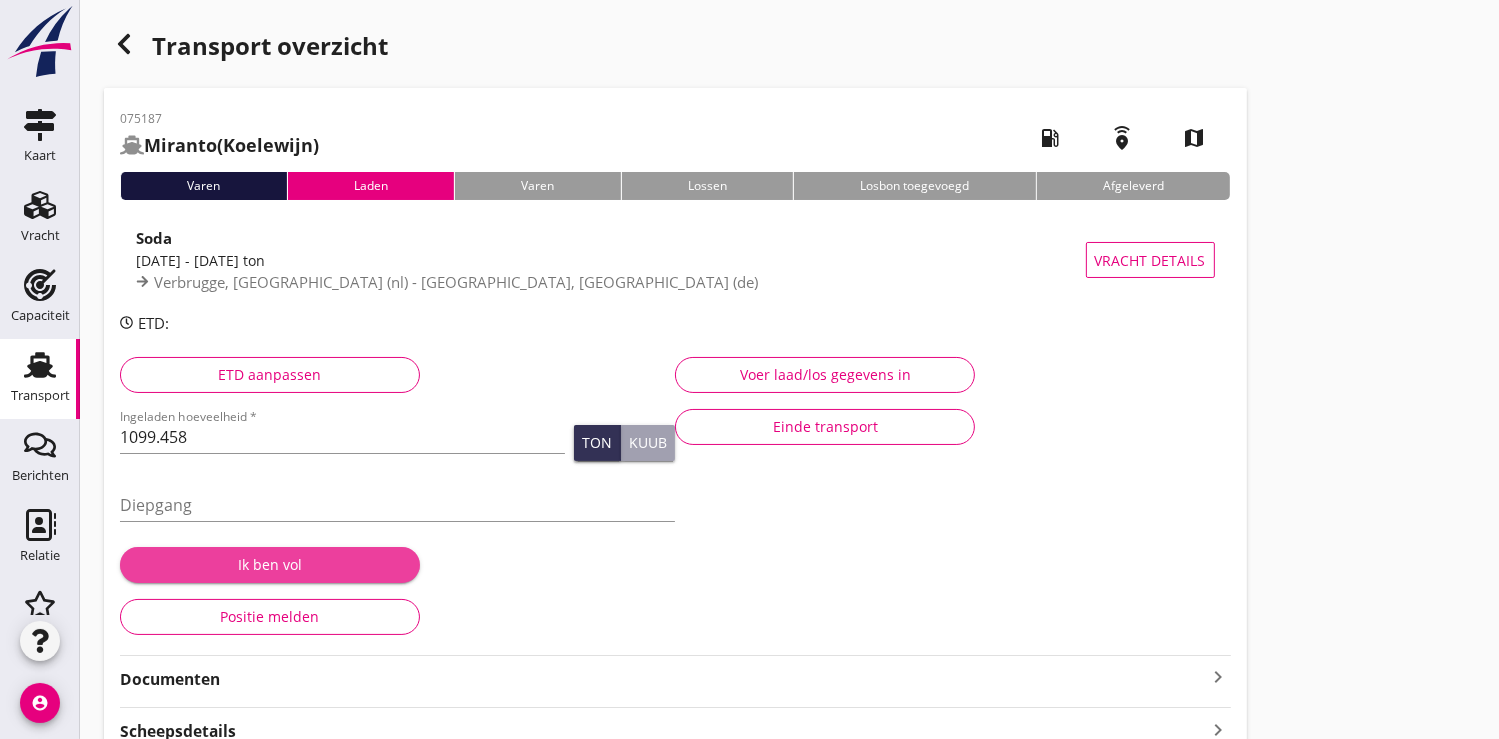 click on "Ik ben vol" at bounding box center [270, 564] 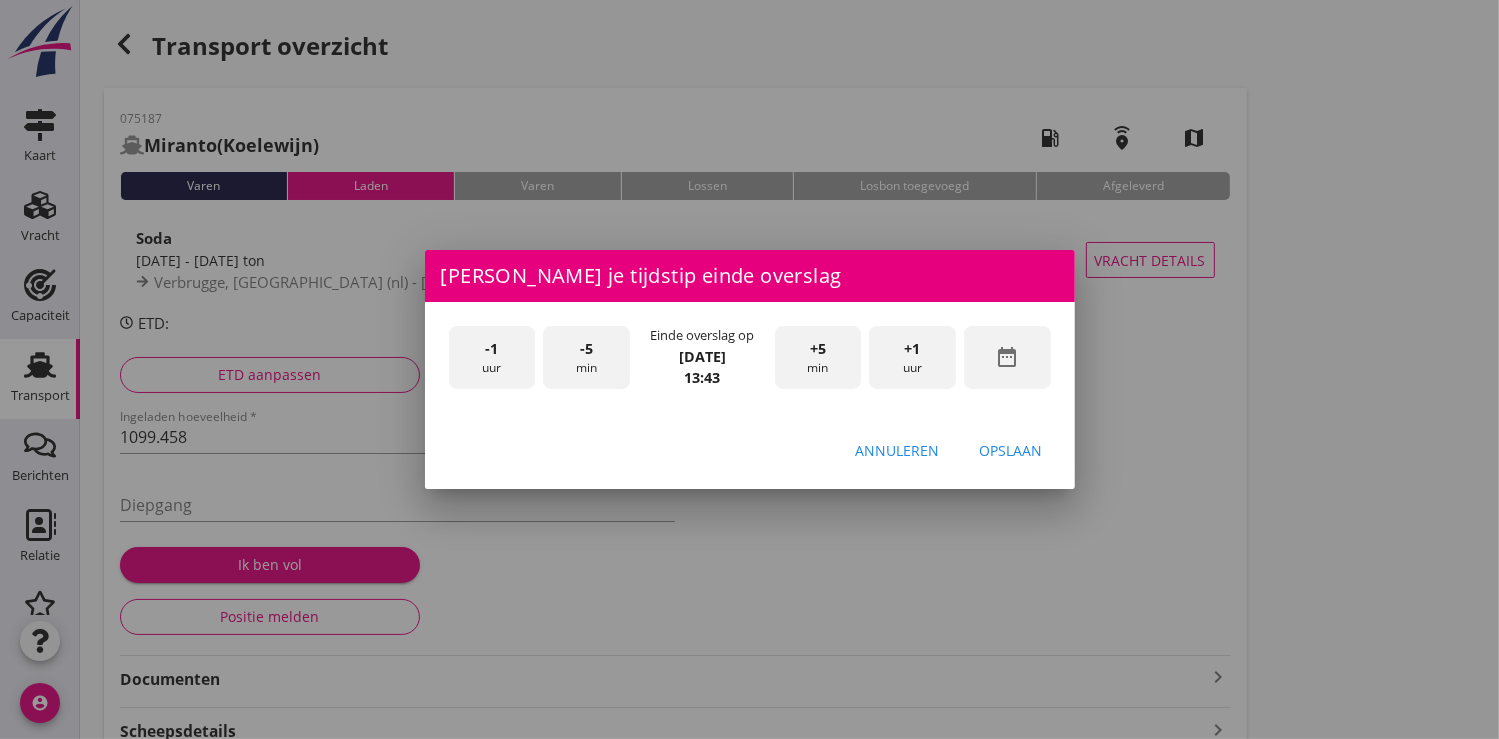 click on "-1  uur" at bounding box center [492, 357] 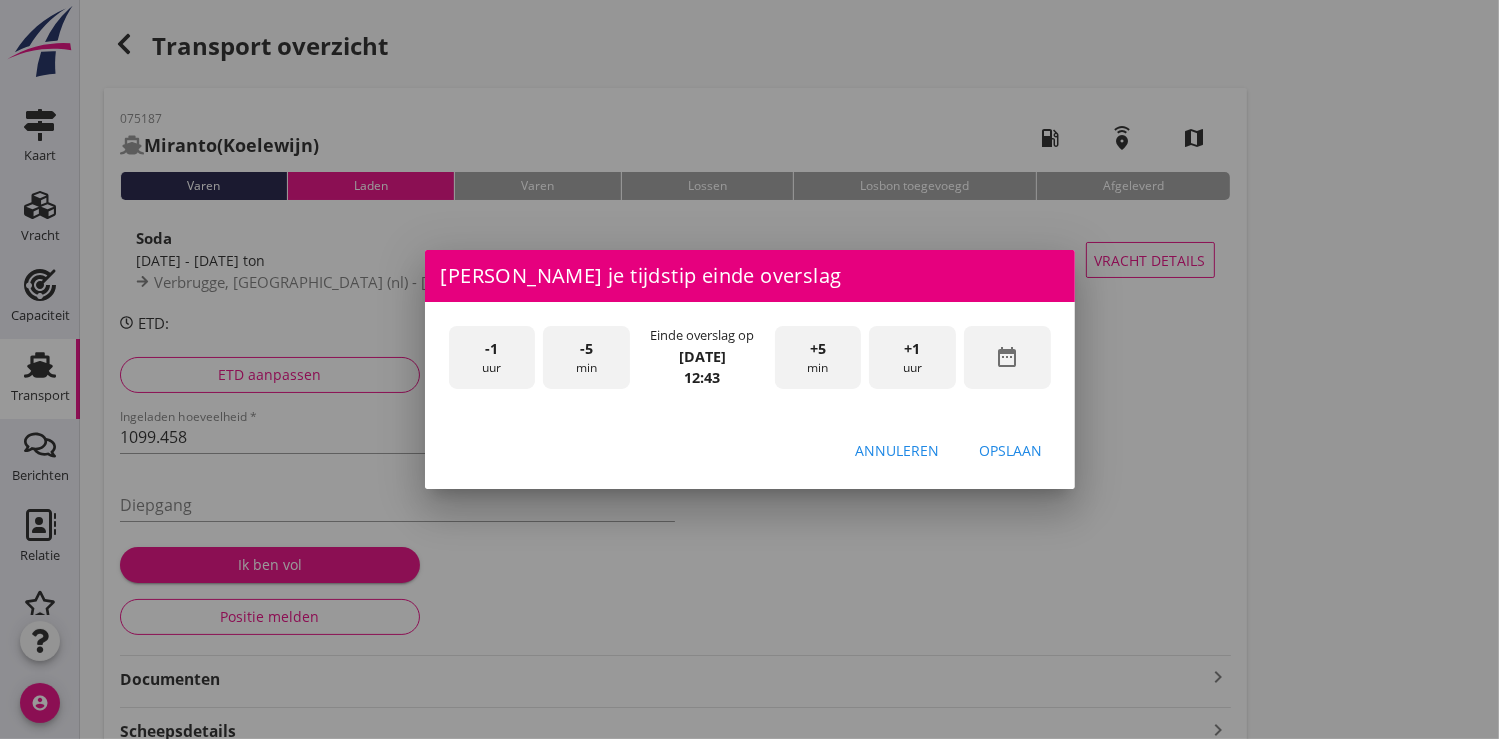 click on "-5  min" at bounding box center (586, 357) 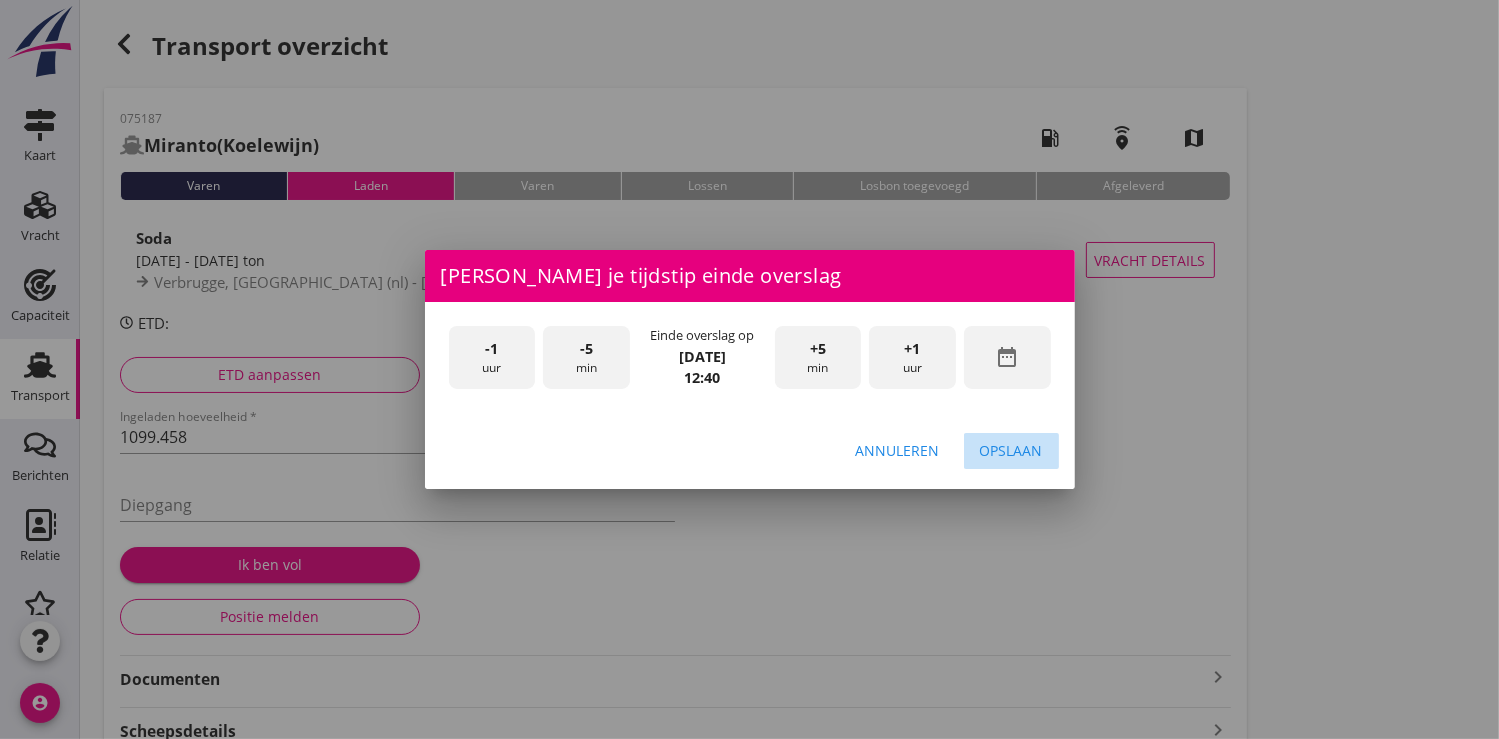 click on "Opslaan" at bounding box center (1011, 450) 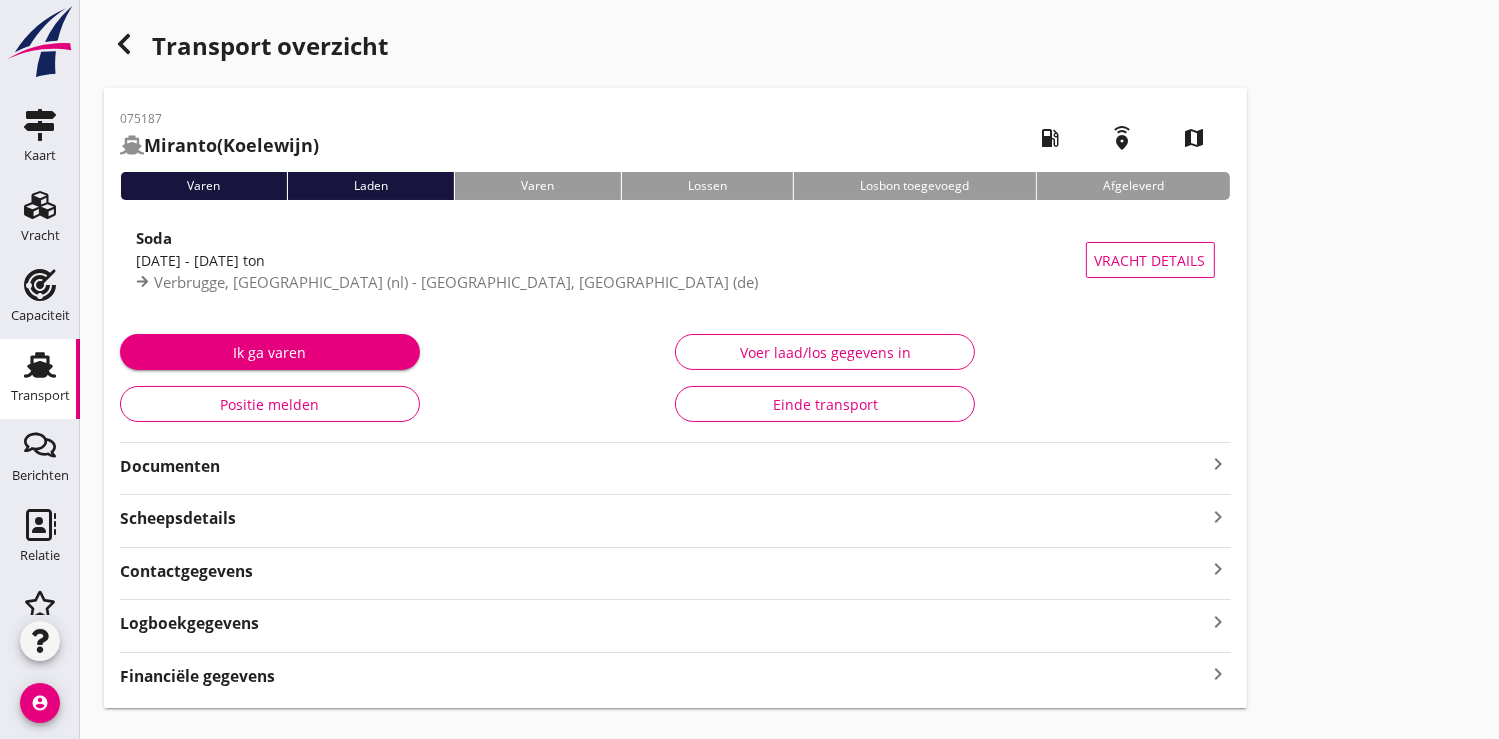 click on "Ik ga varen" at bounding box center (270, 352) 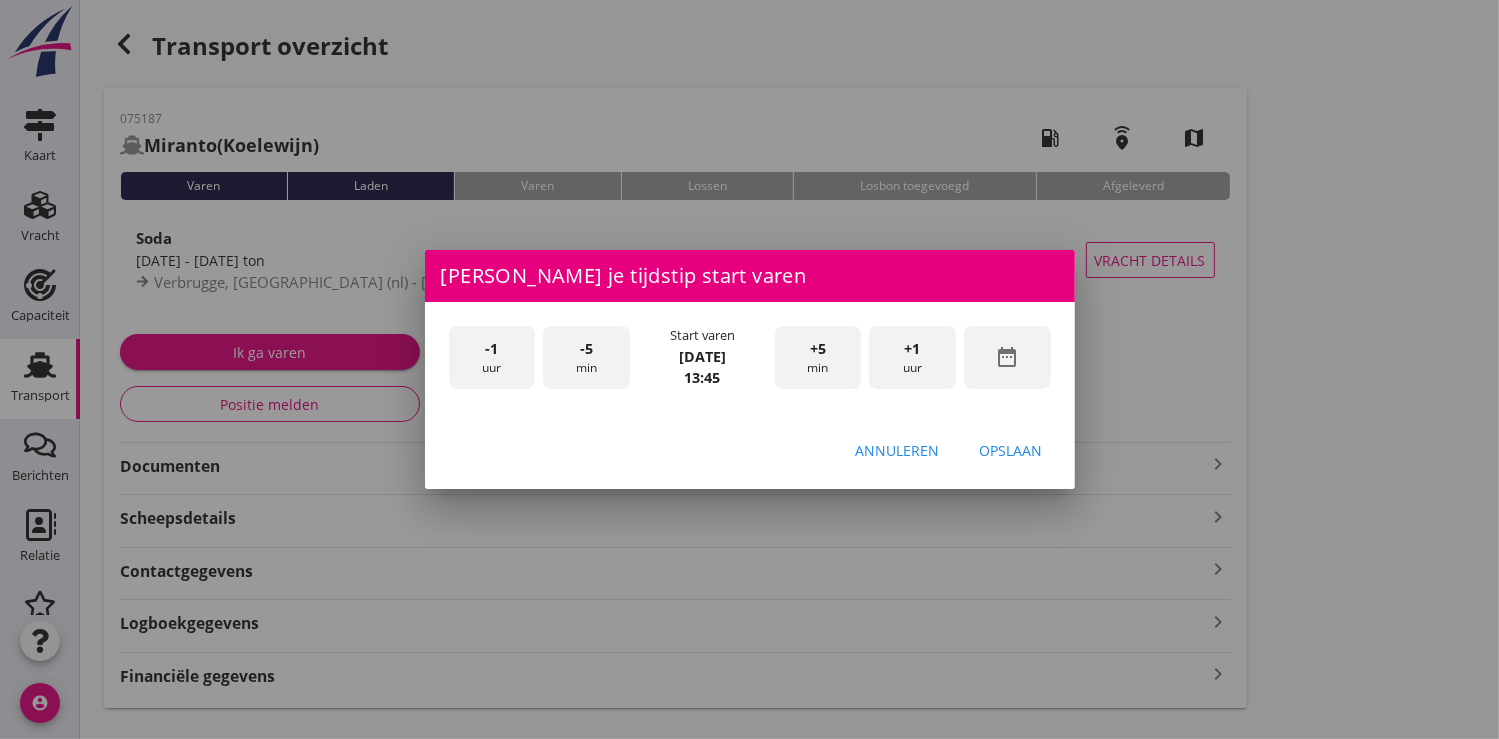 click on "-5  min" at bounding box center [586, 357] 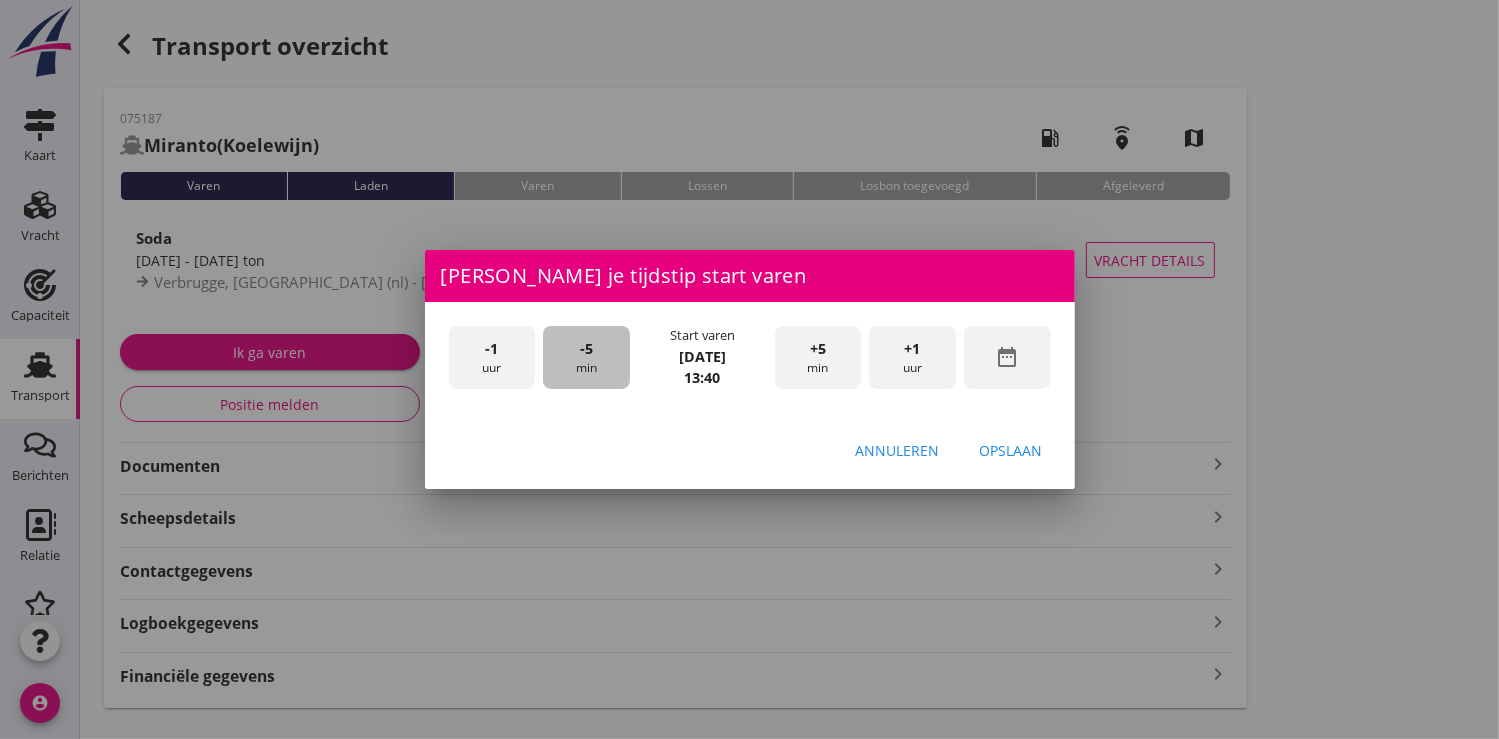 click on "-5  min" at bounding box center (586, 357) 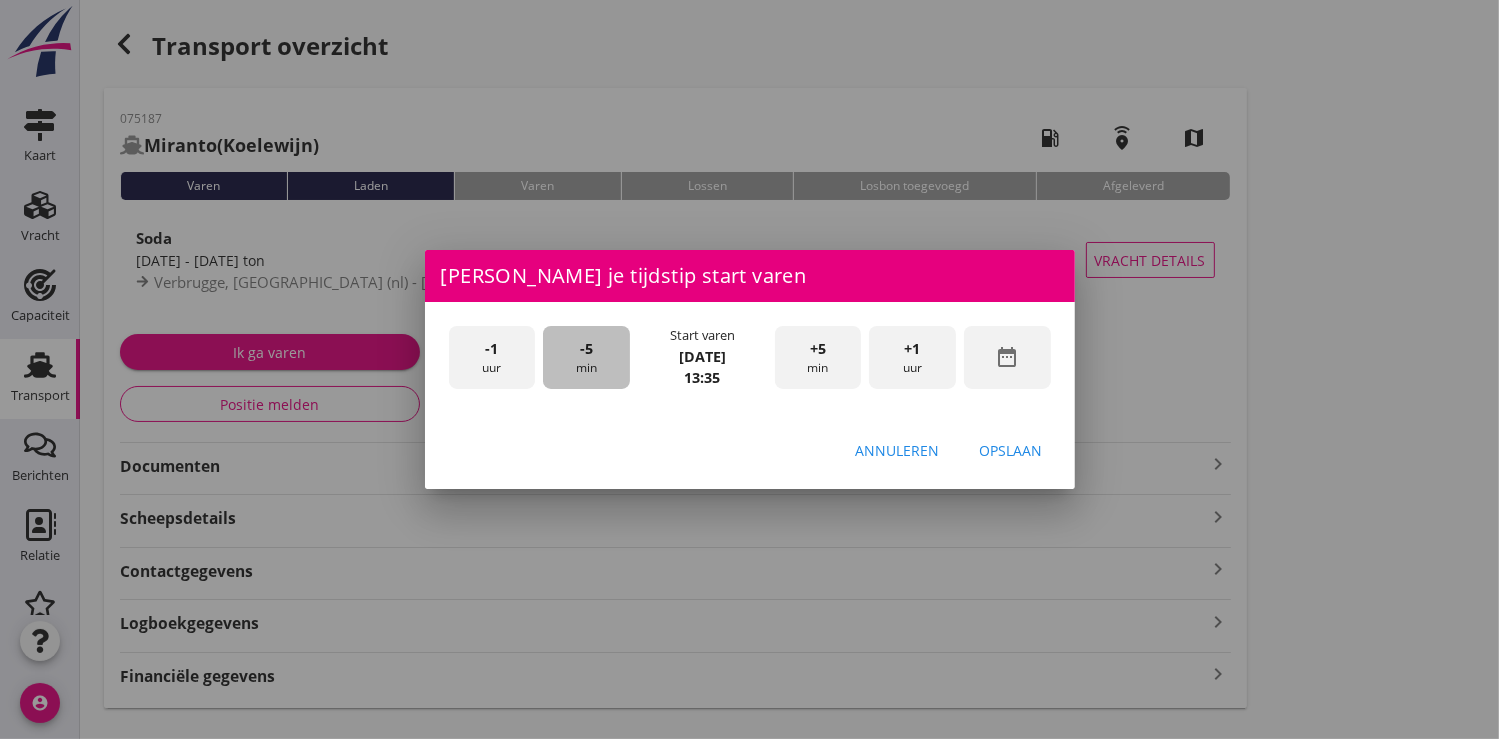 click on "-5  min" at bounding box center (586, 357) 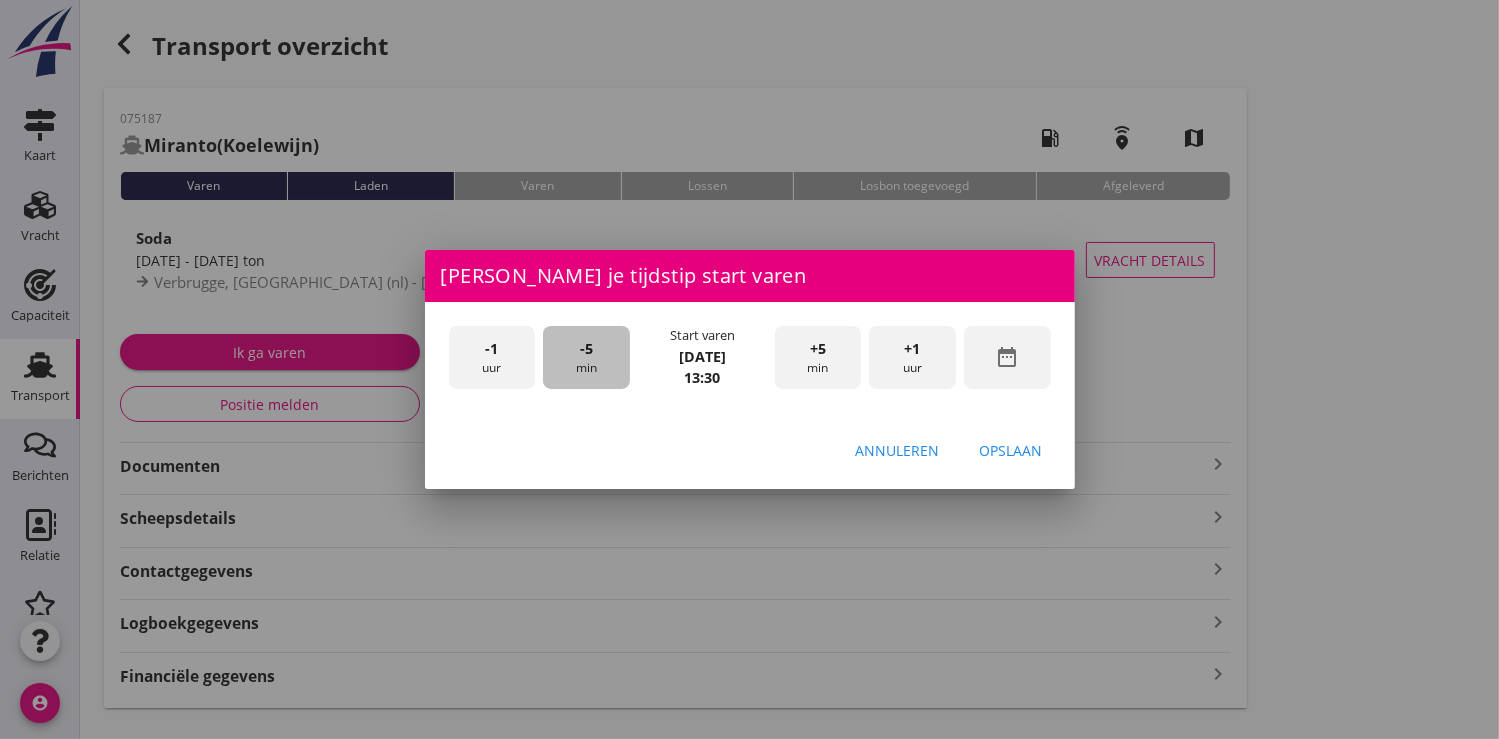 click on "-5  min" at bounding box center [586, 357] 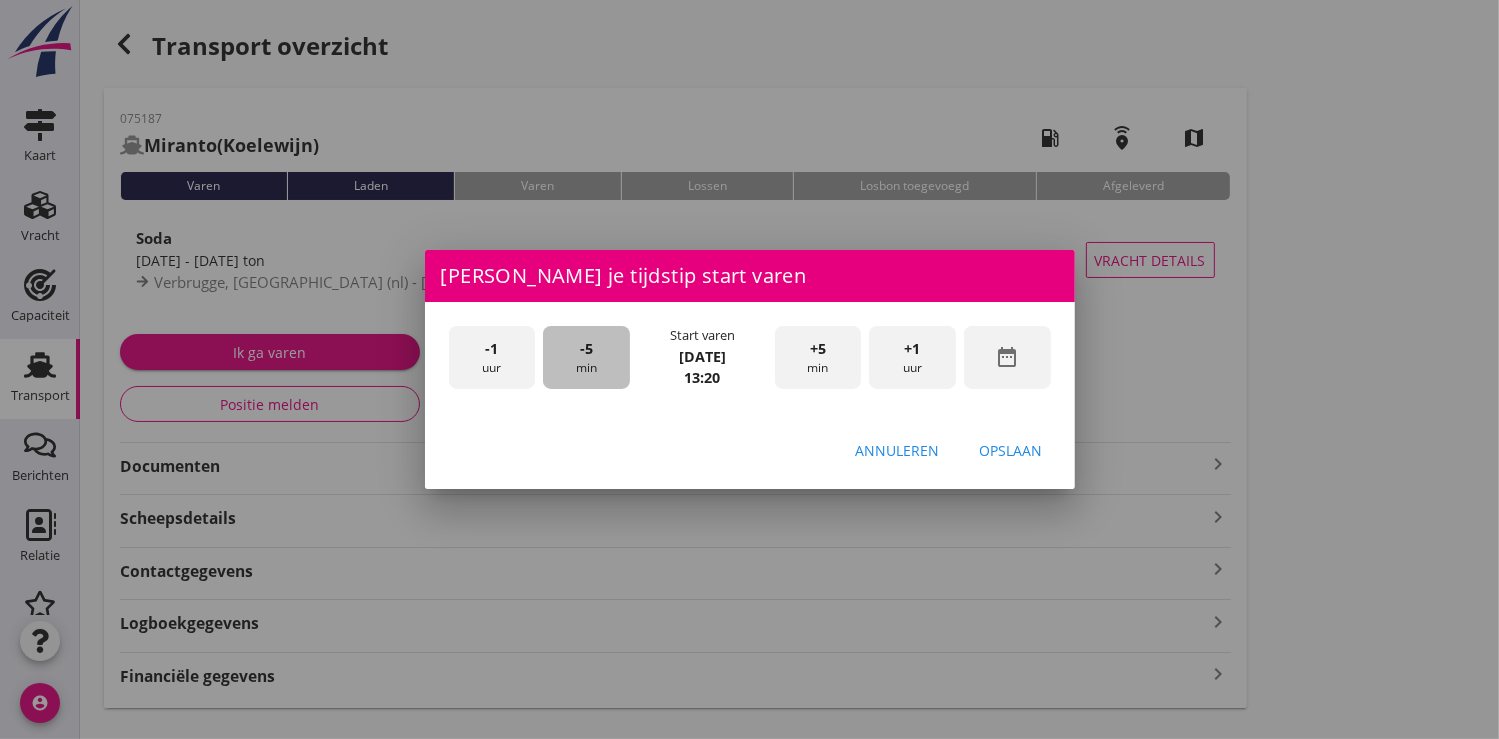 click on "-5  min" at bounding box center [586, 357] 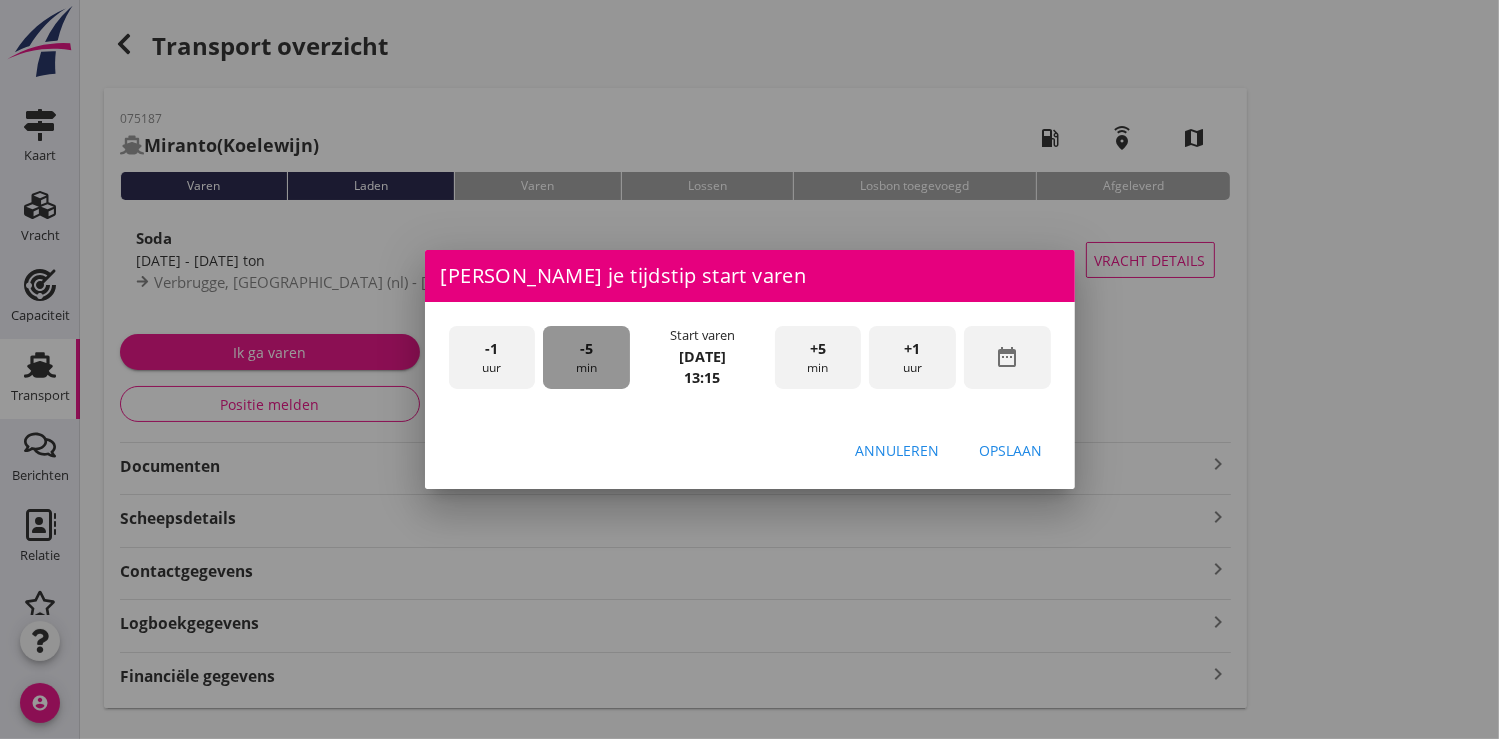 click on "-5  min" at bounding box center [586, 357] 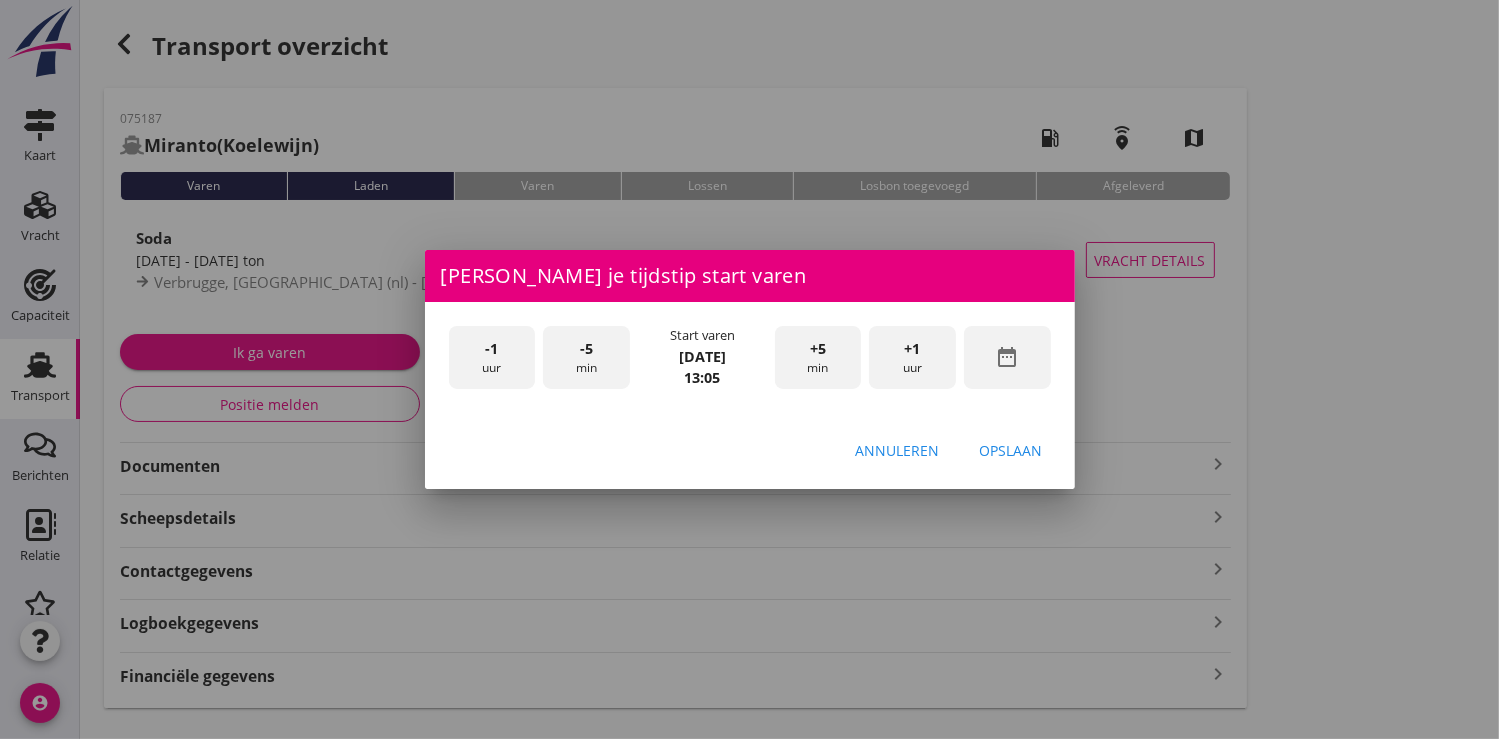 click on "-5  min" at bounding box center [586, 357] 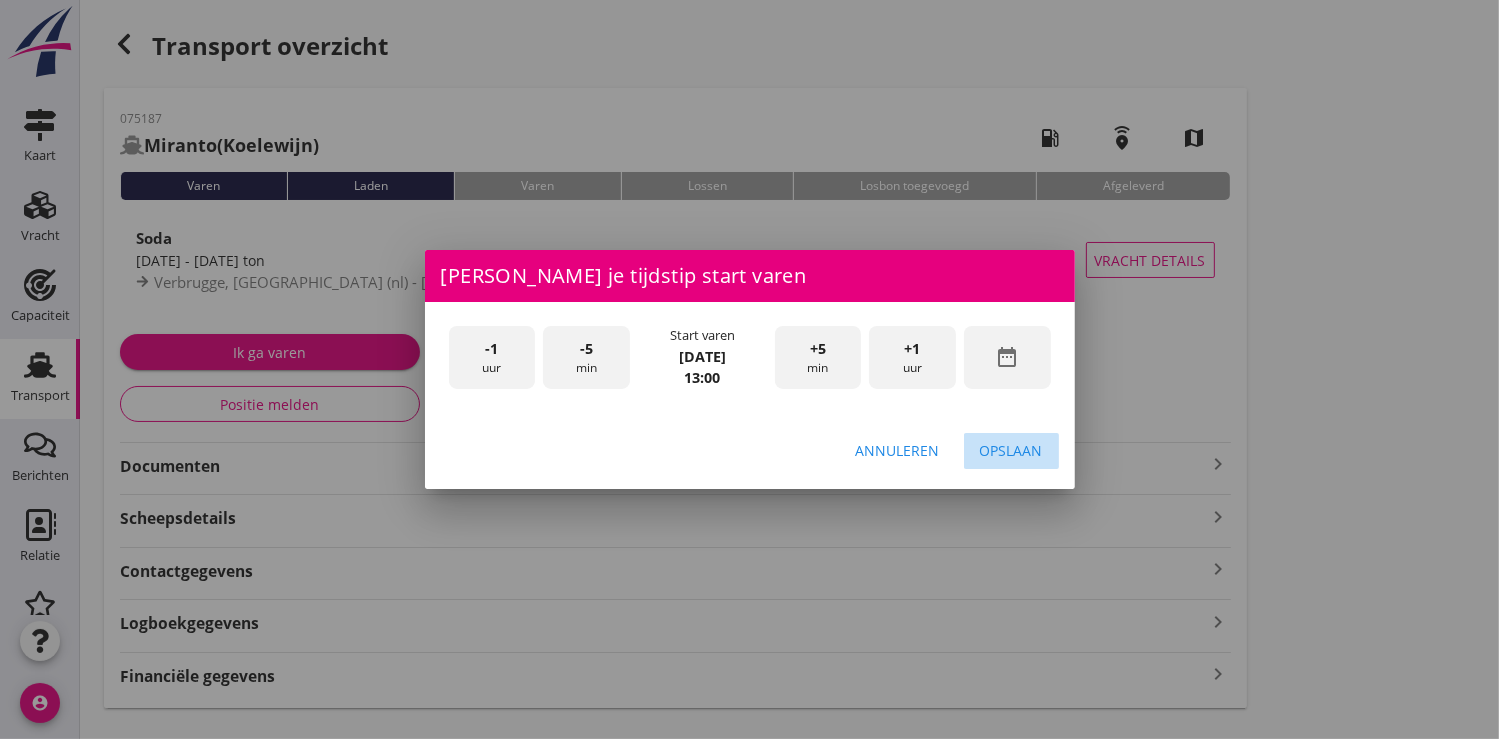 click on "Opslaan" at bounding box center (1011, 450) 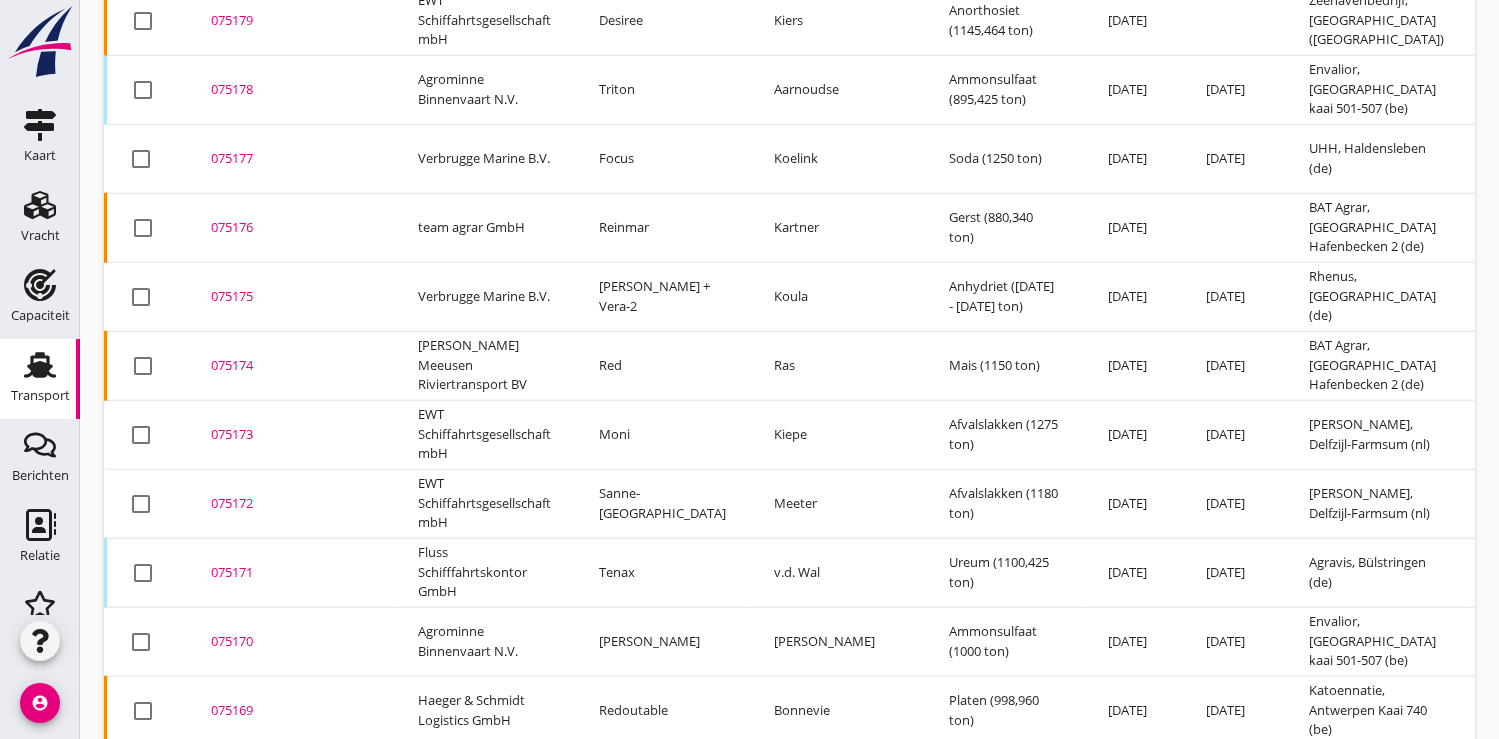 scroll, scrollTop: 1964, scrollLeft: 0, axis: vertical 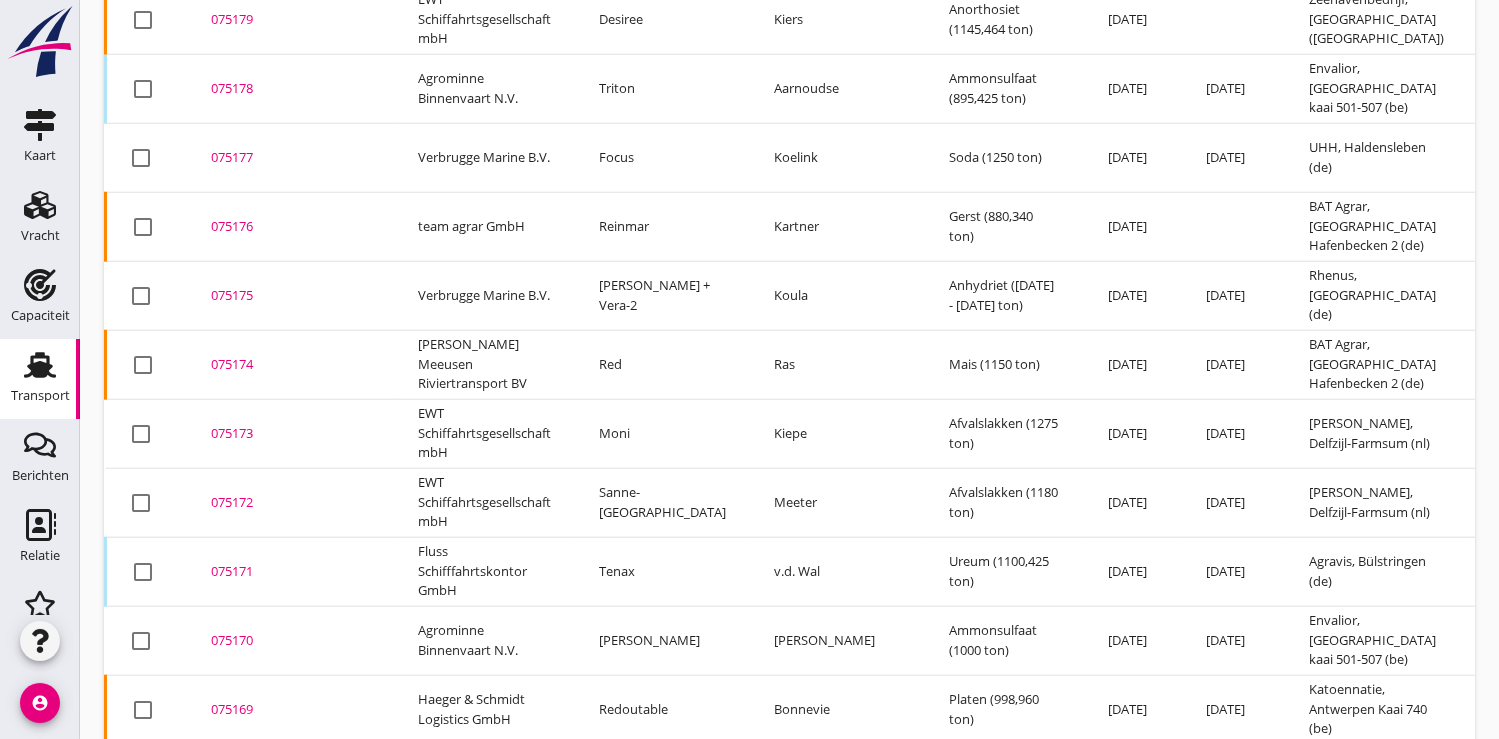 click on "075170" at bounding box center [290, 641] 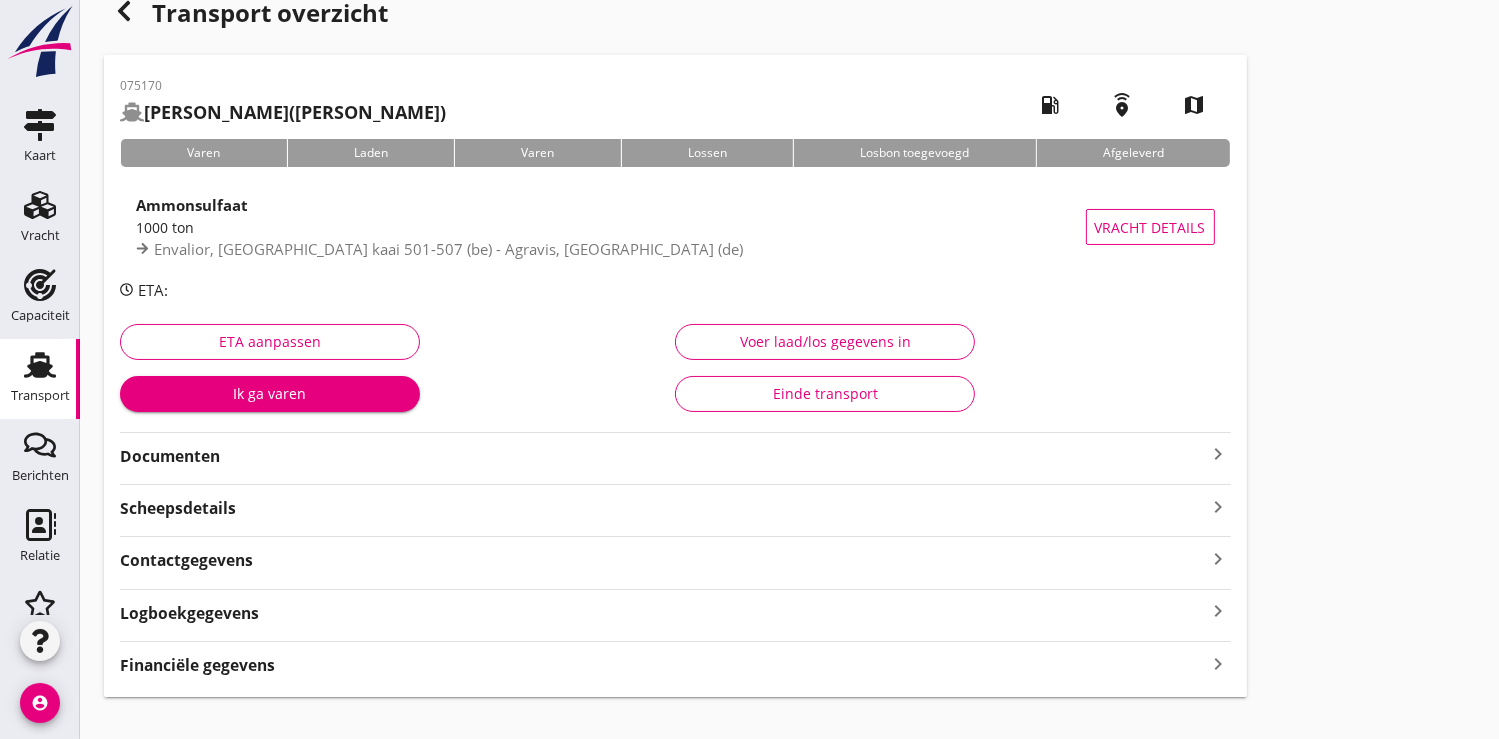 scroll, scrollTop: 62, scrollLeft: 0, axis: vertical 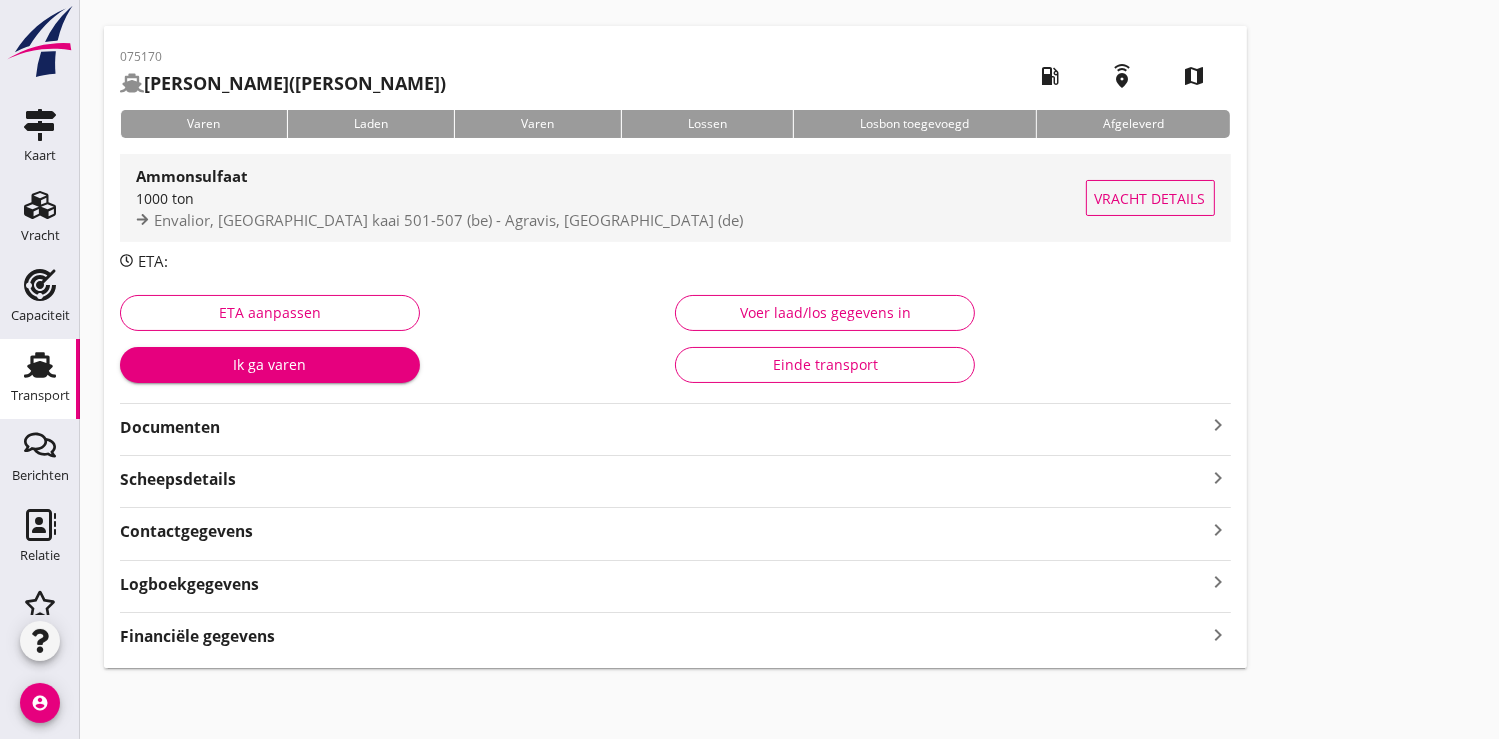 click on "Envalior, [GEOGRAPHIC_DATA] kaai 501-507 (be) - Agravis, [GEOGRAPHIC_DATA] (de)" at bounding box center (448, 220) 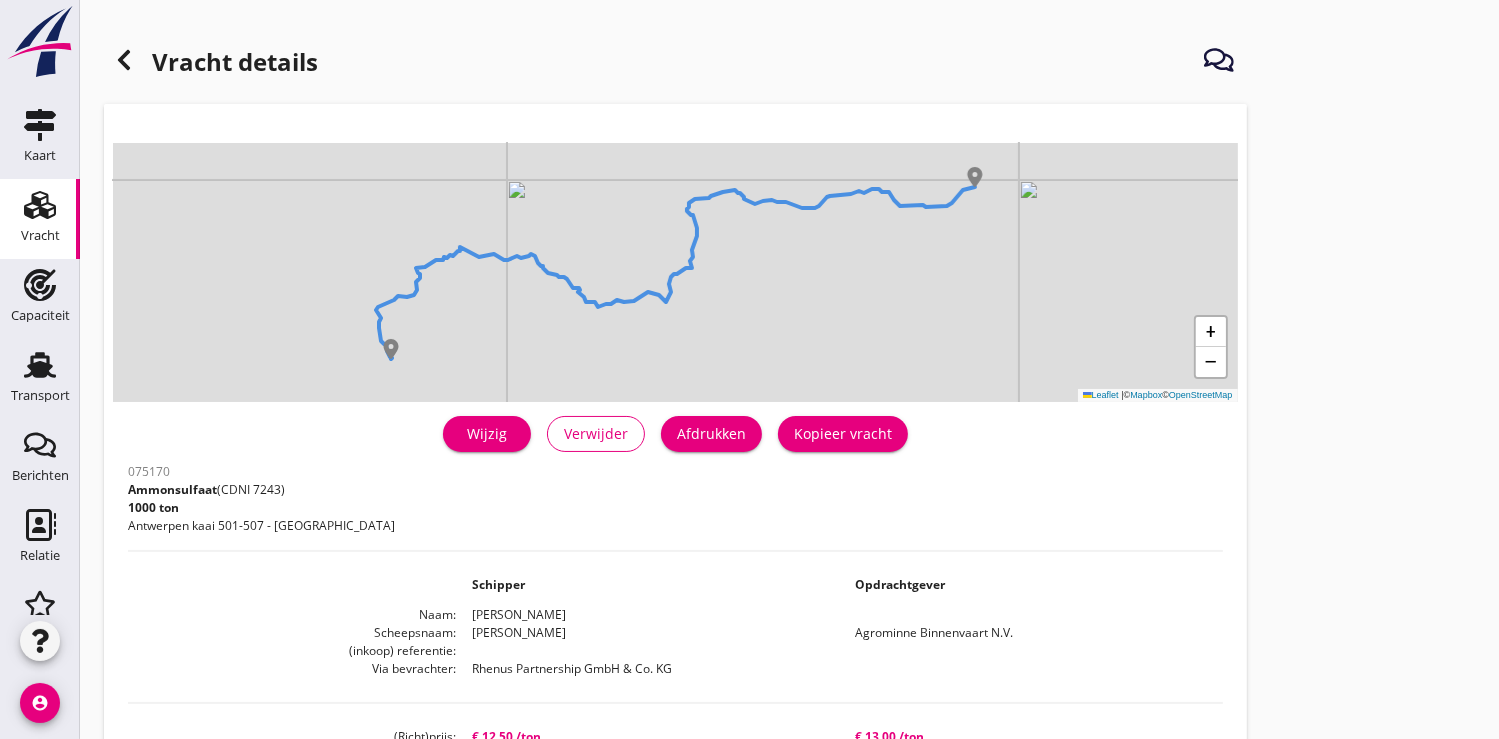 click on "Wijzig" at bounding box center [487, 433] 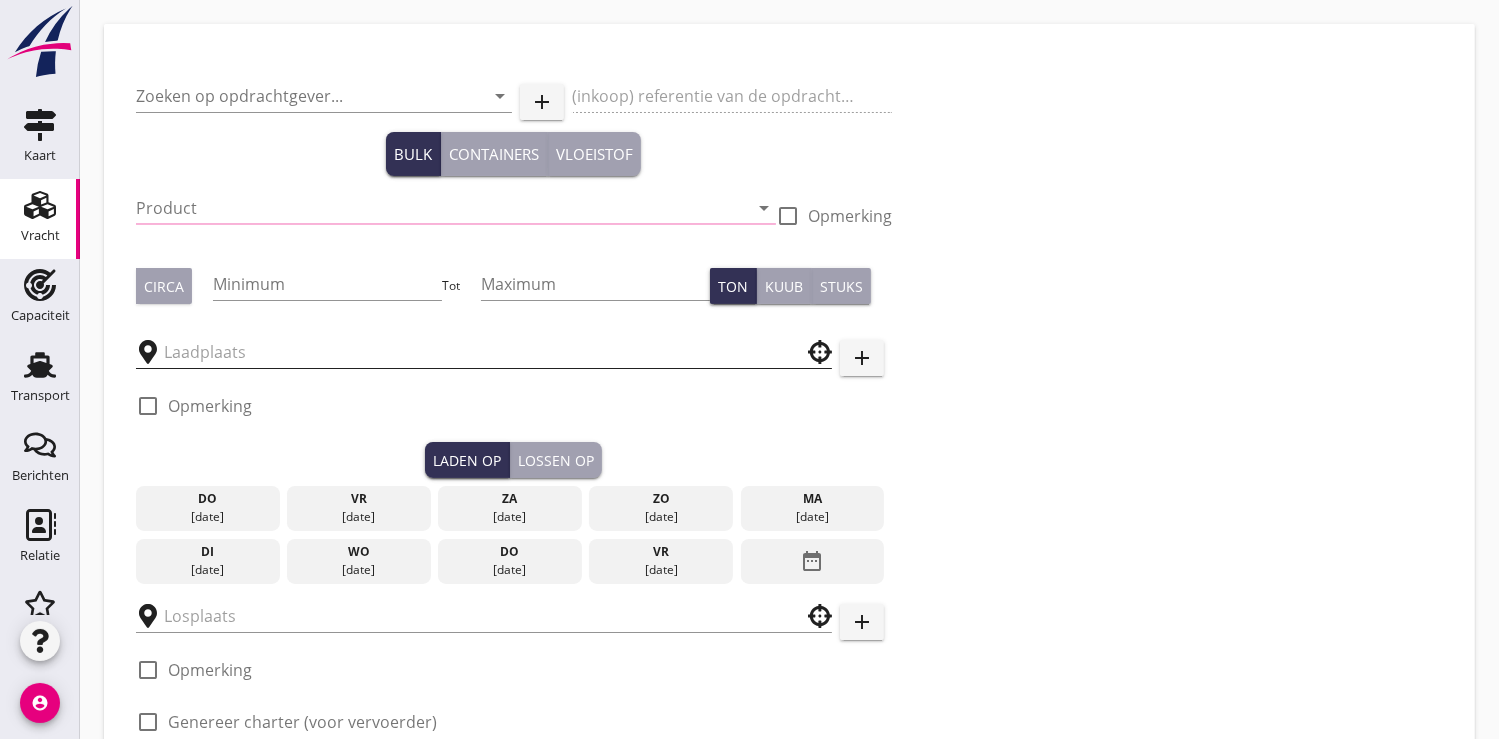 type on "Agrominne Binnenvaart N.V." 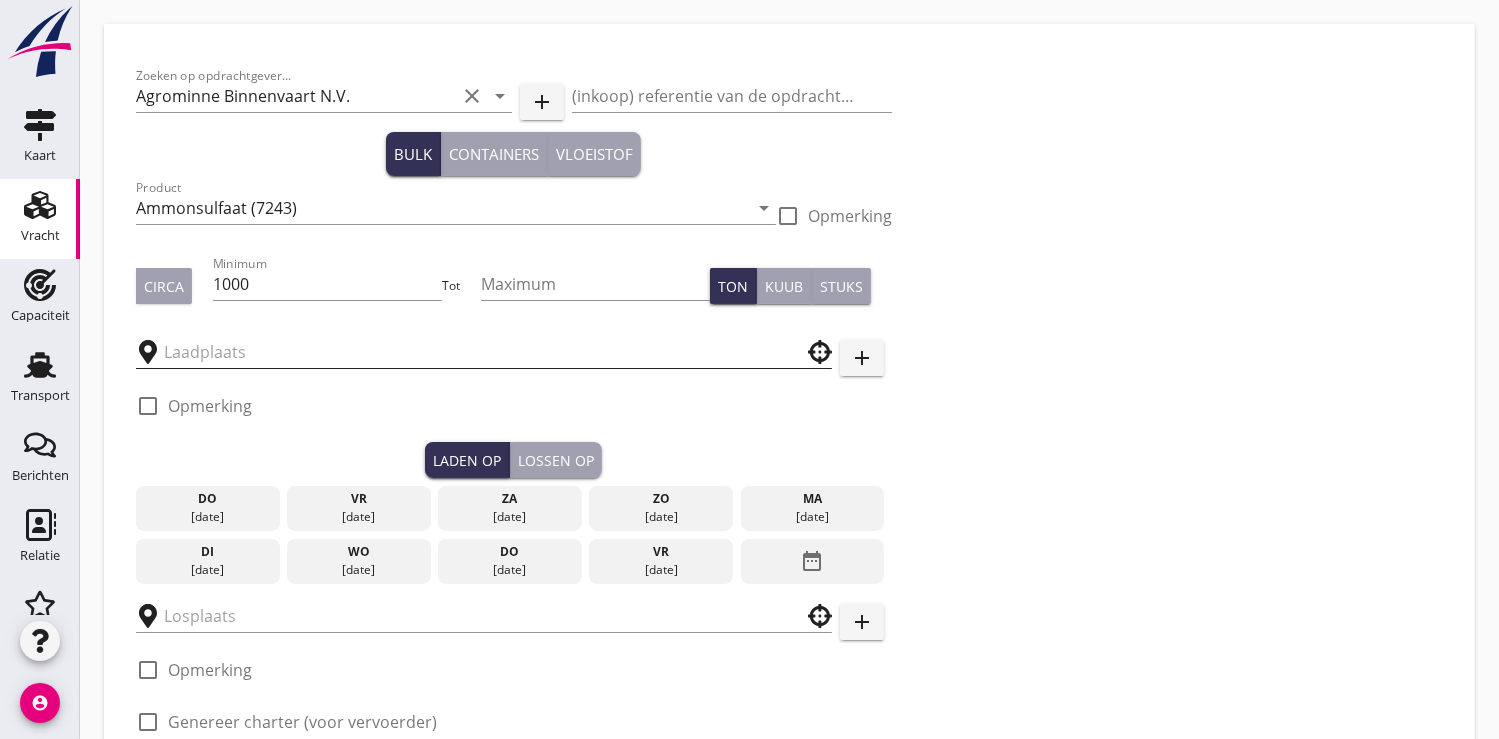 type on "Envalior" 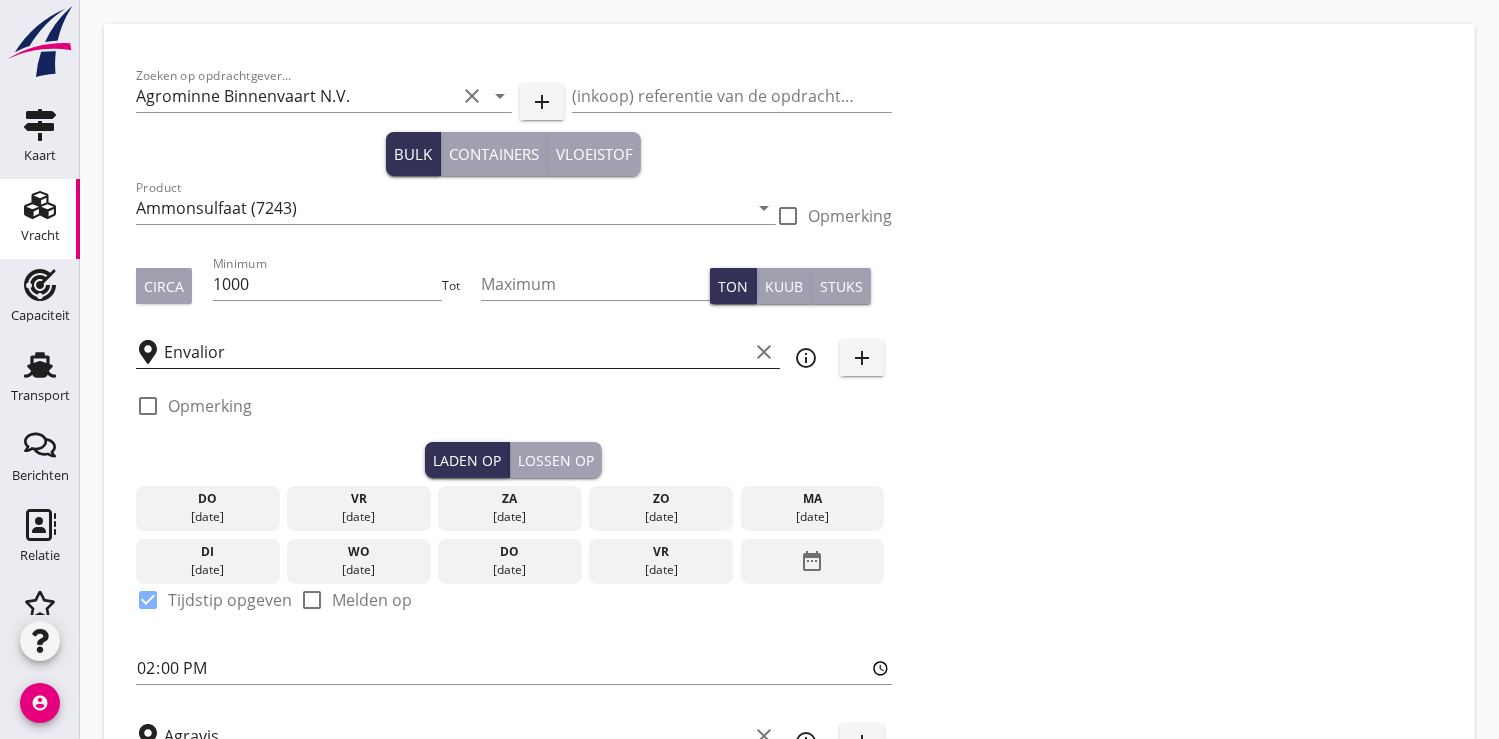 type on "12.5" 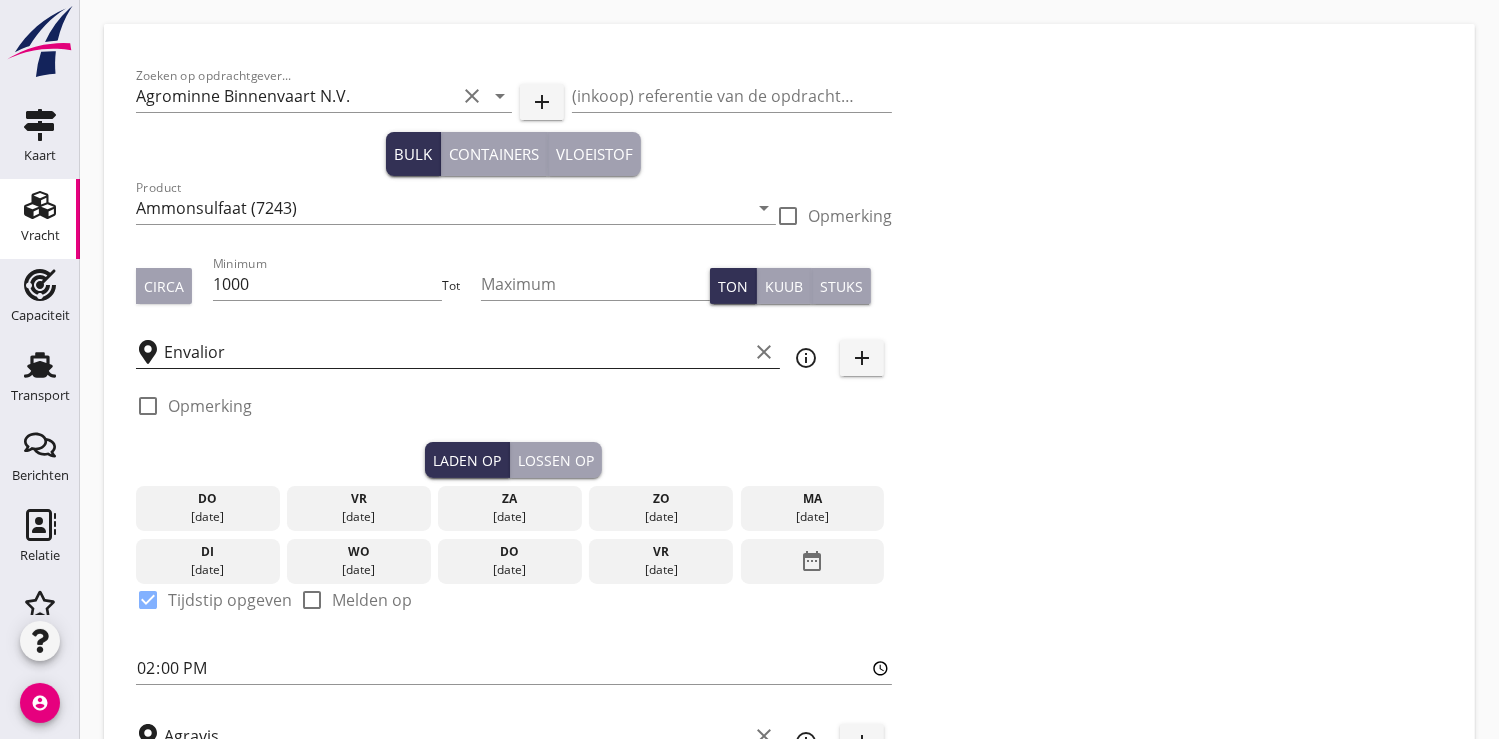 checkbox on "false" 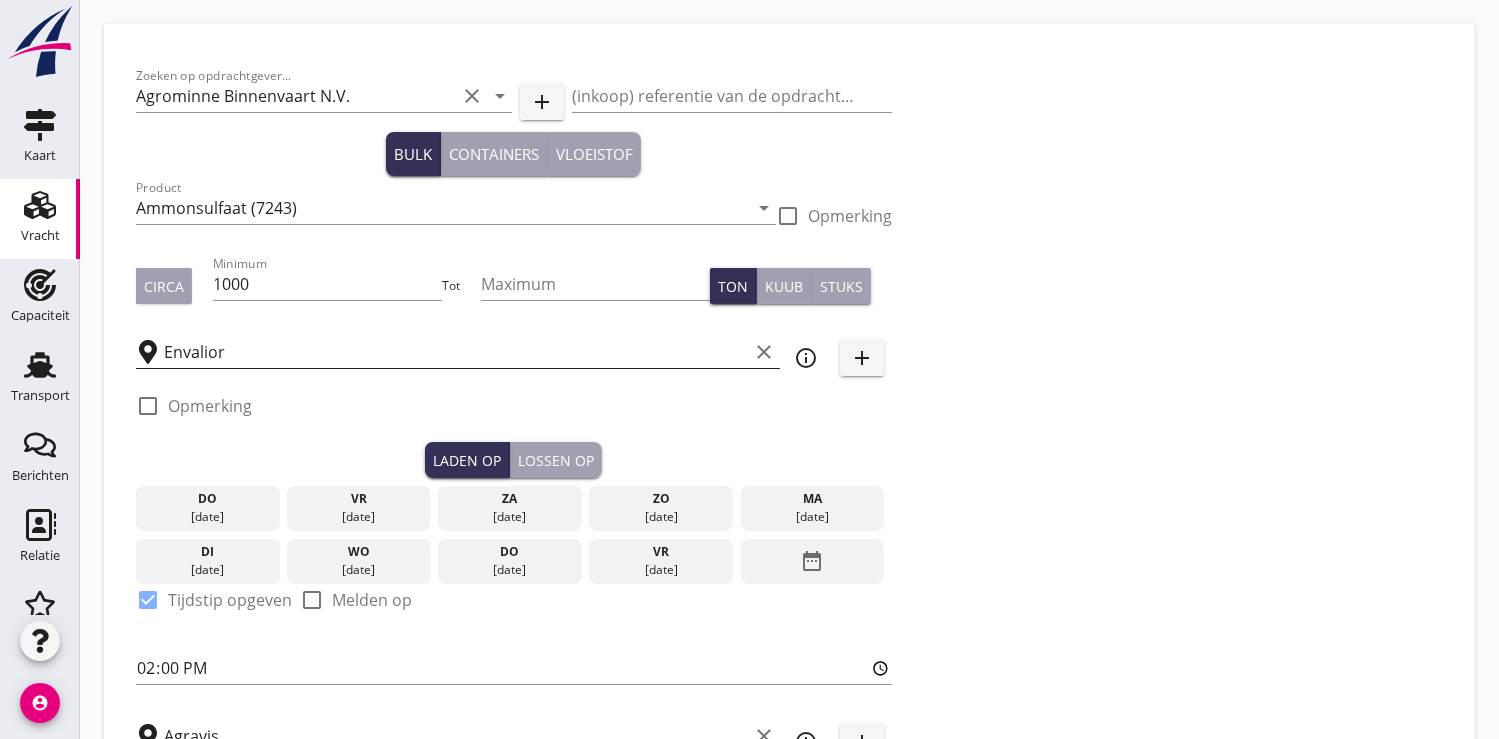 type on "21" 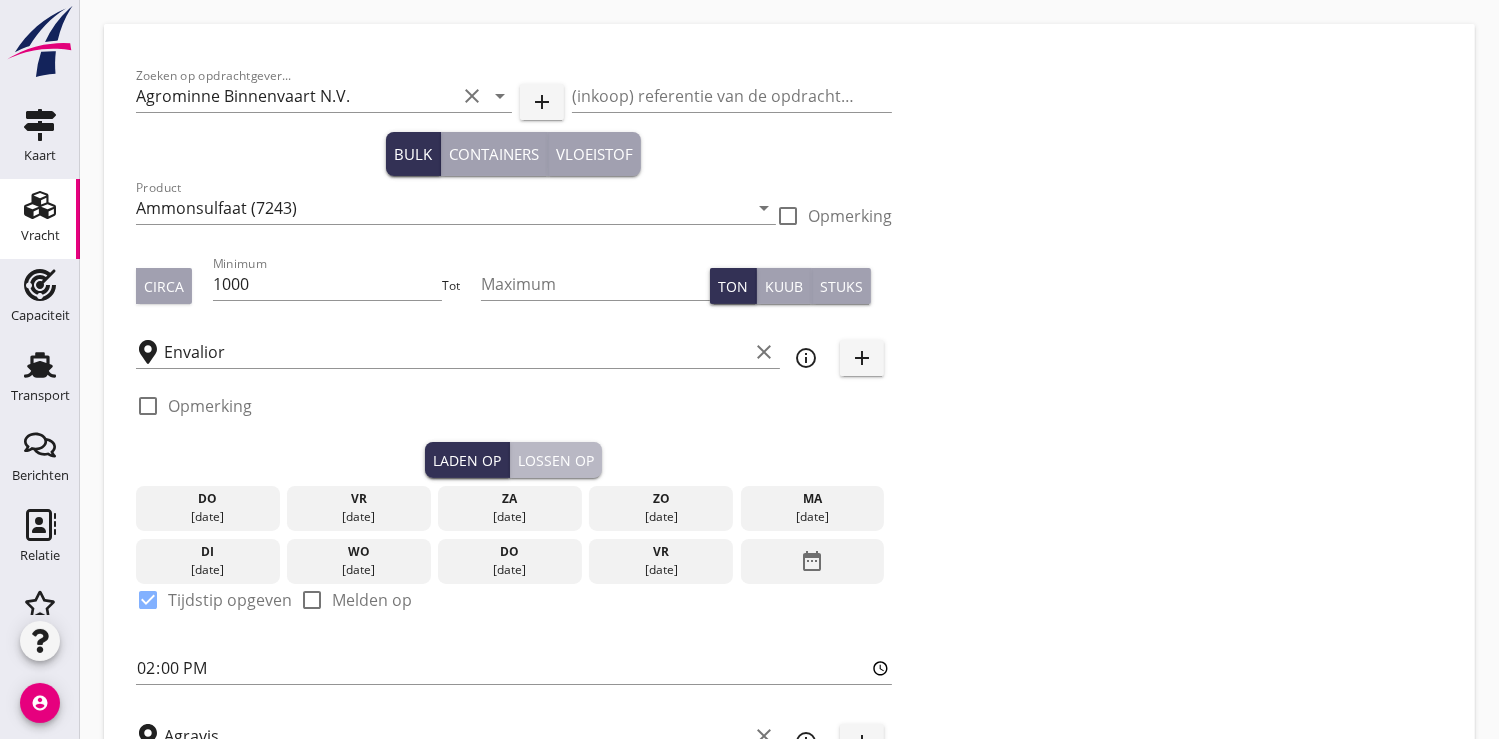 click on "Lossen op" at bounding box center (556, 460) 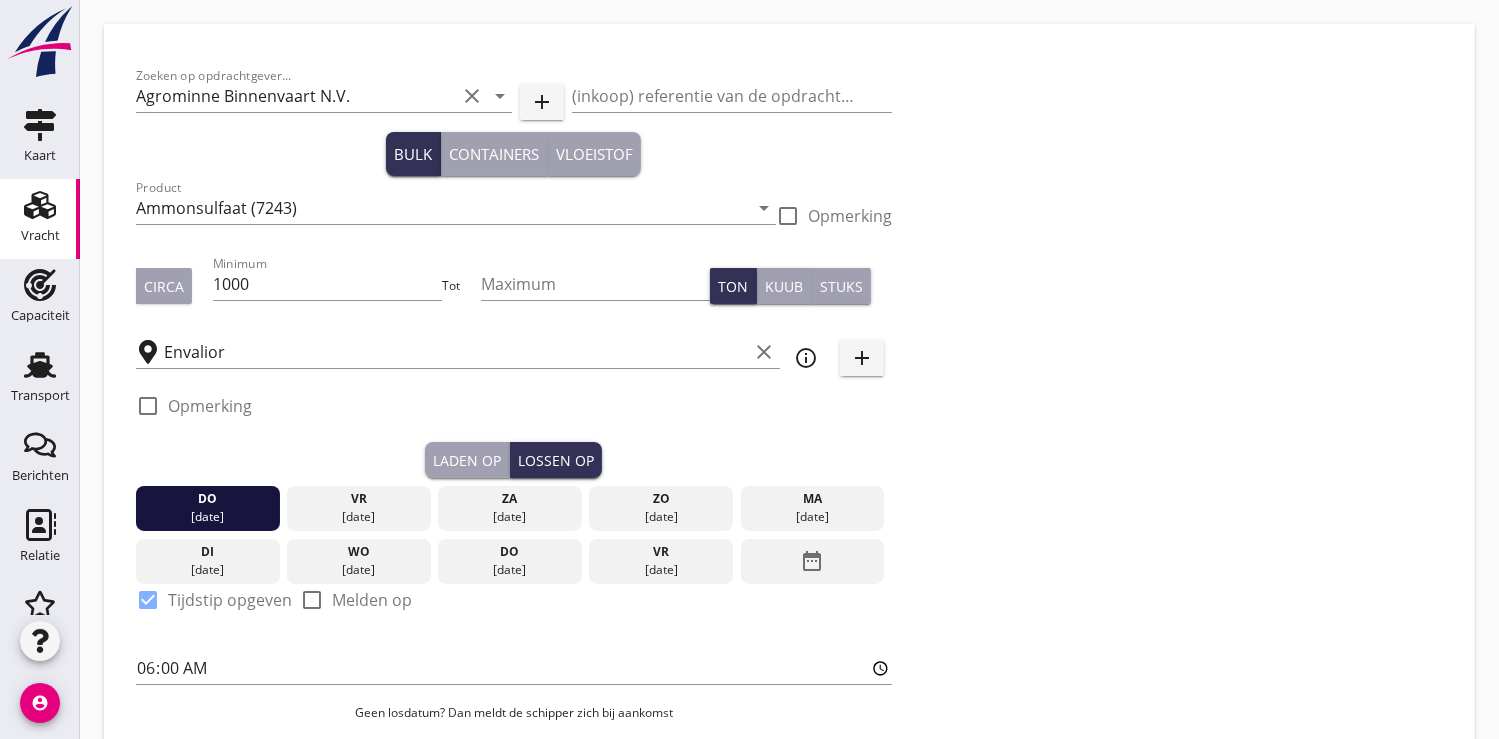click on "di" at bounding box center (208, 552) 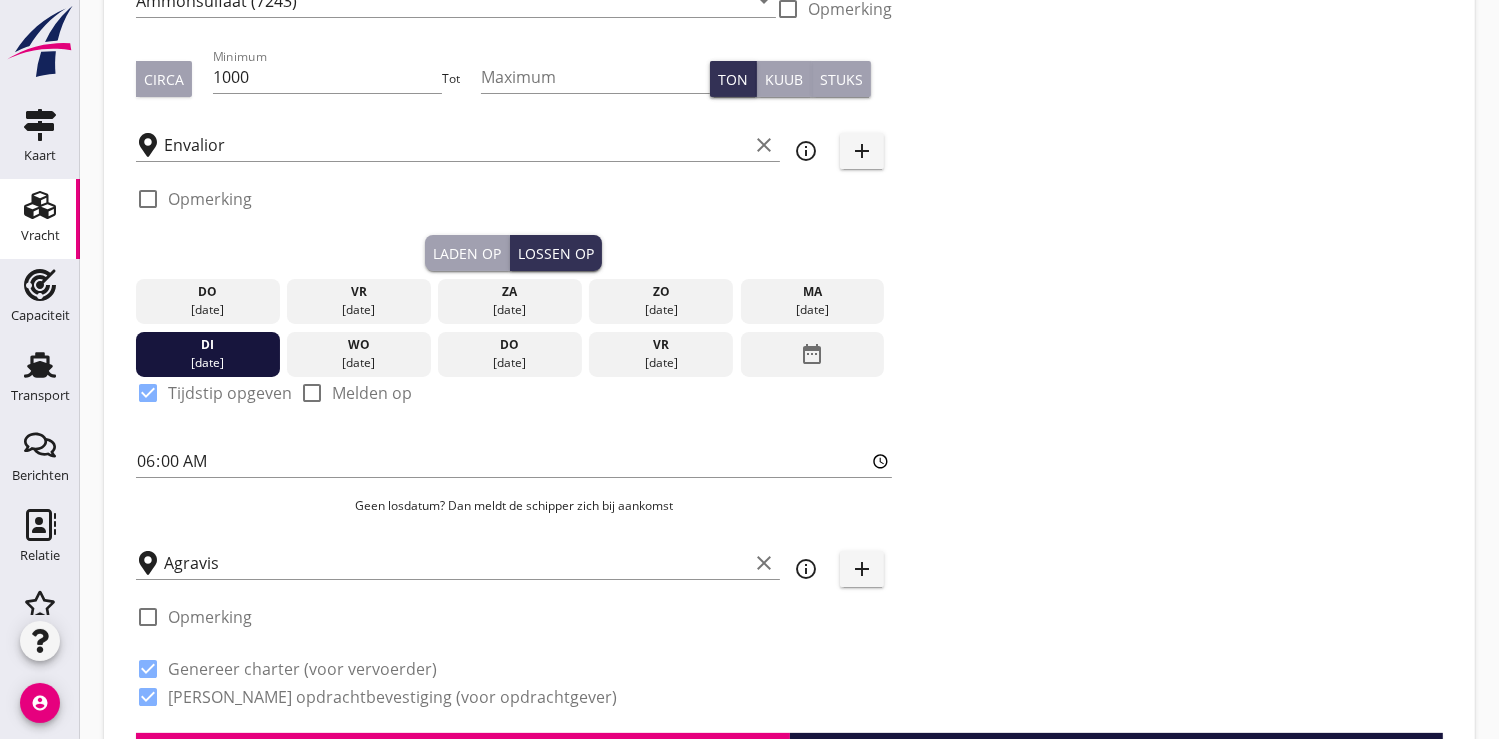 scroll, scrollTop: 333, scrollLeft: 0, axis: vertical 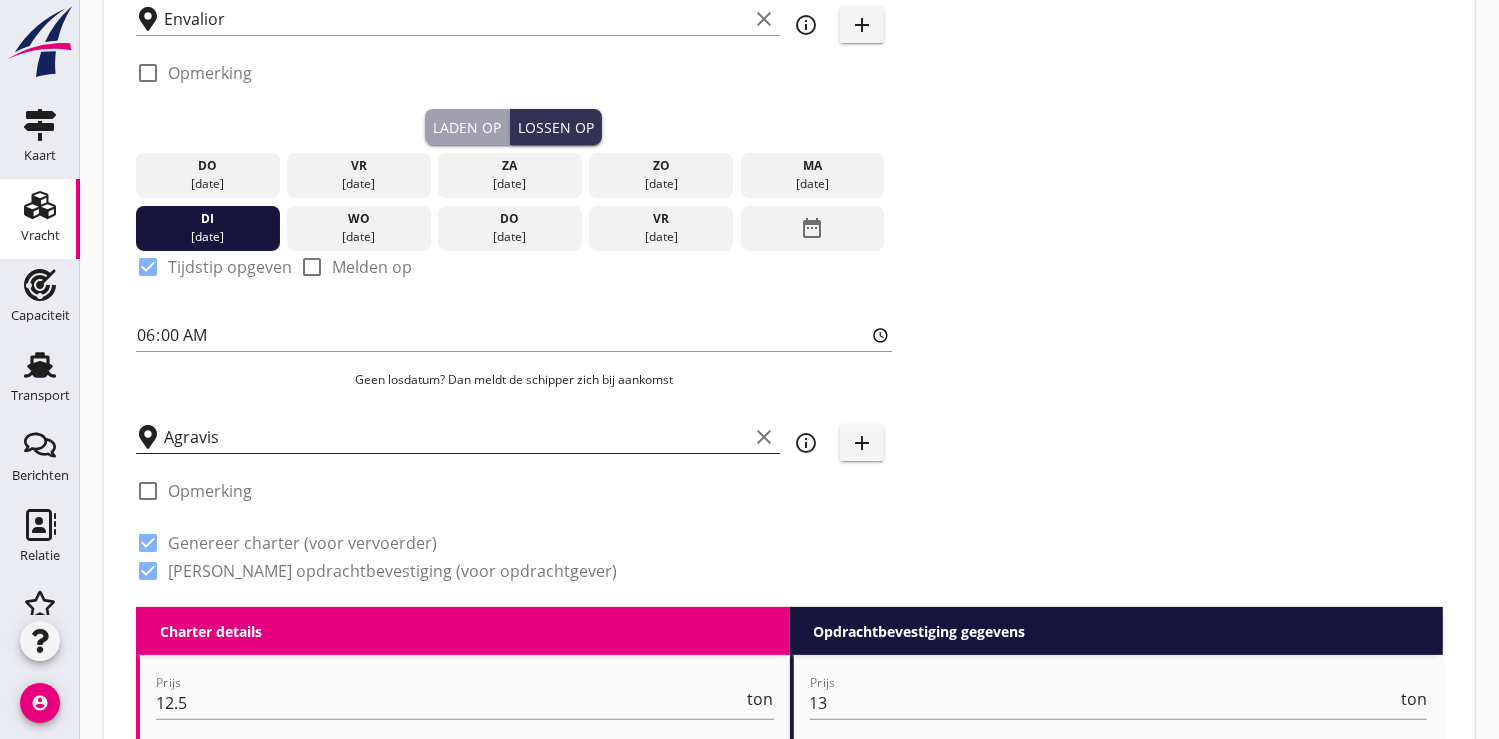 click on "Agravis" at bounding box center (456, 437) 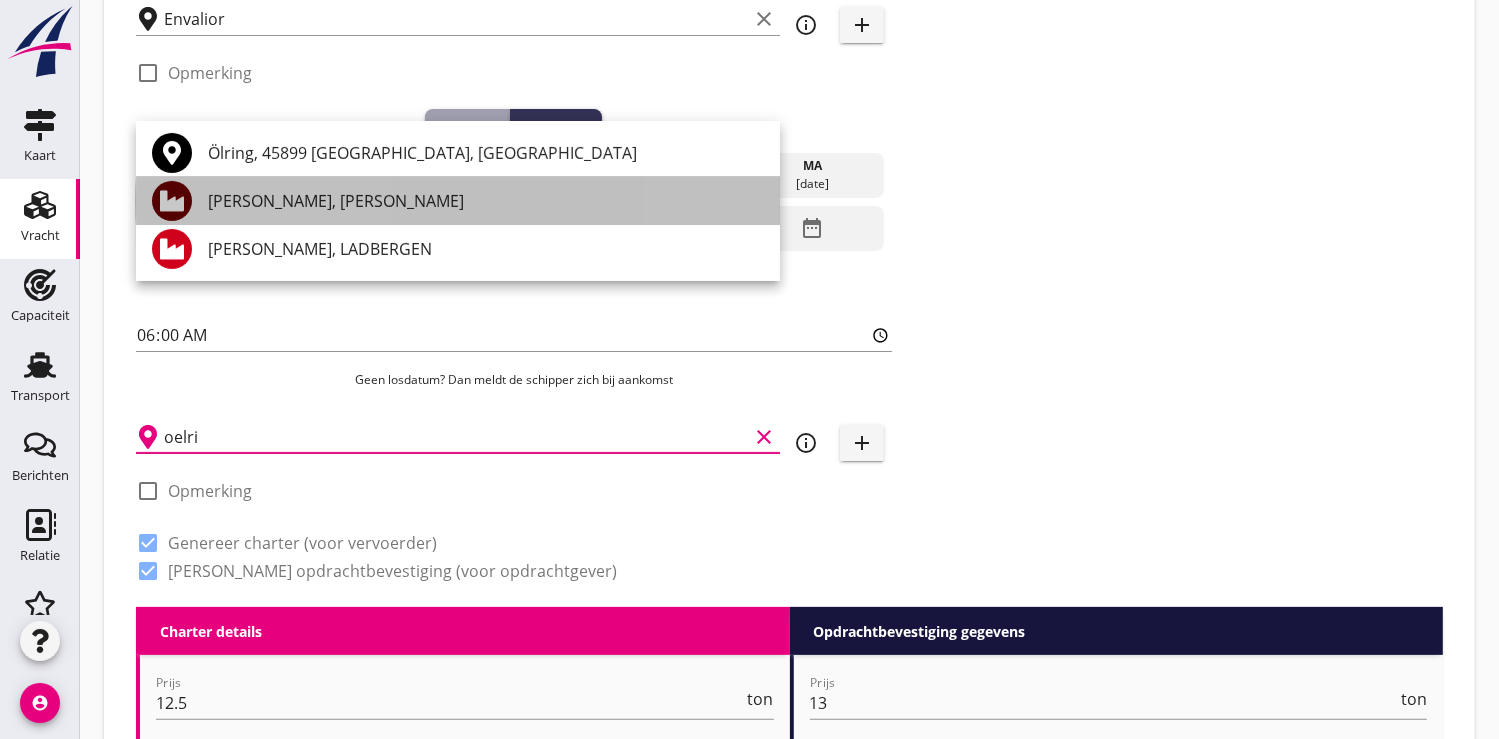 click on "[PERSON_NAME], [PERSON_NAME]" at bounding box center (486, 201) 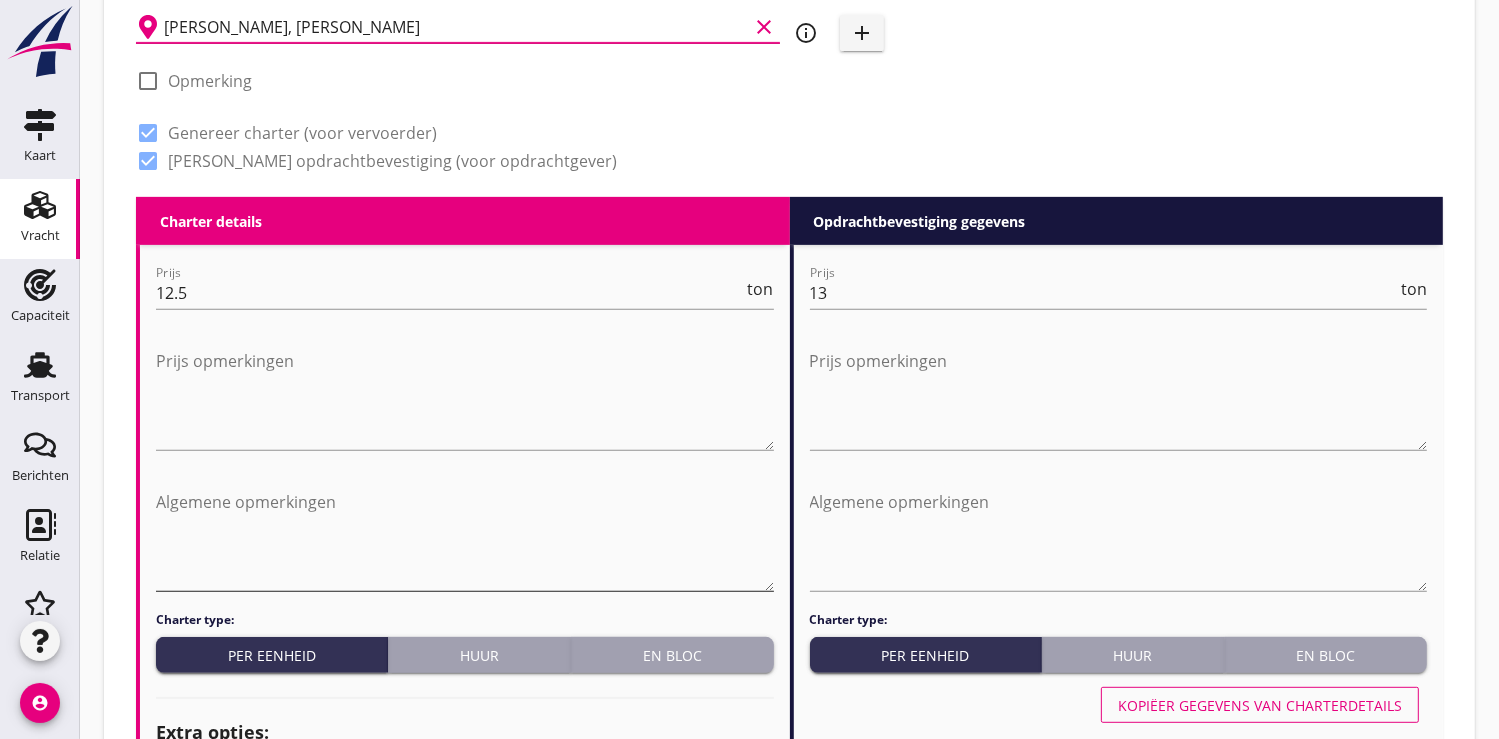 scroll, scrollTop: 777, scrollLeft: 0, axis: vertical 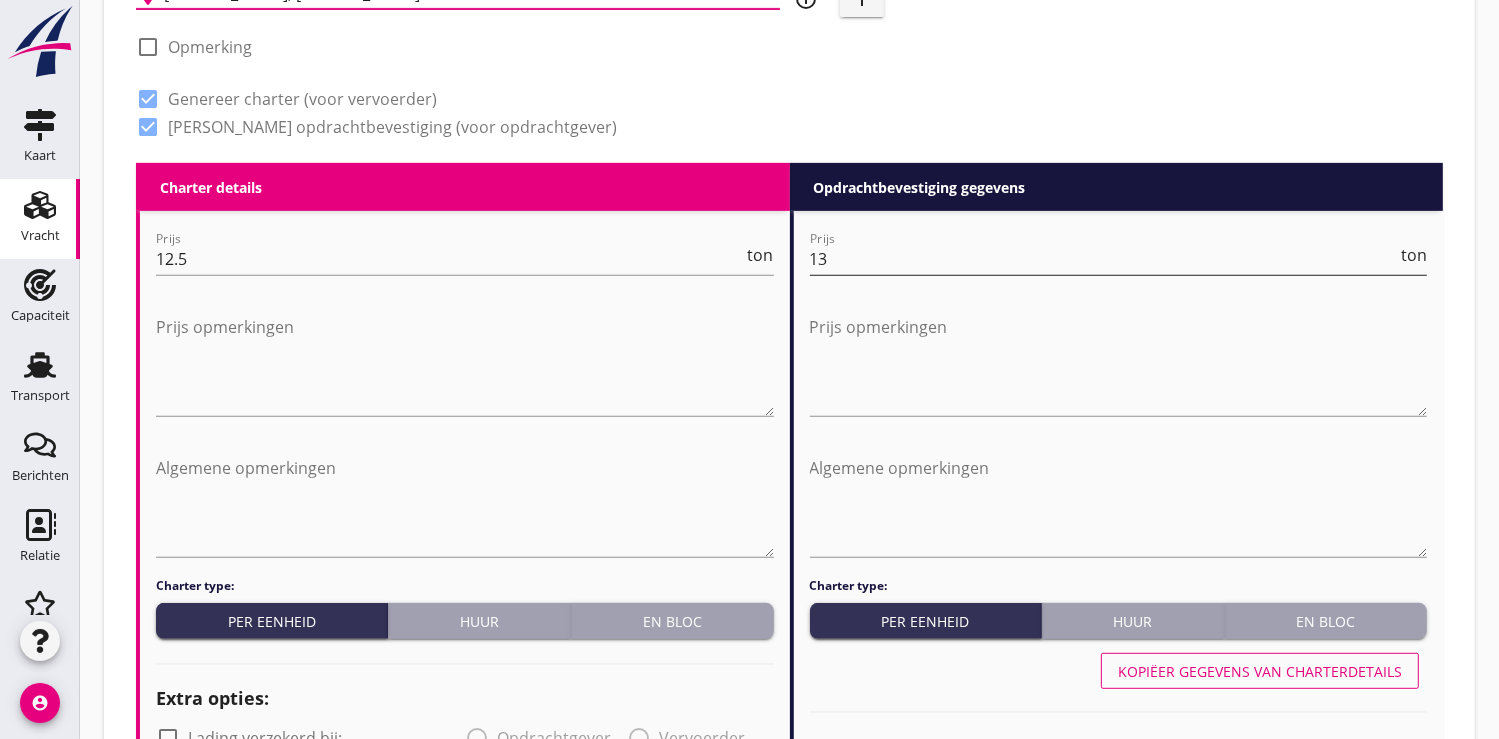 type on "[PERSON_NAME], [PERSON_NAME]" 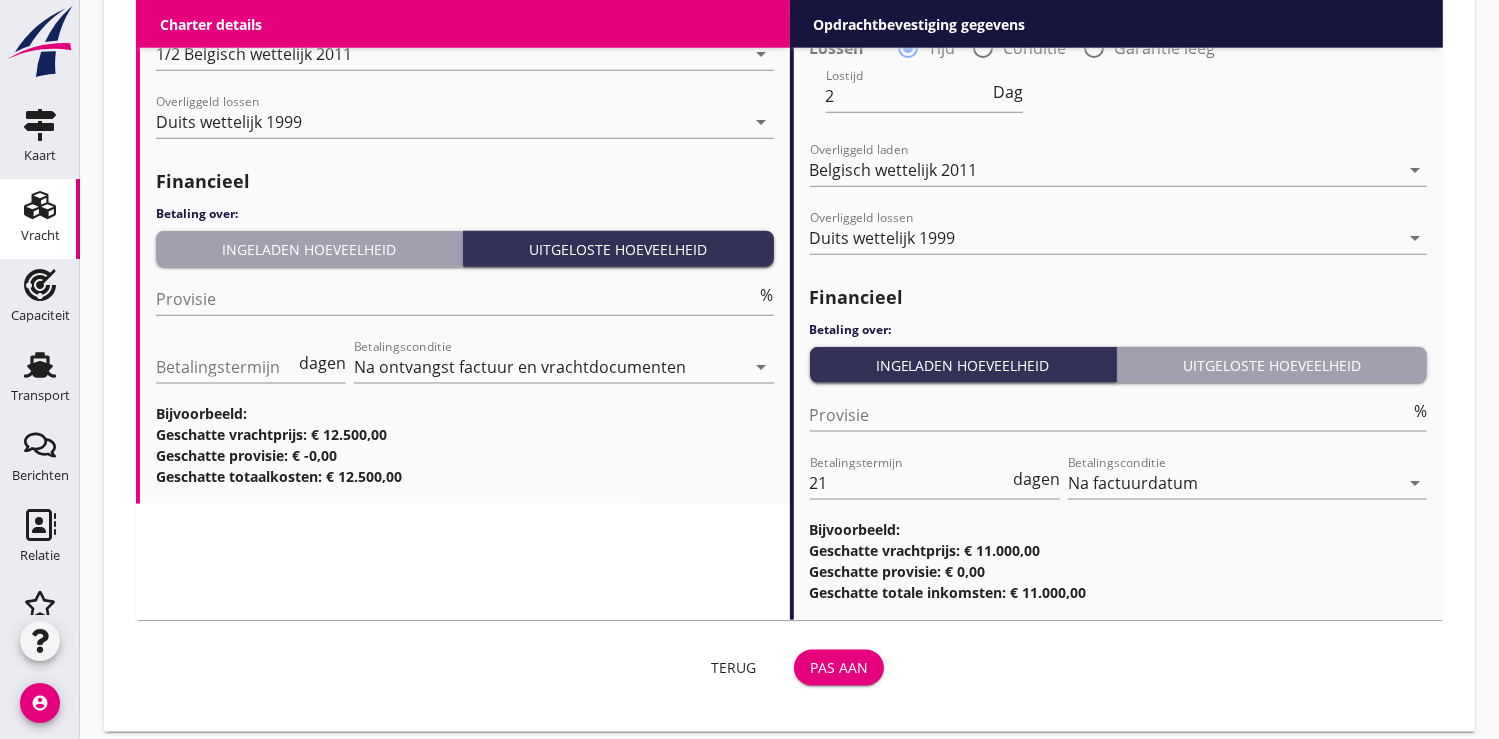 scroll, scrollTop: 2375, scrollLeft: 0, axis: vertical 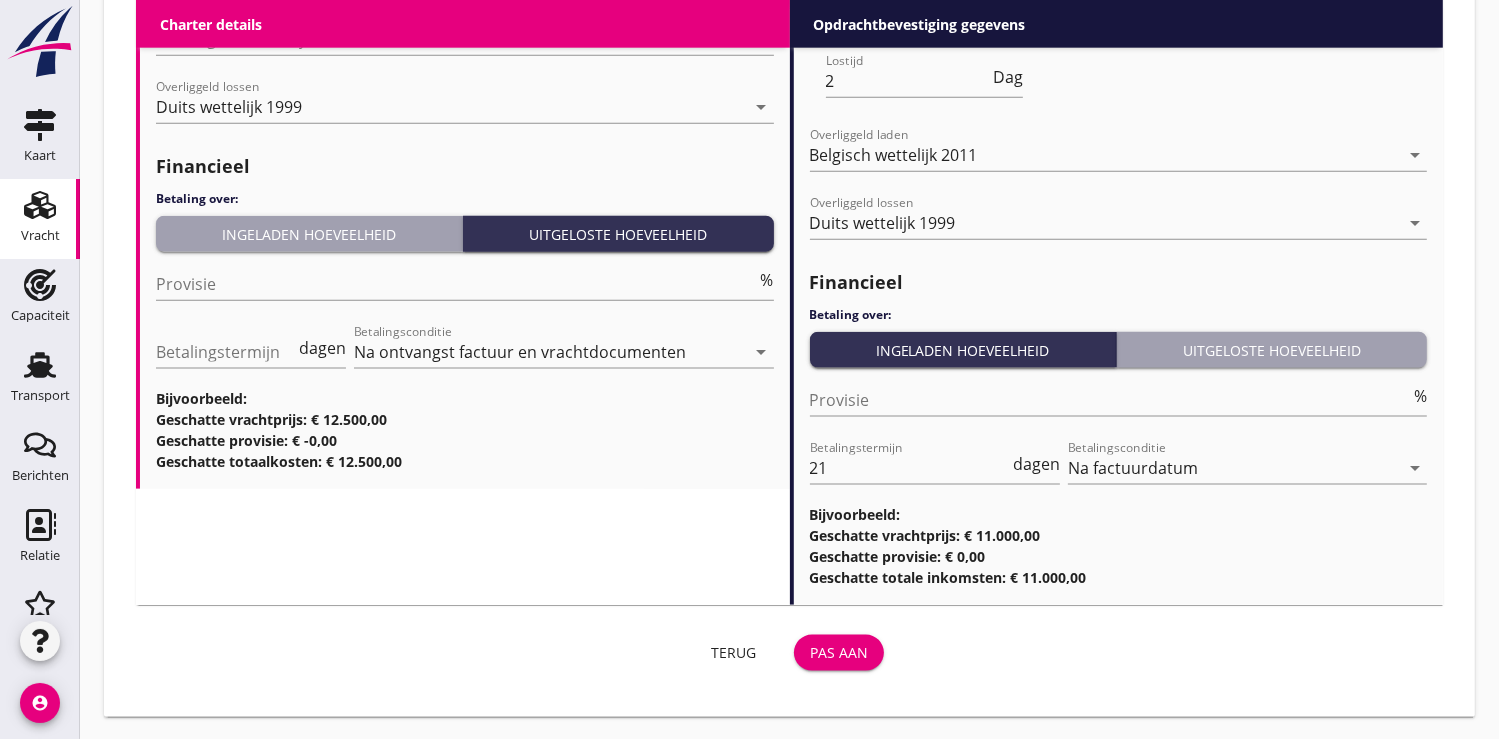type on "11" 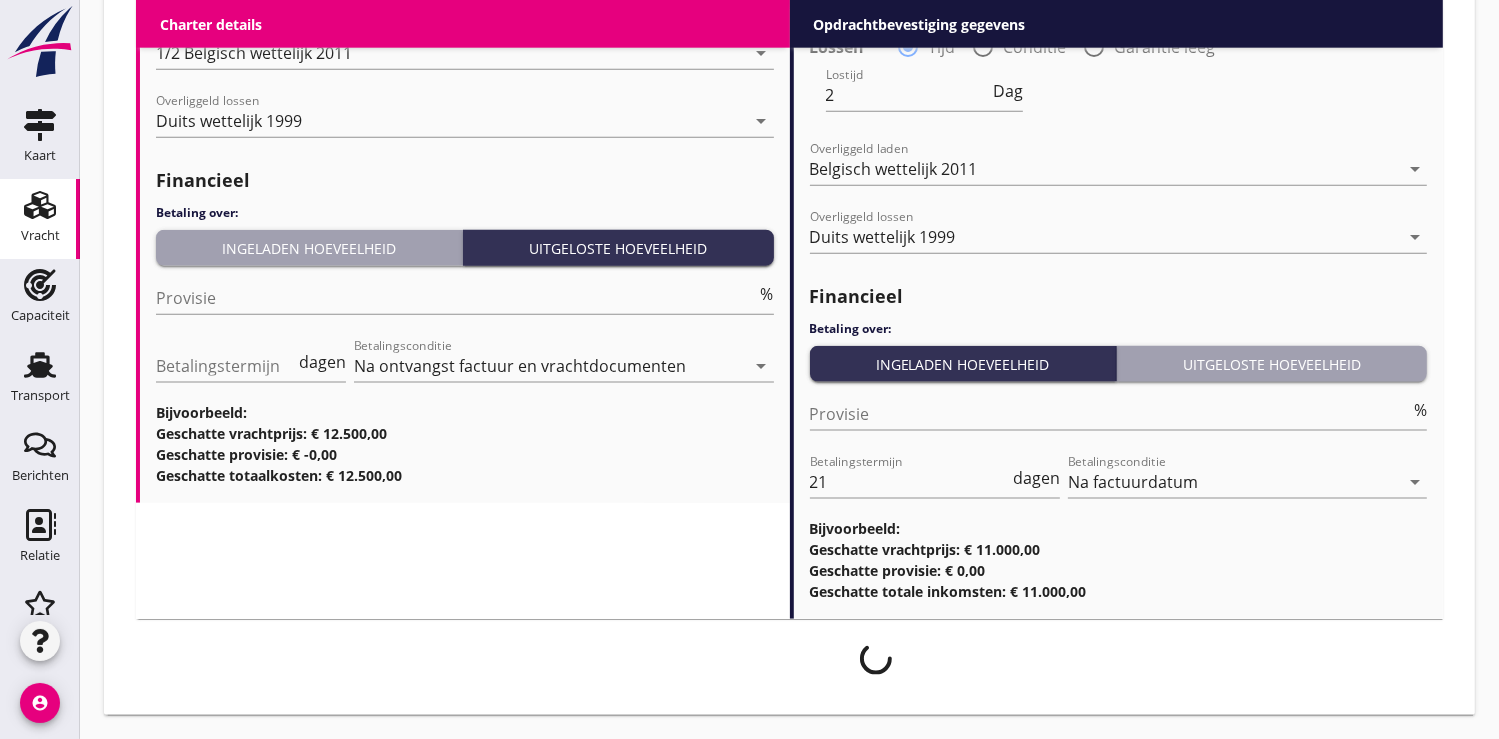 scroll, scrollTop: 2359, scrollLeft: 0, axis: vertical 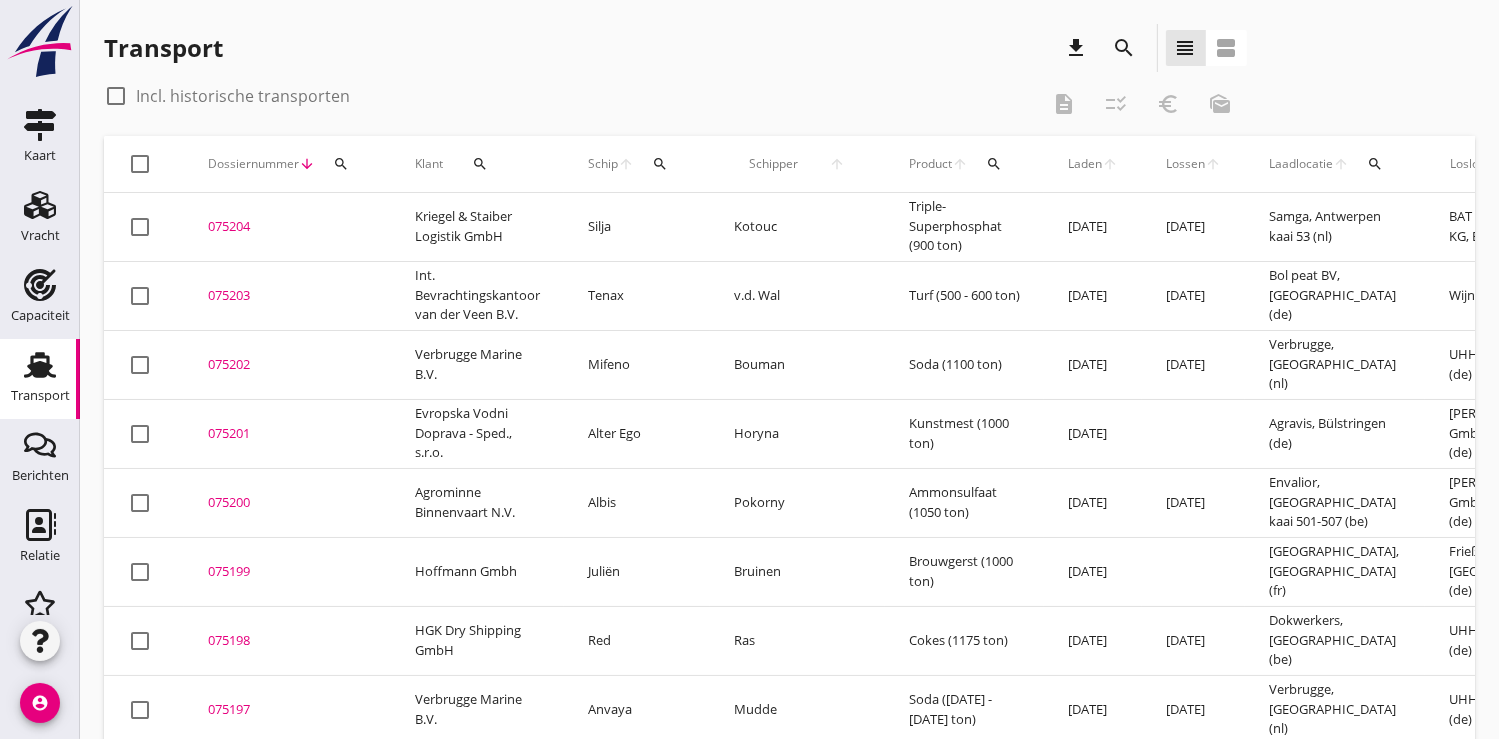 click on "search" at bounding box center (660, 164) 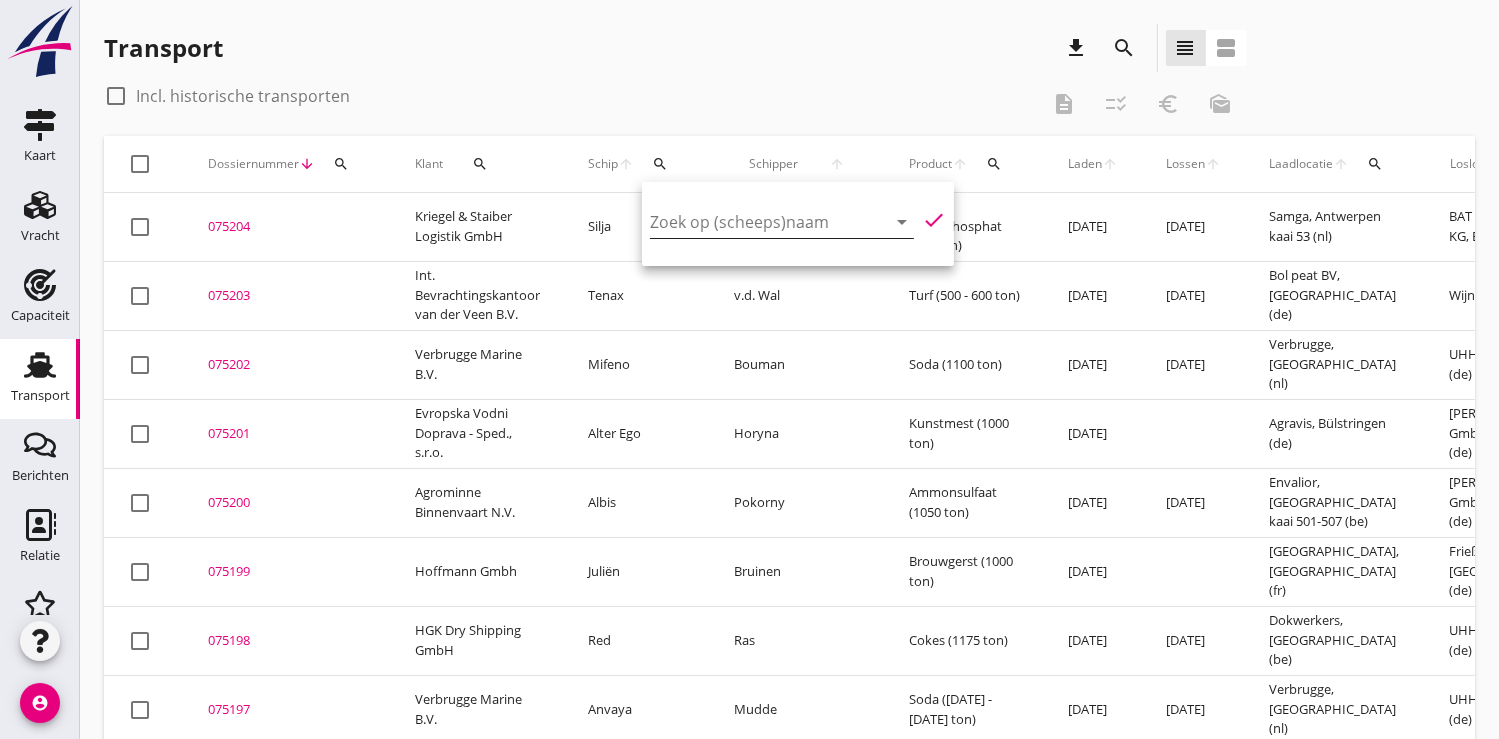 click at bounding box center (754, 222) 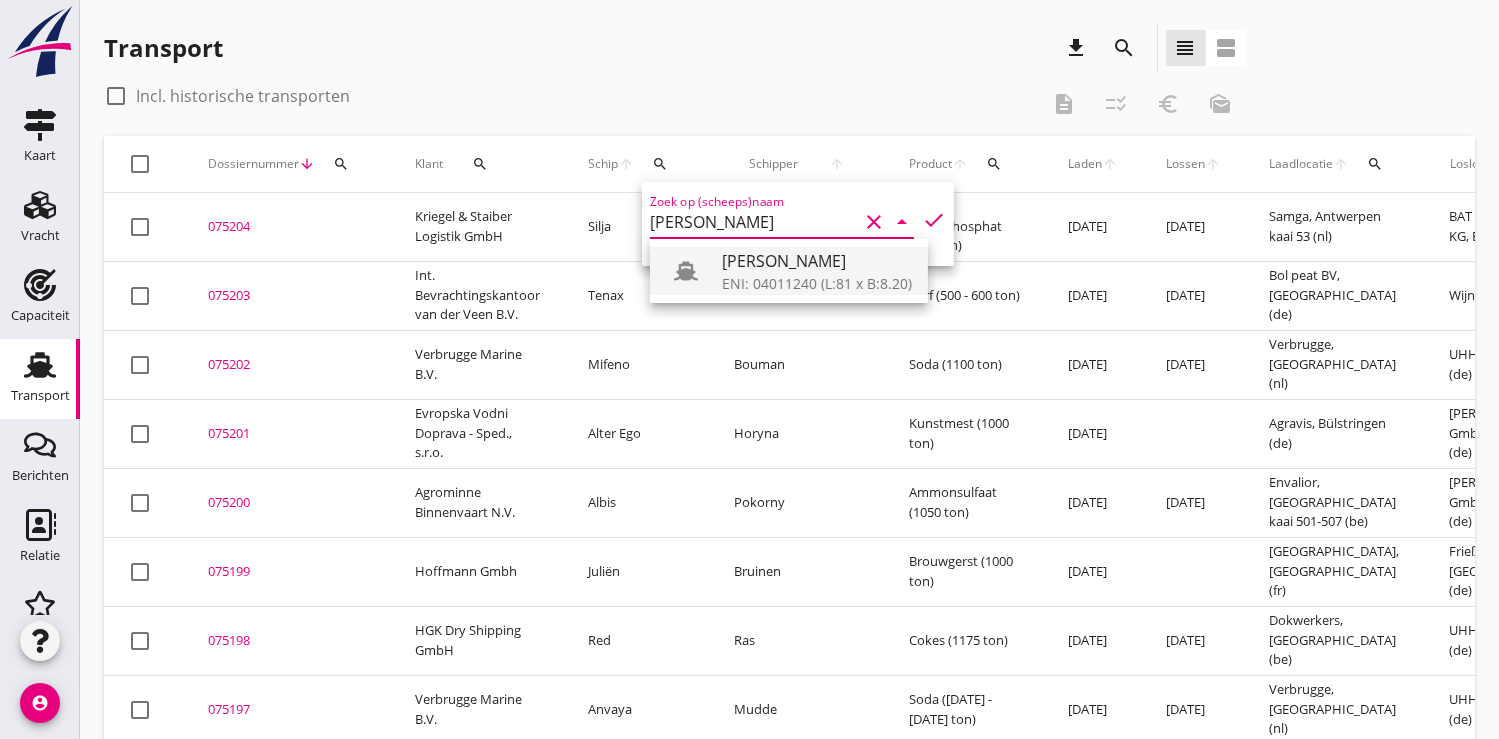 click on "ENI: 04011240 (L:81 x B:8.20)" at bounding box center [817, 283] 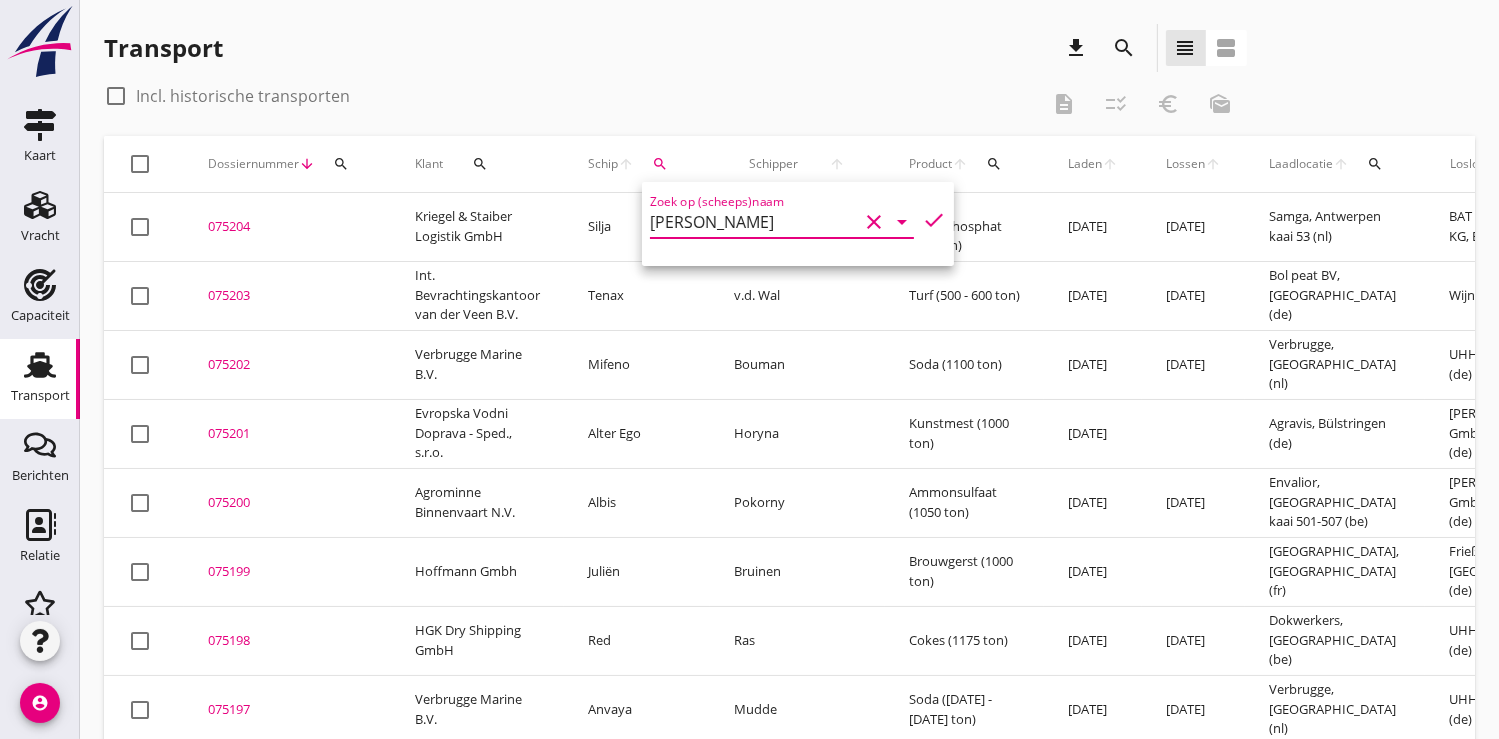 click on "check" at bounding box center [934, 220] 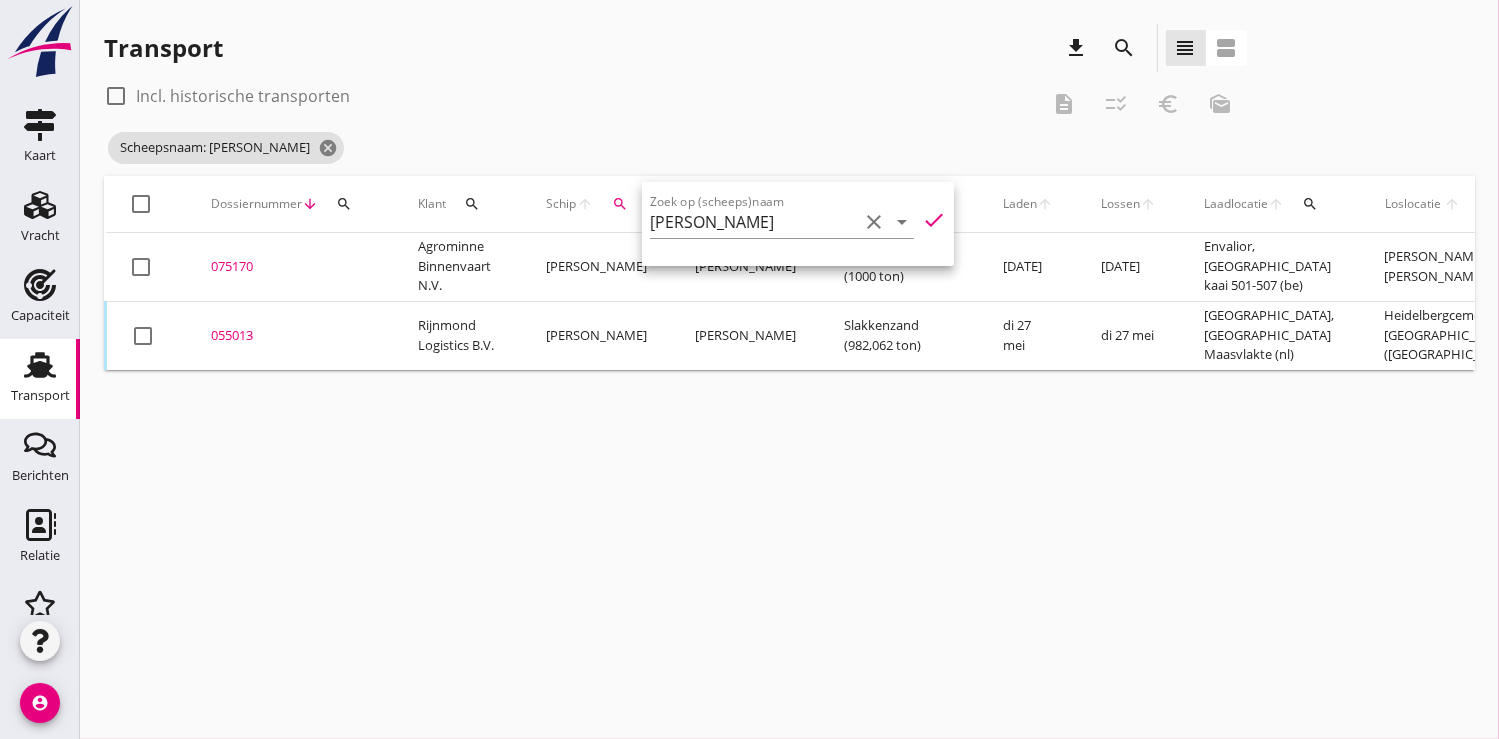 click on "075170" at bounding box center [290, 267] 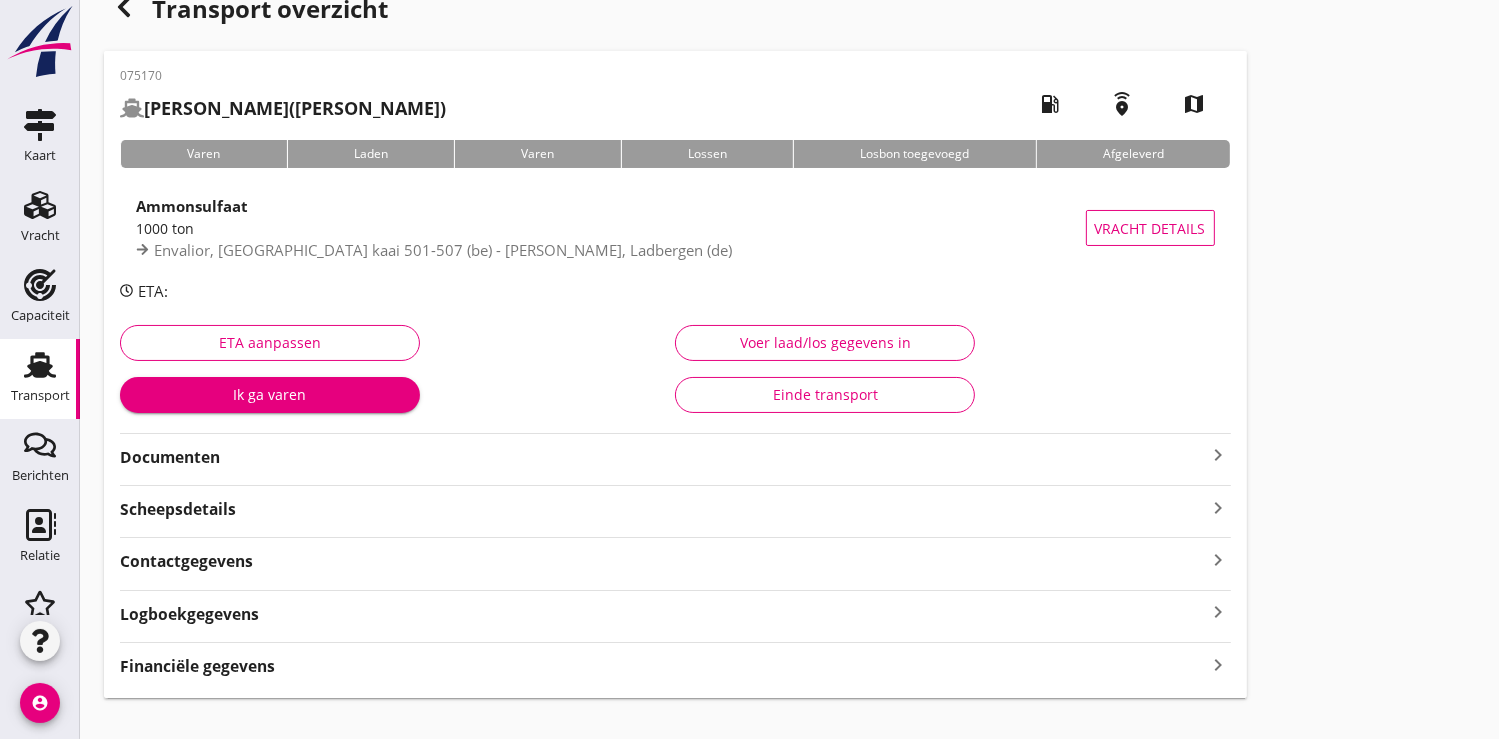 scroll, scrollTop: 67, scrollLeft: 0, axis: vertical 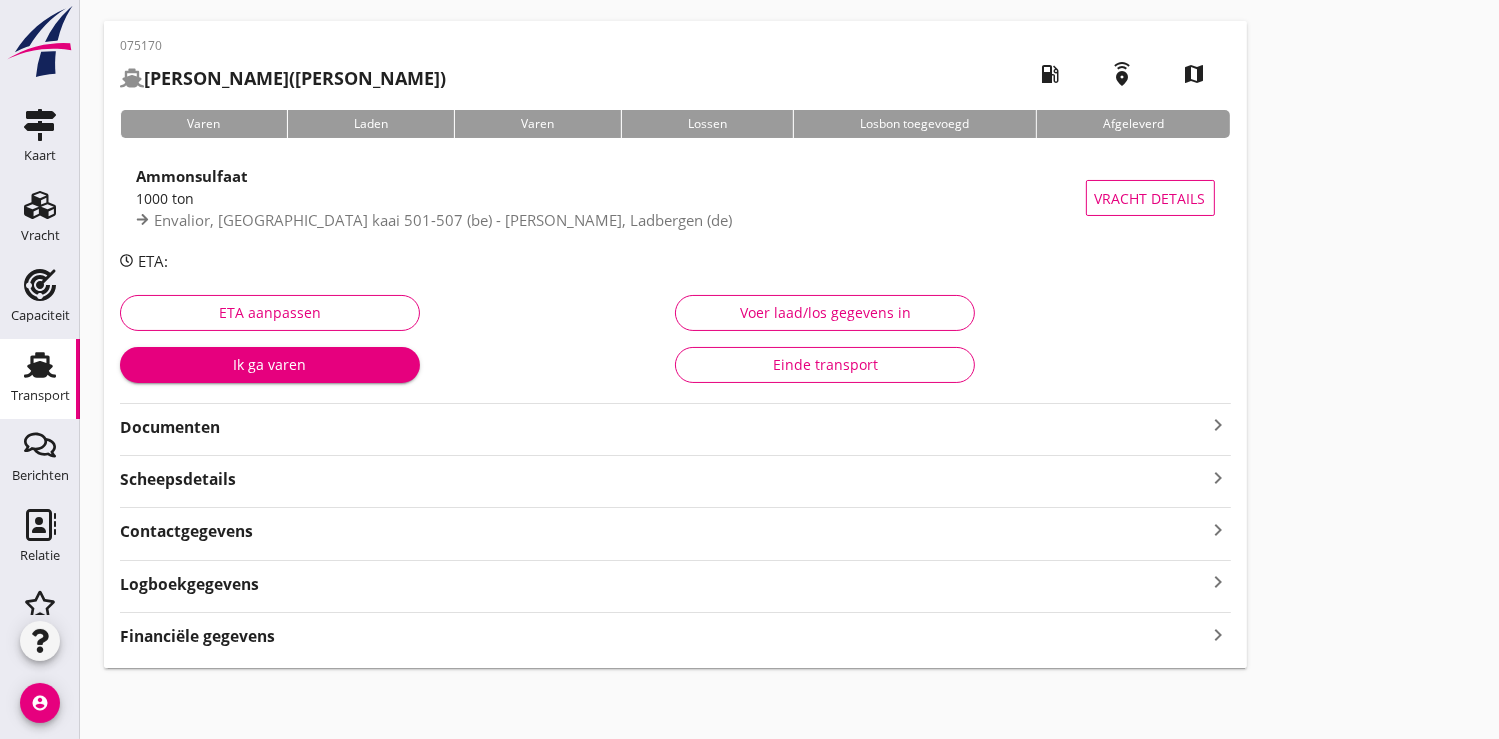 click on "Ik ga varen" at bounding box center [270, 364] 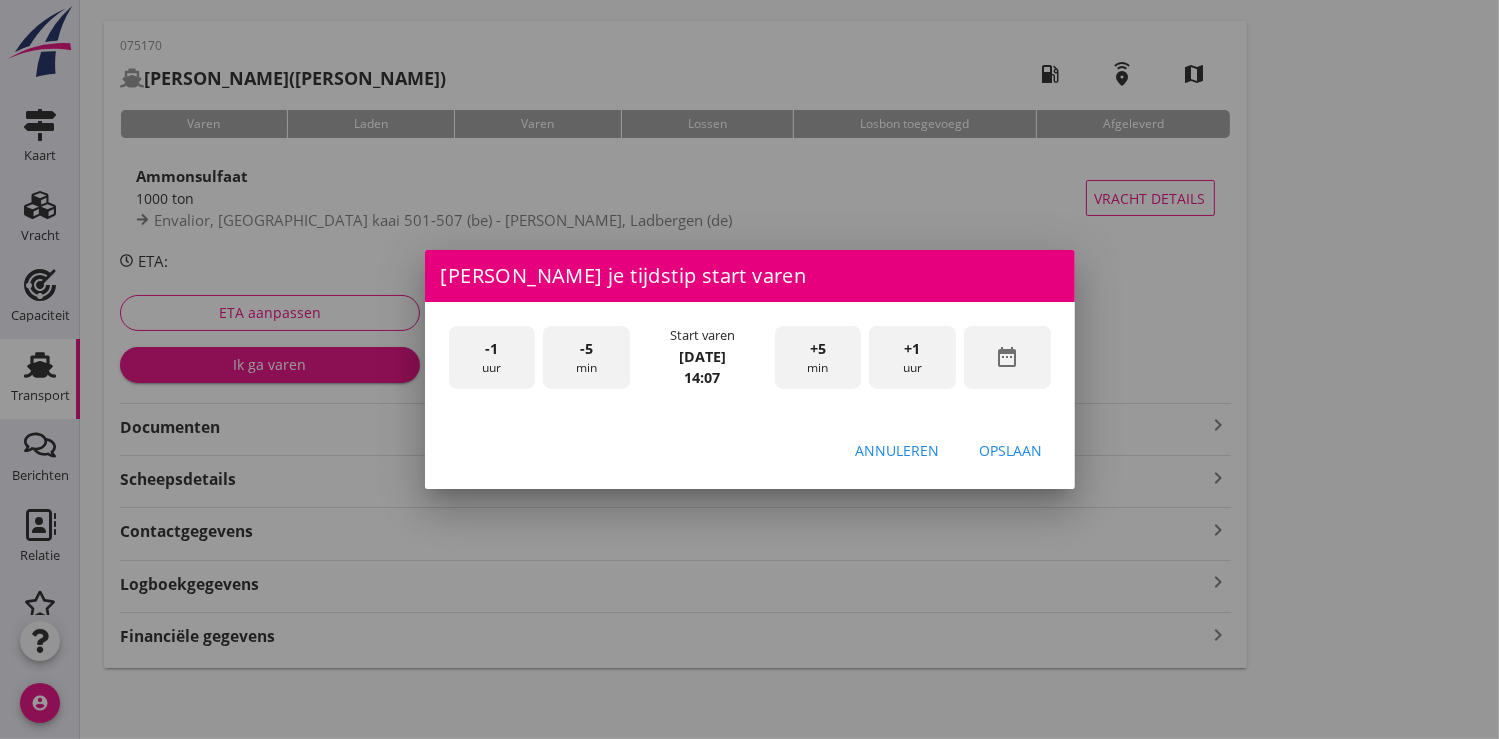click on "date_range" at bounding box center [1007, 357] 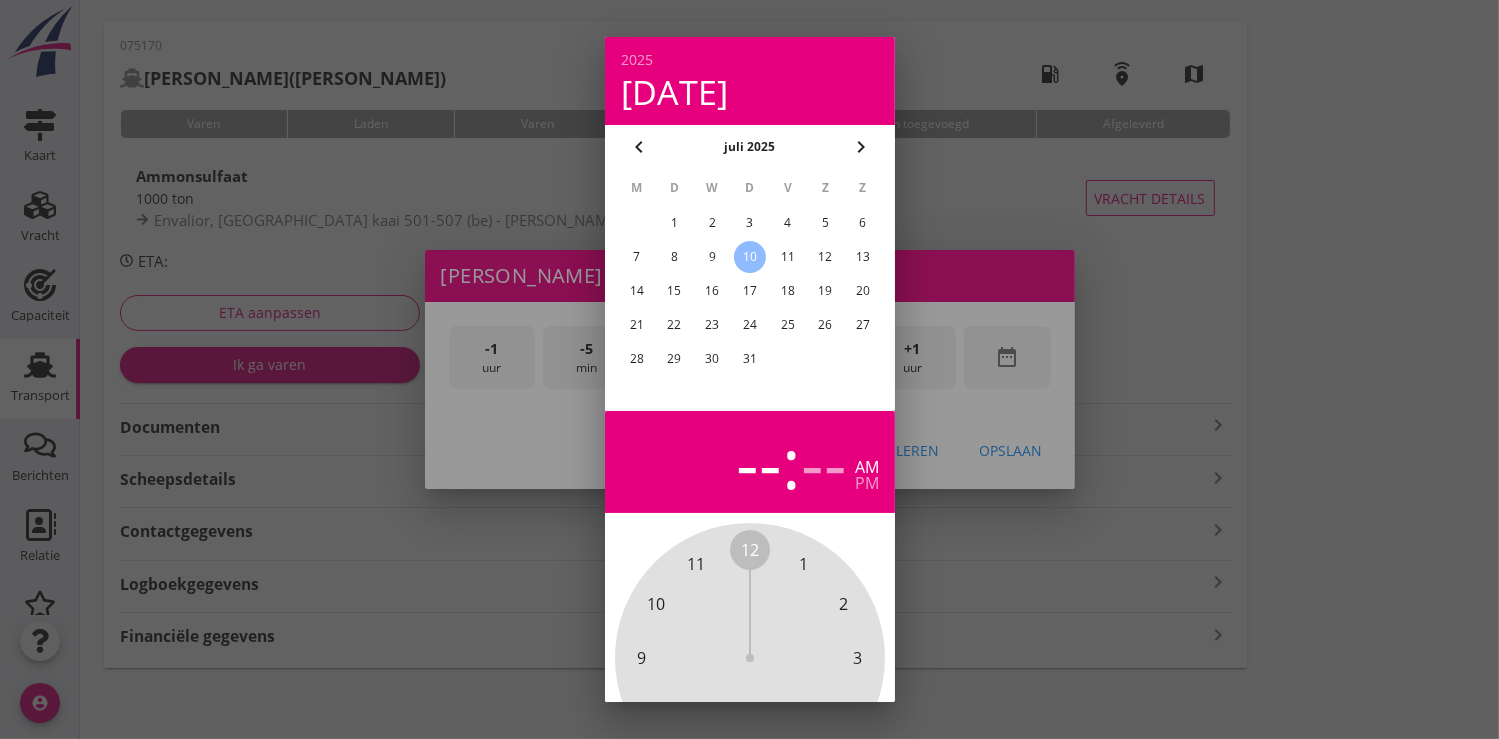 click on "8" at bounding box center (674, 257) 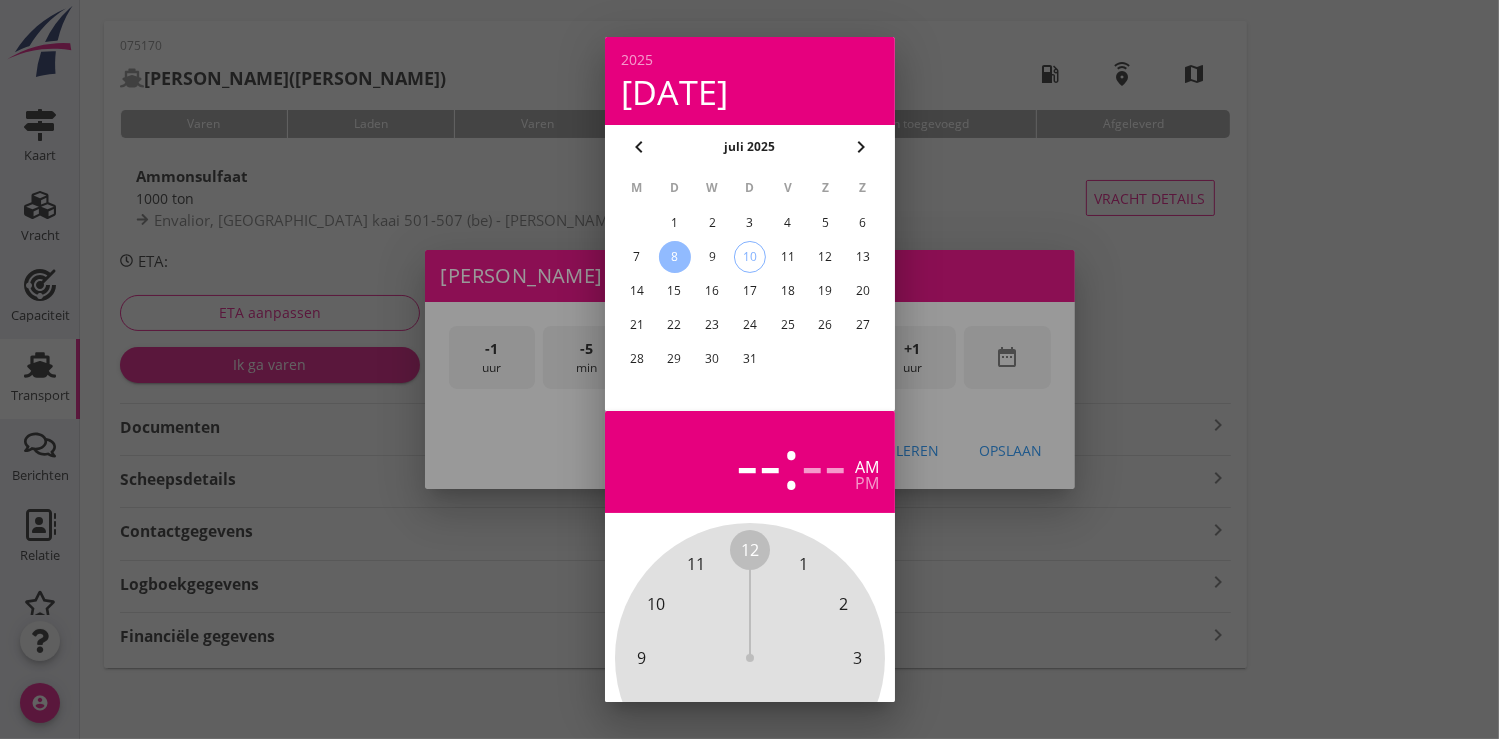 scroll, scrollTop: 185, scrollLeft: 0, axis: vertical 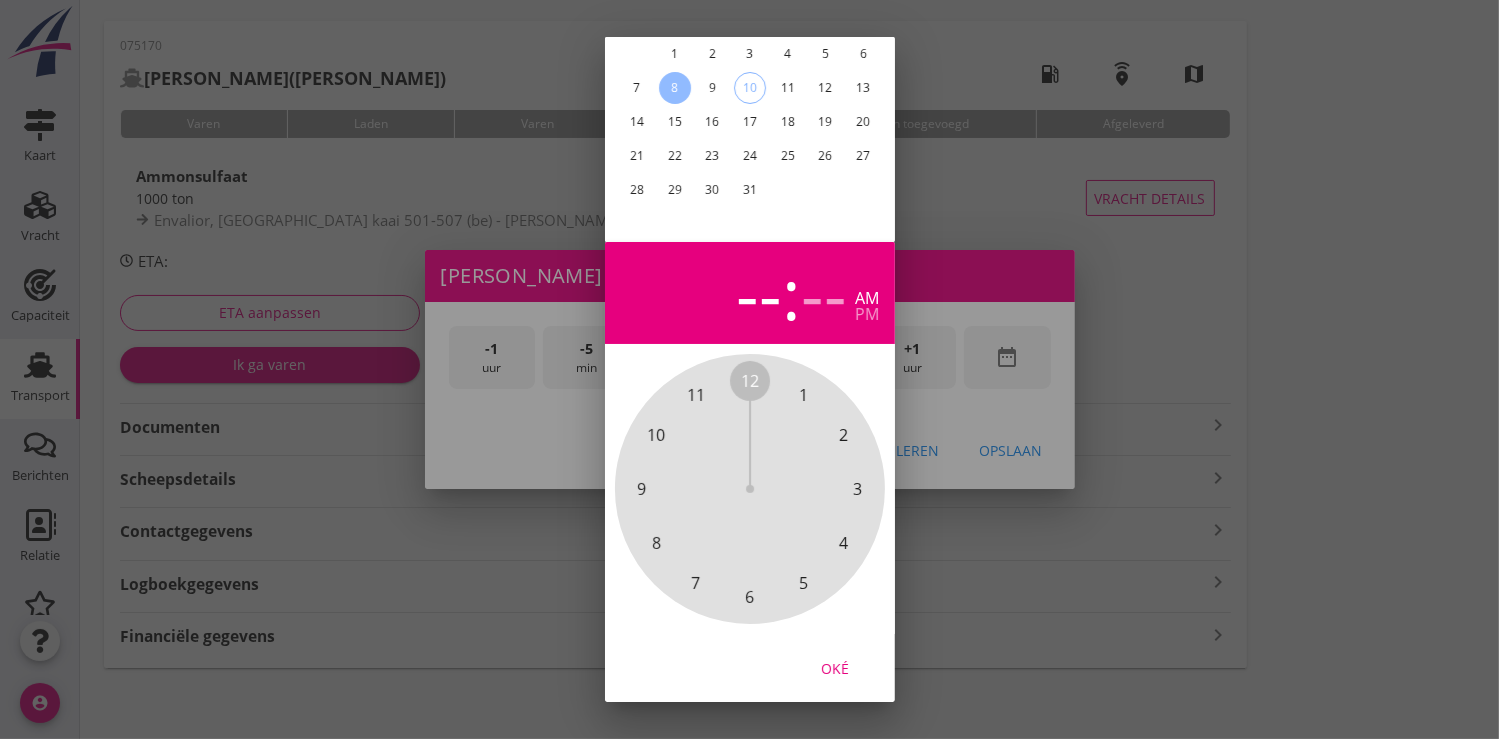 click on "Oké" at bounding box center (835, 667) 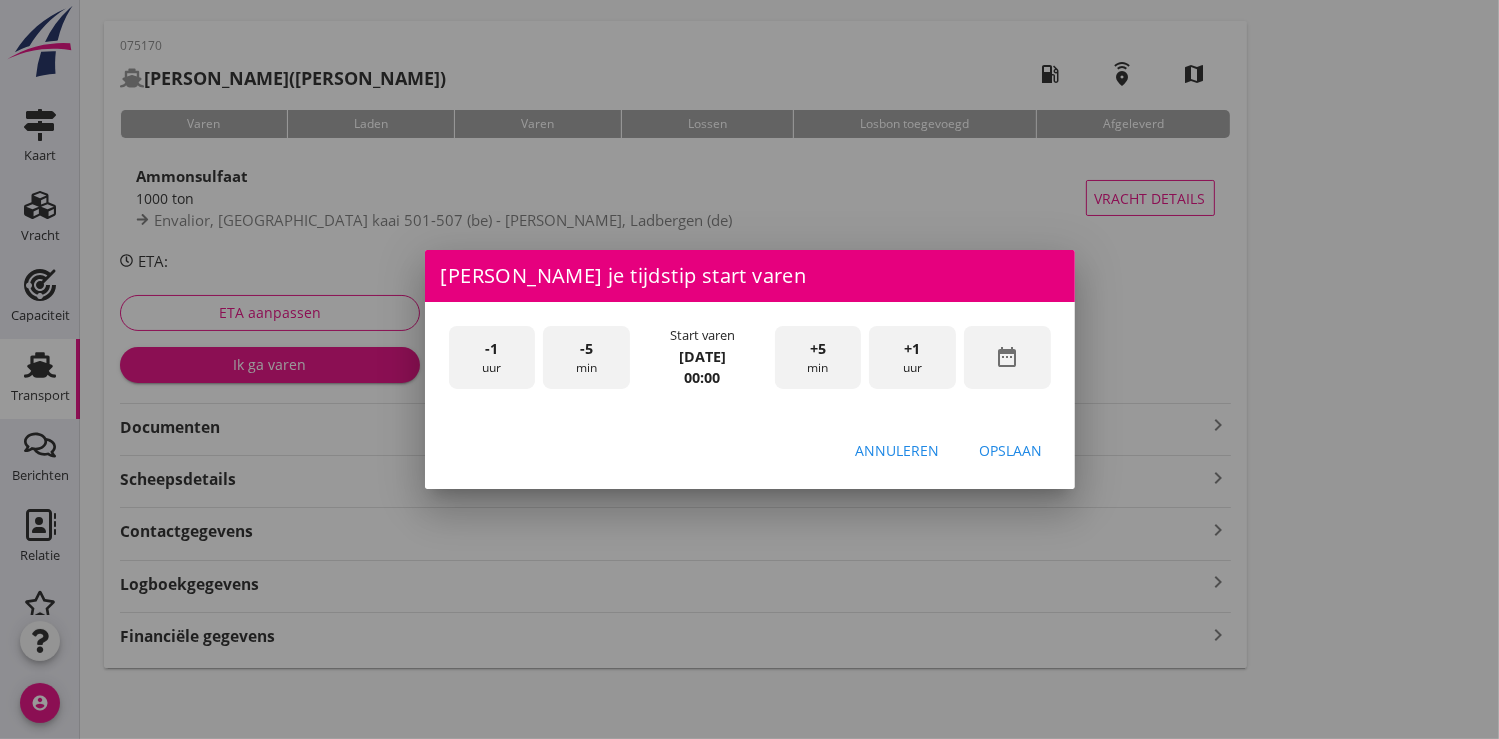 click on "+1  uur" at bounding box center [912, 357] 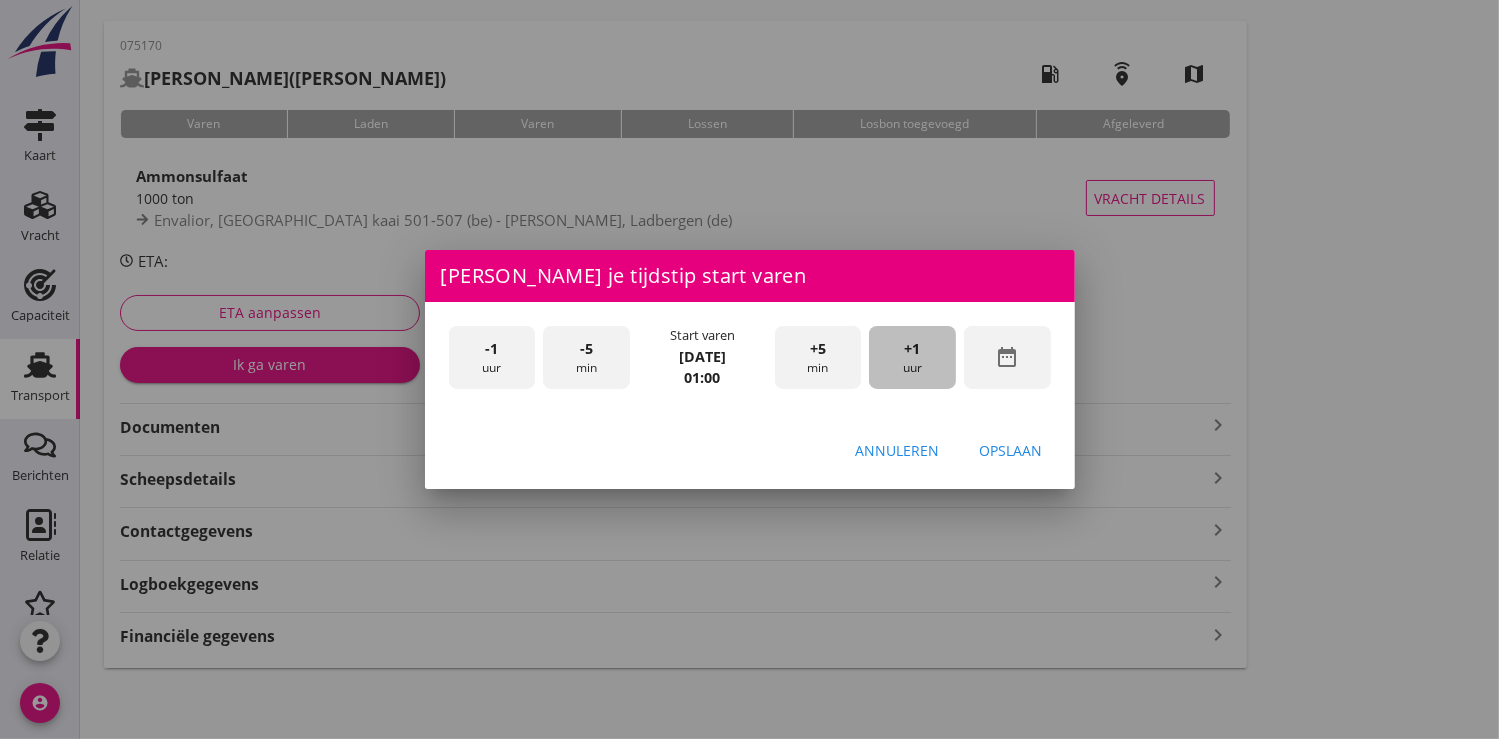 click on "+1  uur" at bounding box center (912, 357) 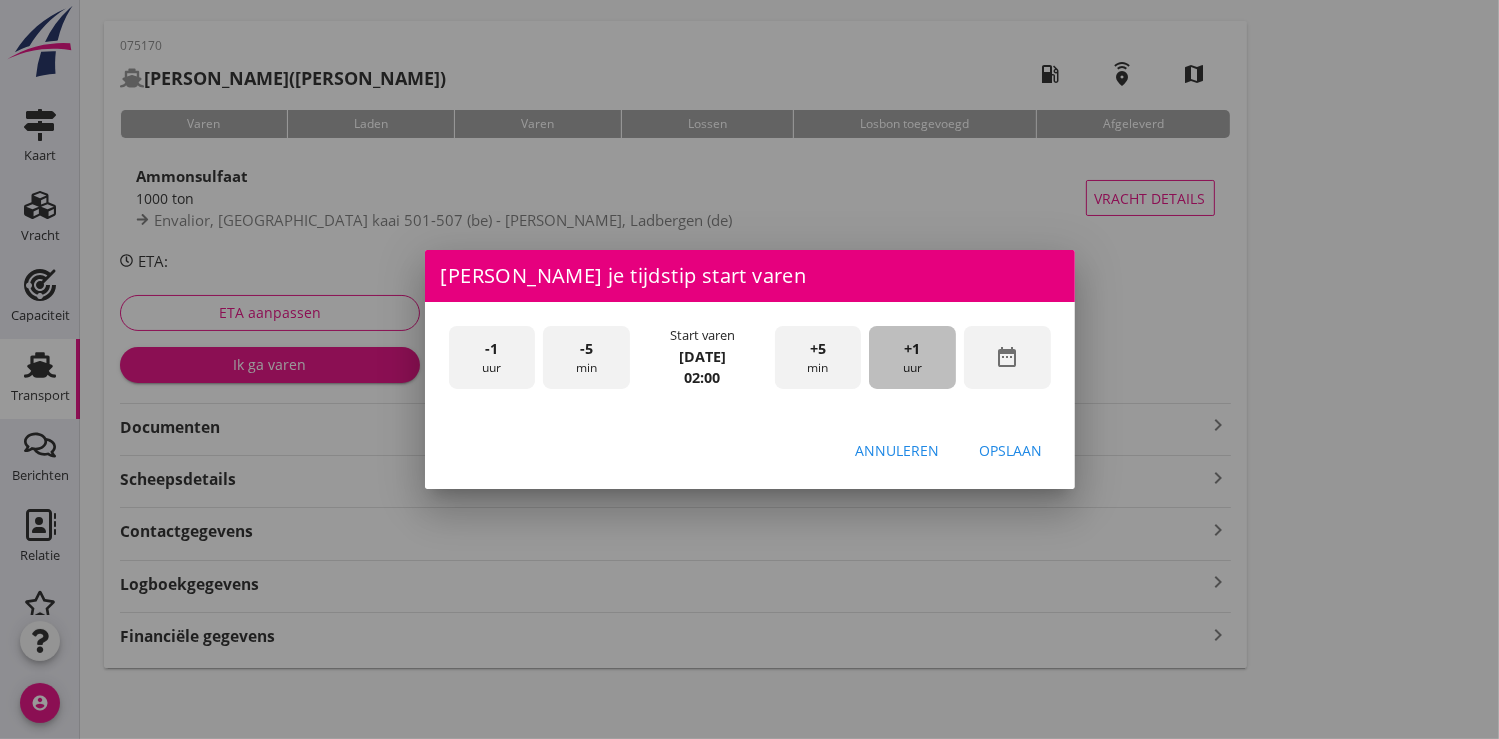 click on "+1  uur" at bounding box center (912, 357) 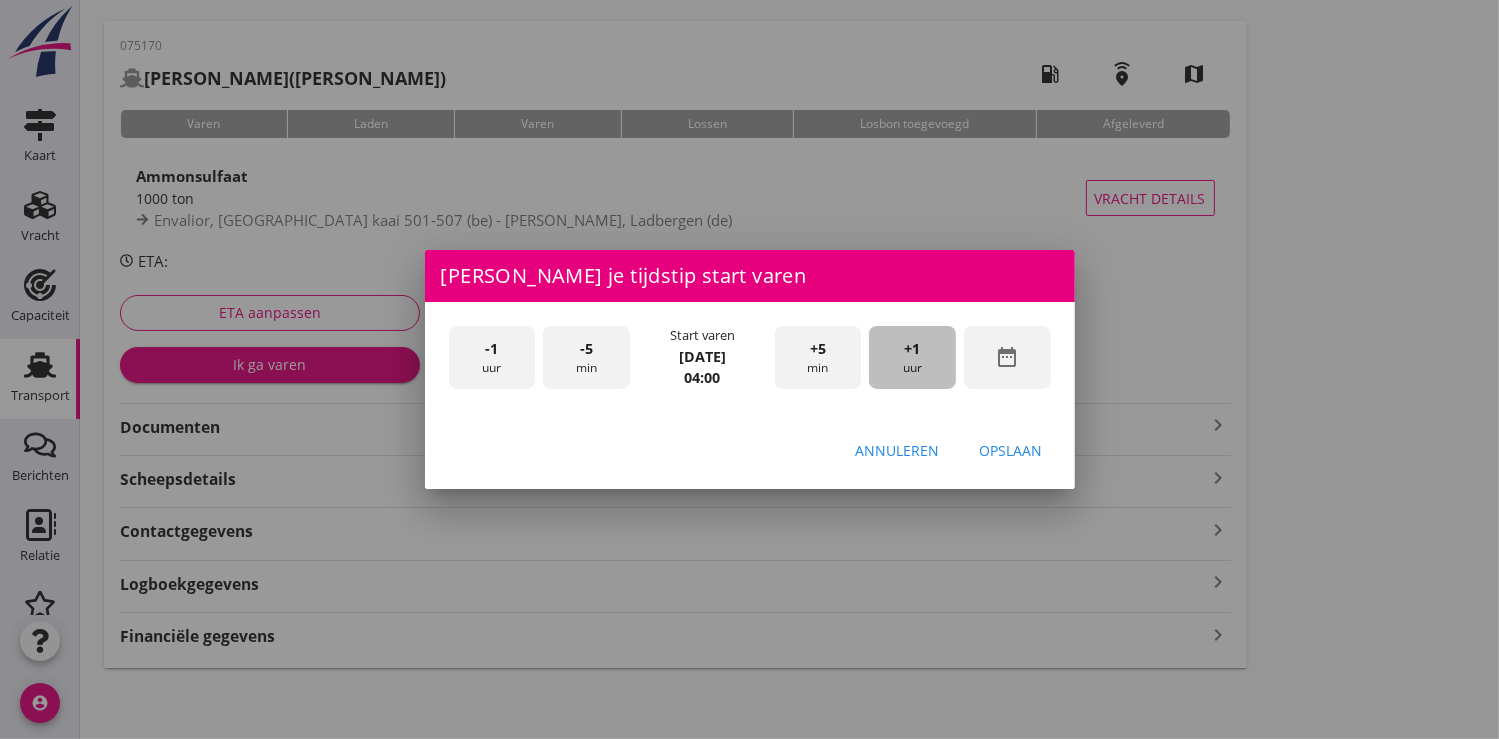 click on "+1  uur" at bounding box center [912, 357] 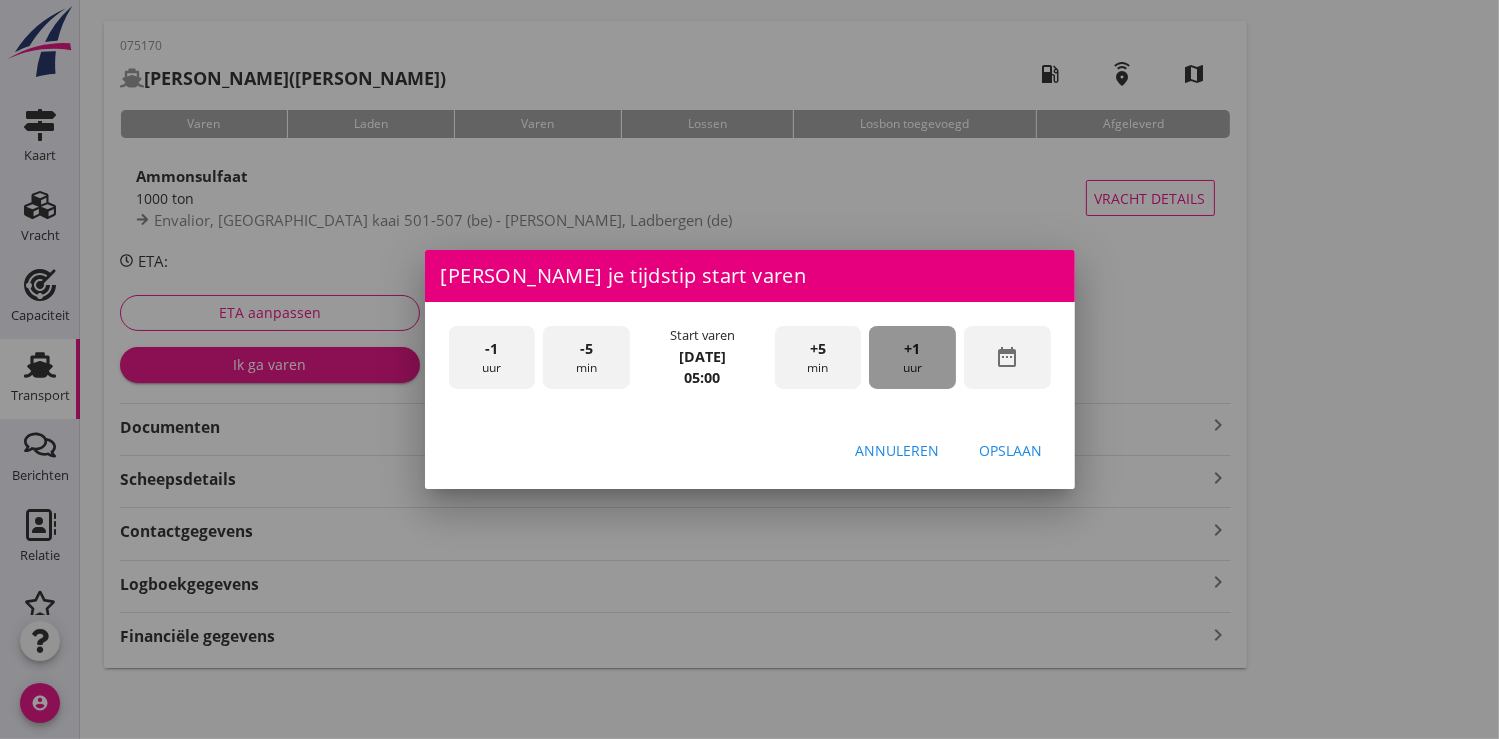 click on "+1  uur" at bounding box center [912, 357] 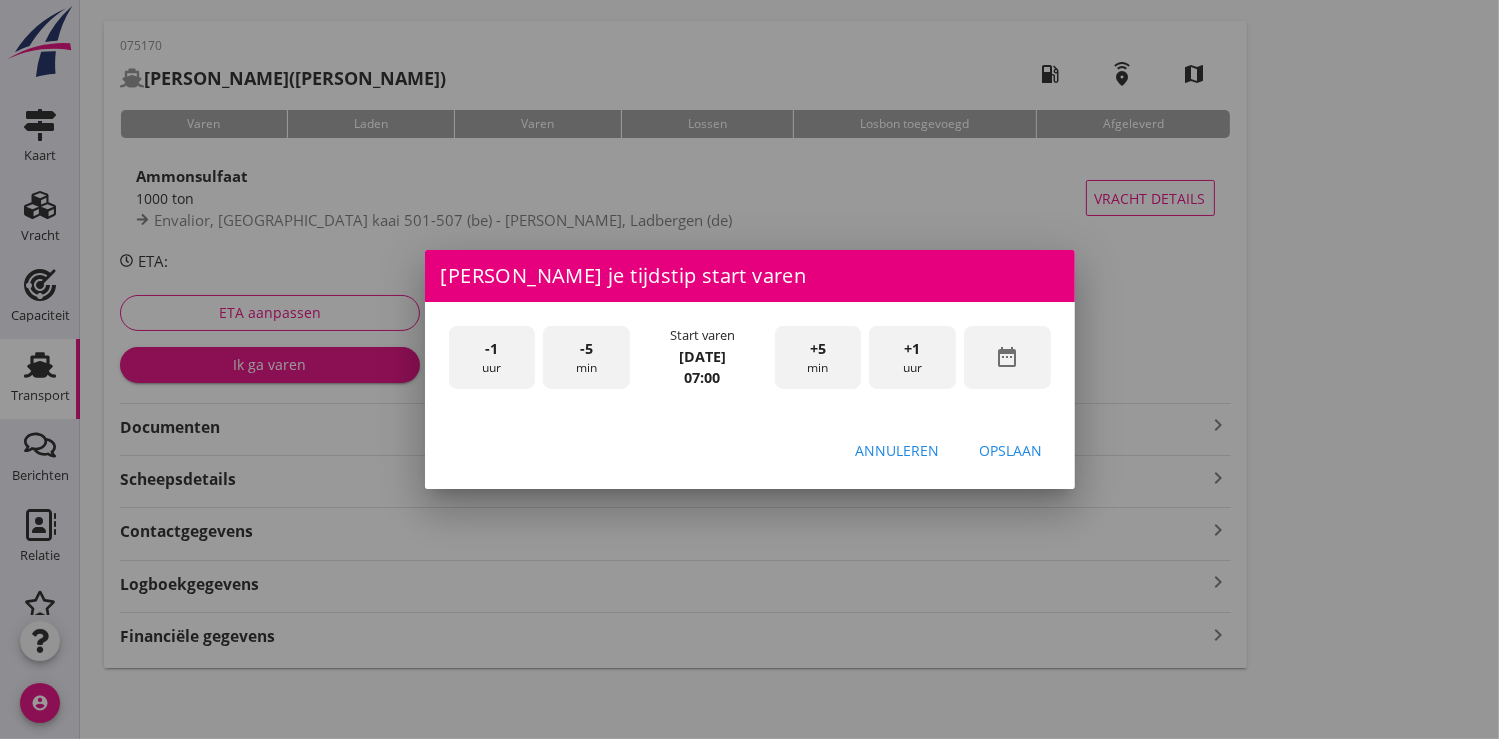 click on "+1  uur" at bounding box center (912, 357) 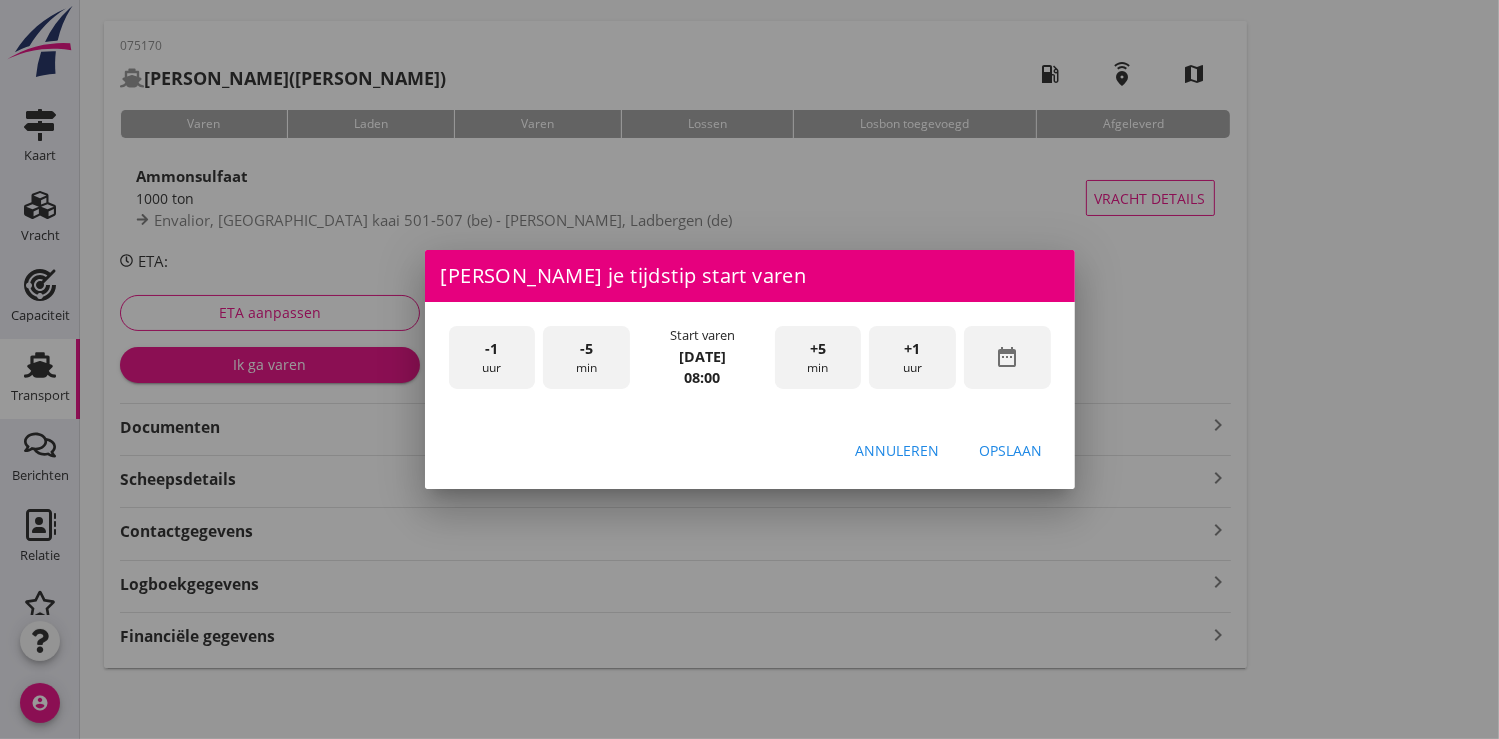 click on "Opslaan" at bounding box center [1011, 450] 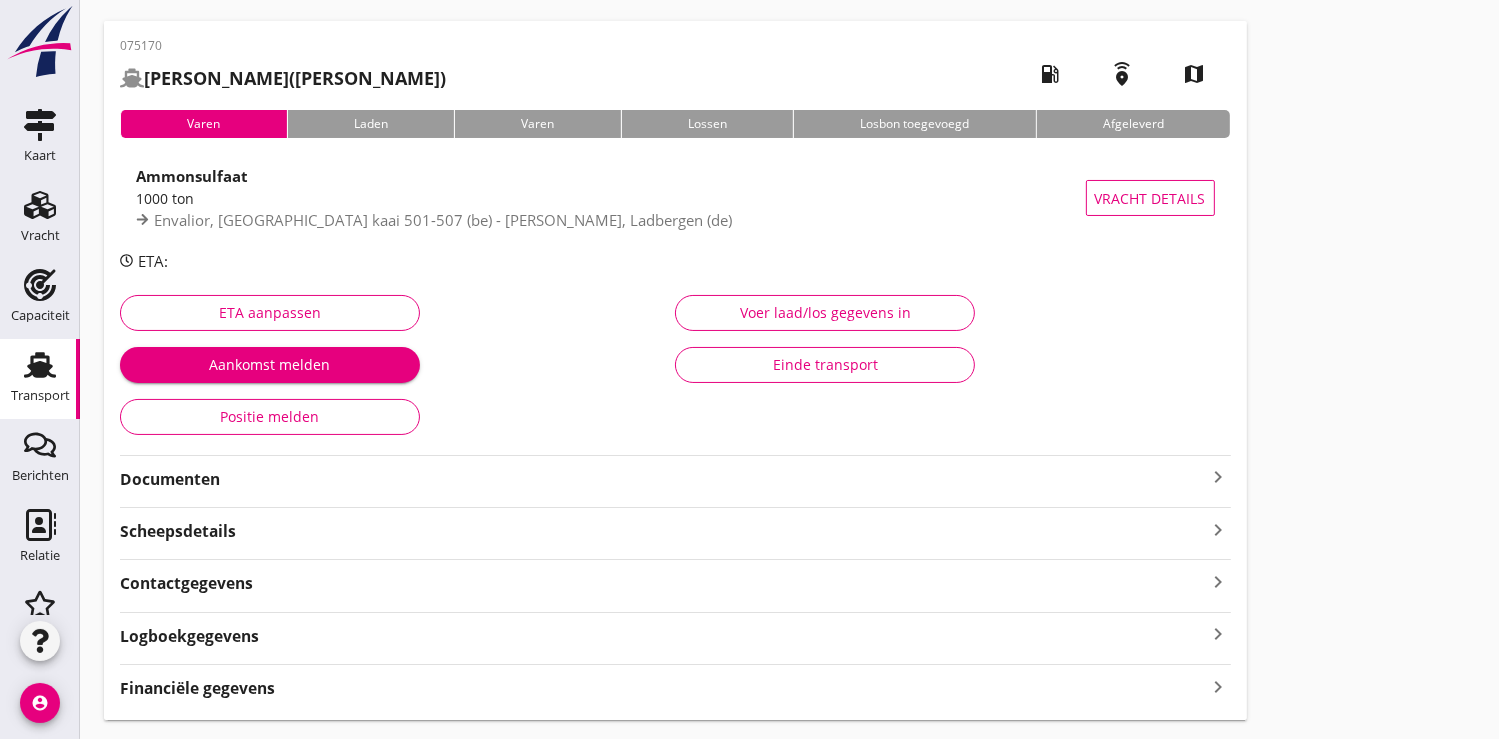 click on "Aankomst melden" at bounding box center [270, 364] 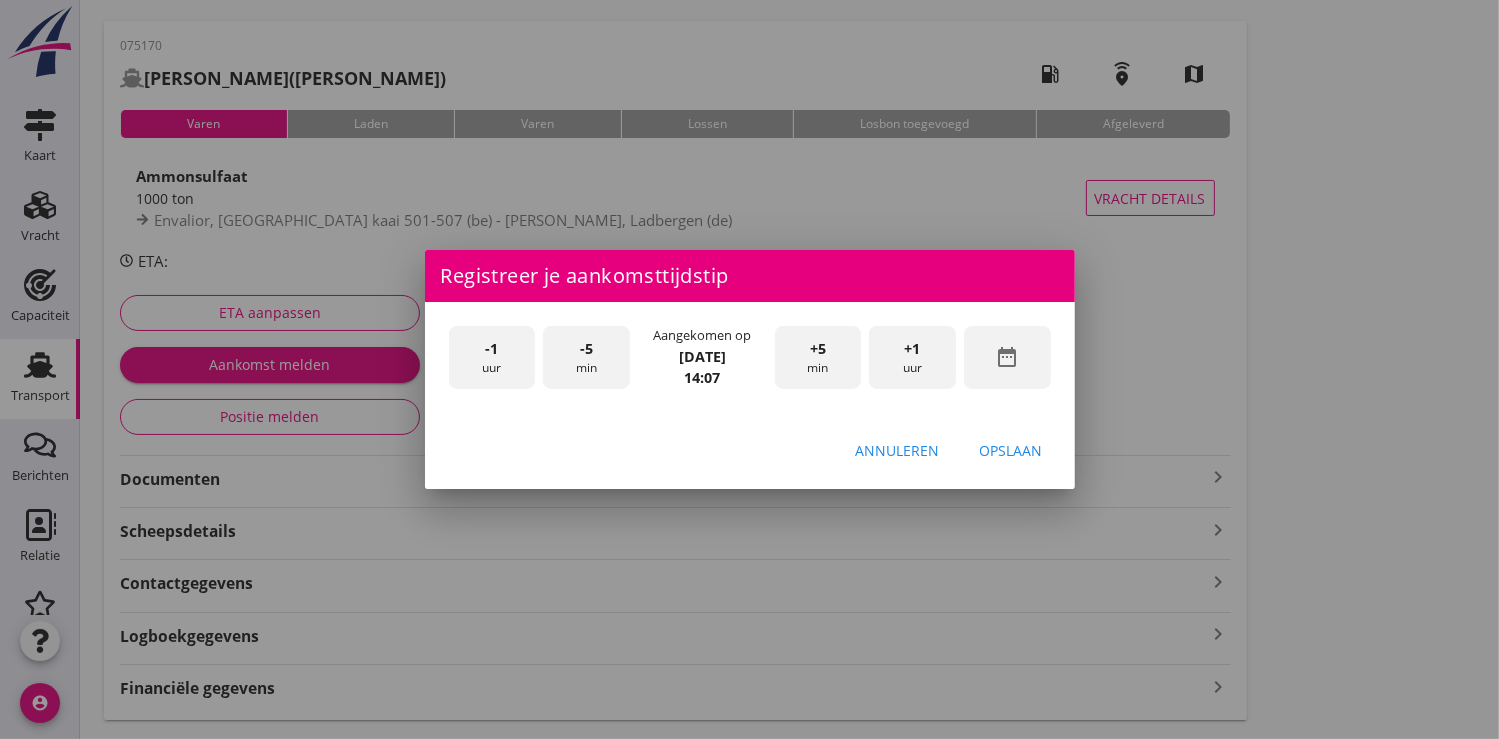 click on "date_range" at bounding box center [1007, 357] 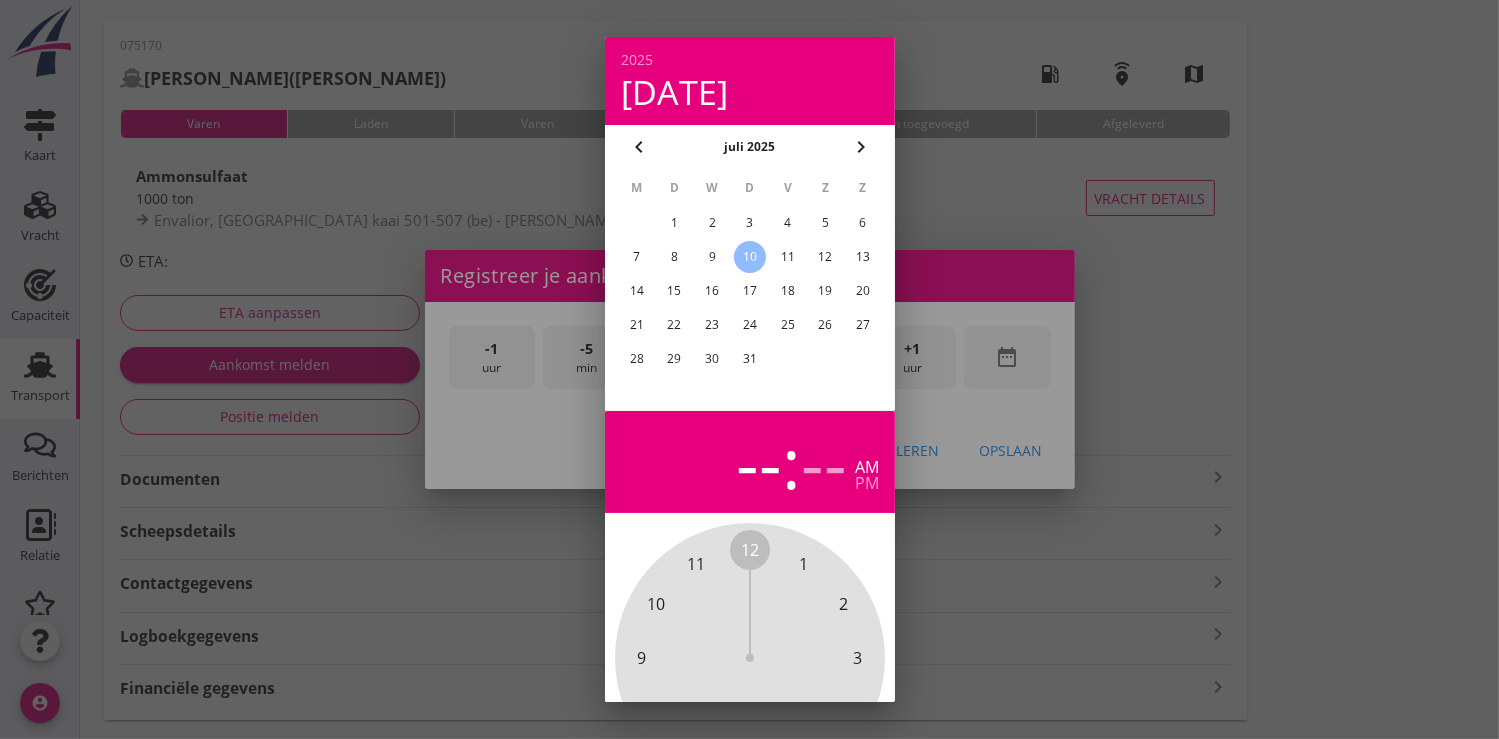 click on "8" at bounding box center [674, 257] 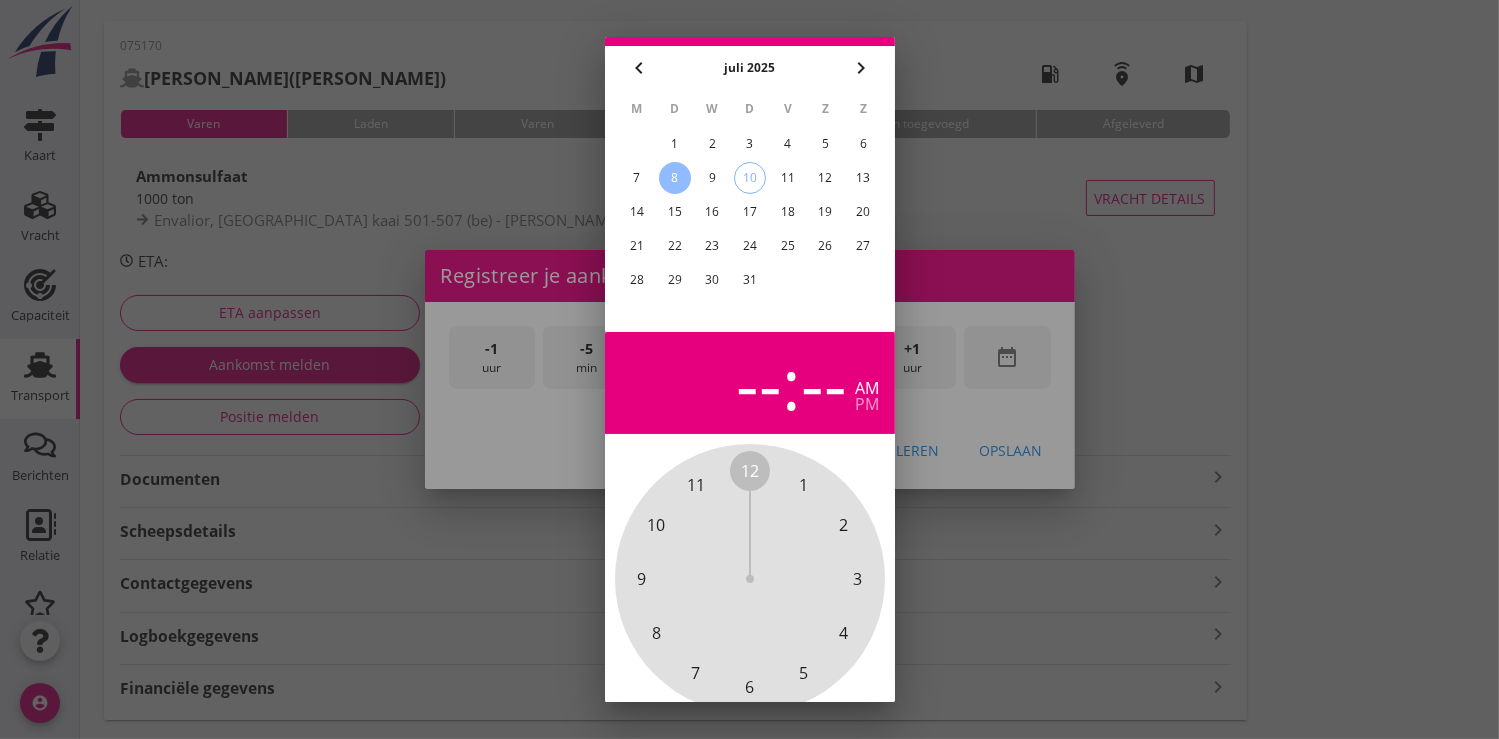 scroll, scrollTop: 185, scrollLeft: 0, axis: vertical 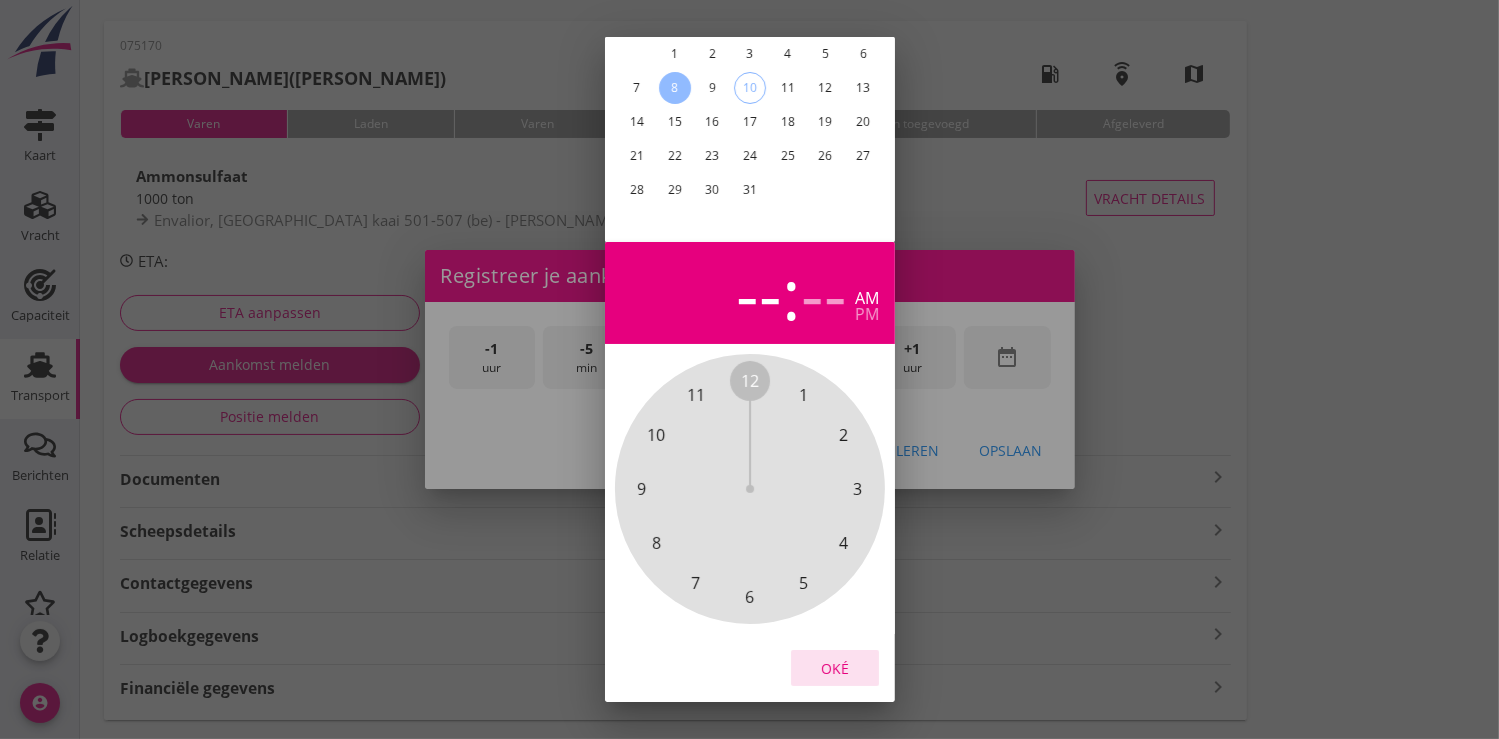 click on "Oké" at bounding box center [835, 668] 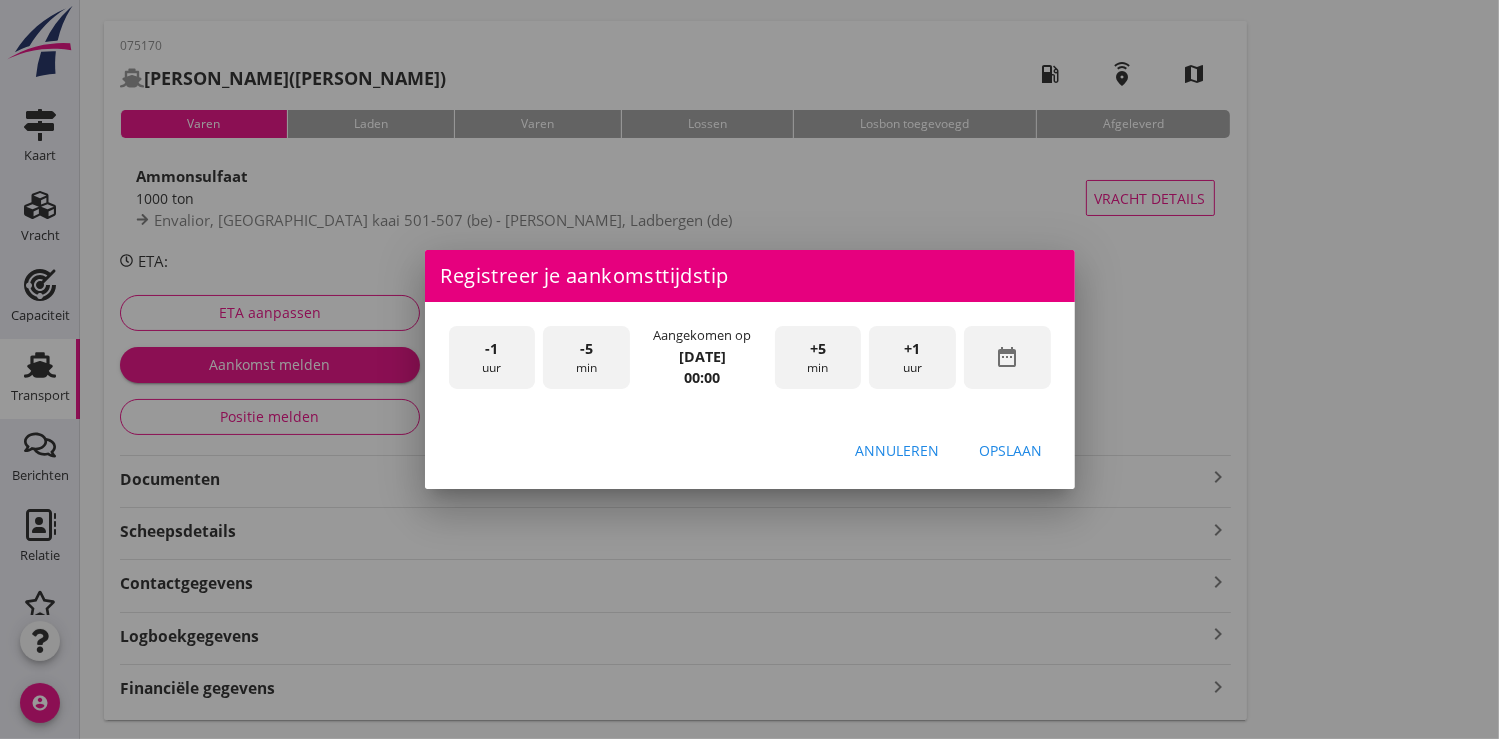 click on "+1" at bounding box center (913, 349) 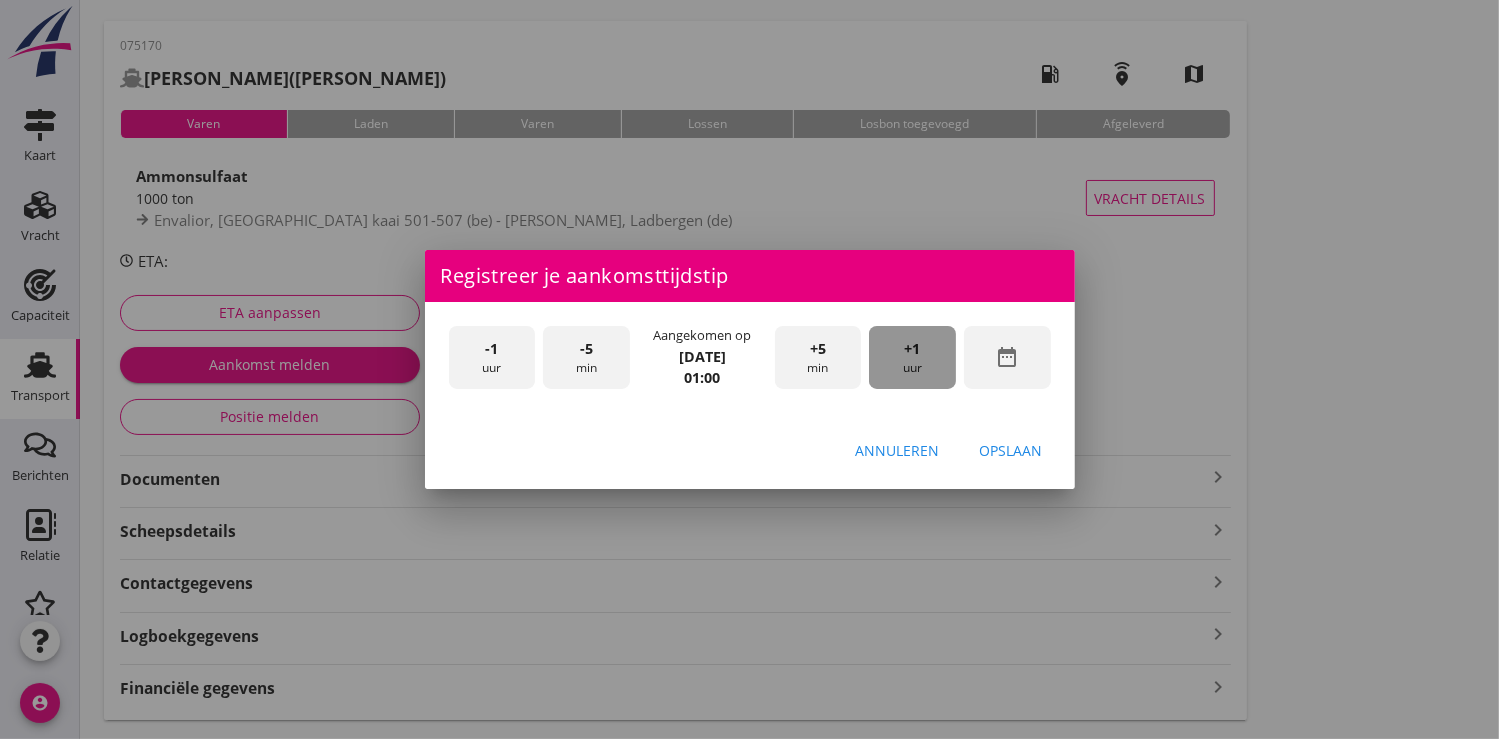 click on "+1" at bounding box center (913, 349) 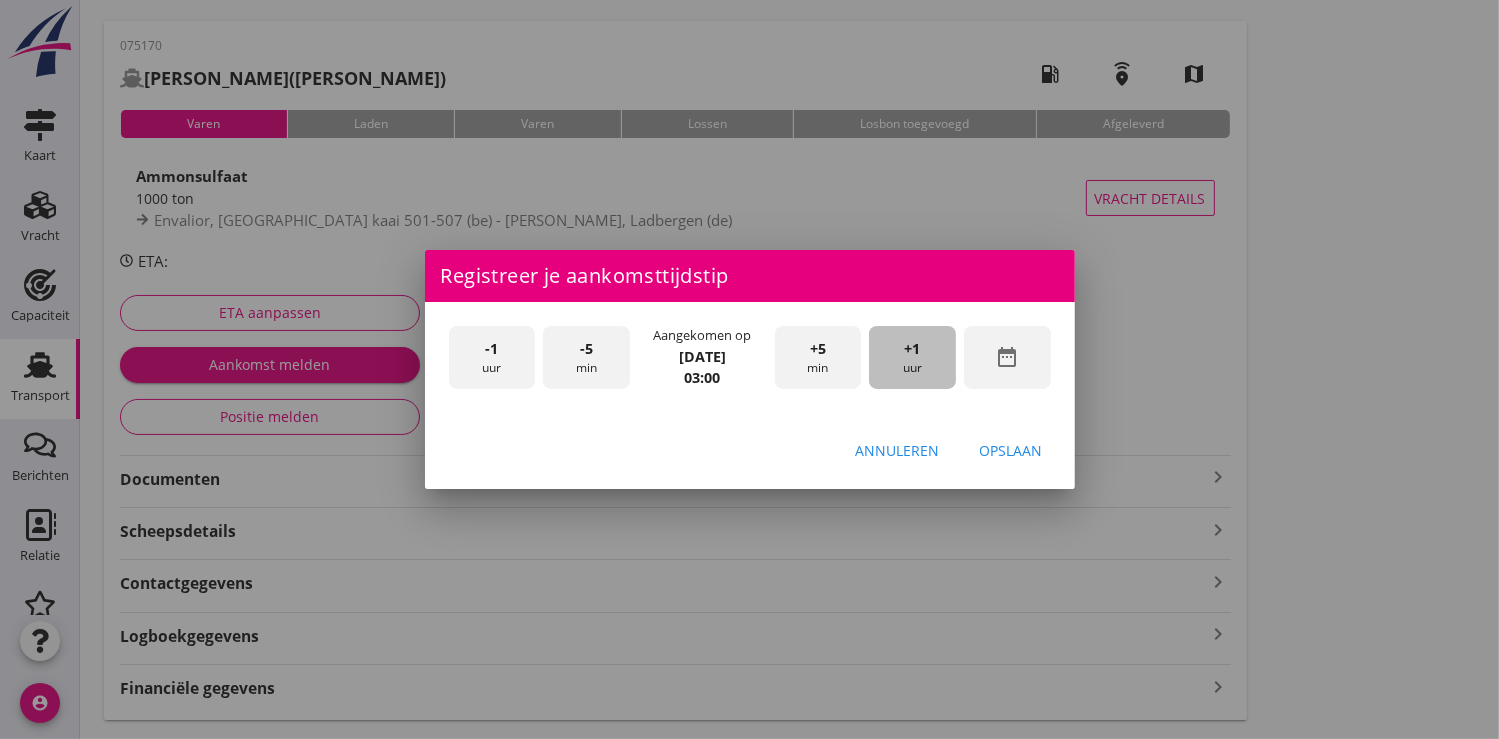 click on "+1" at bounding box center (913, 349) 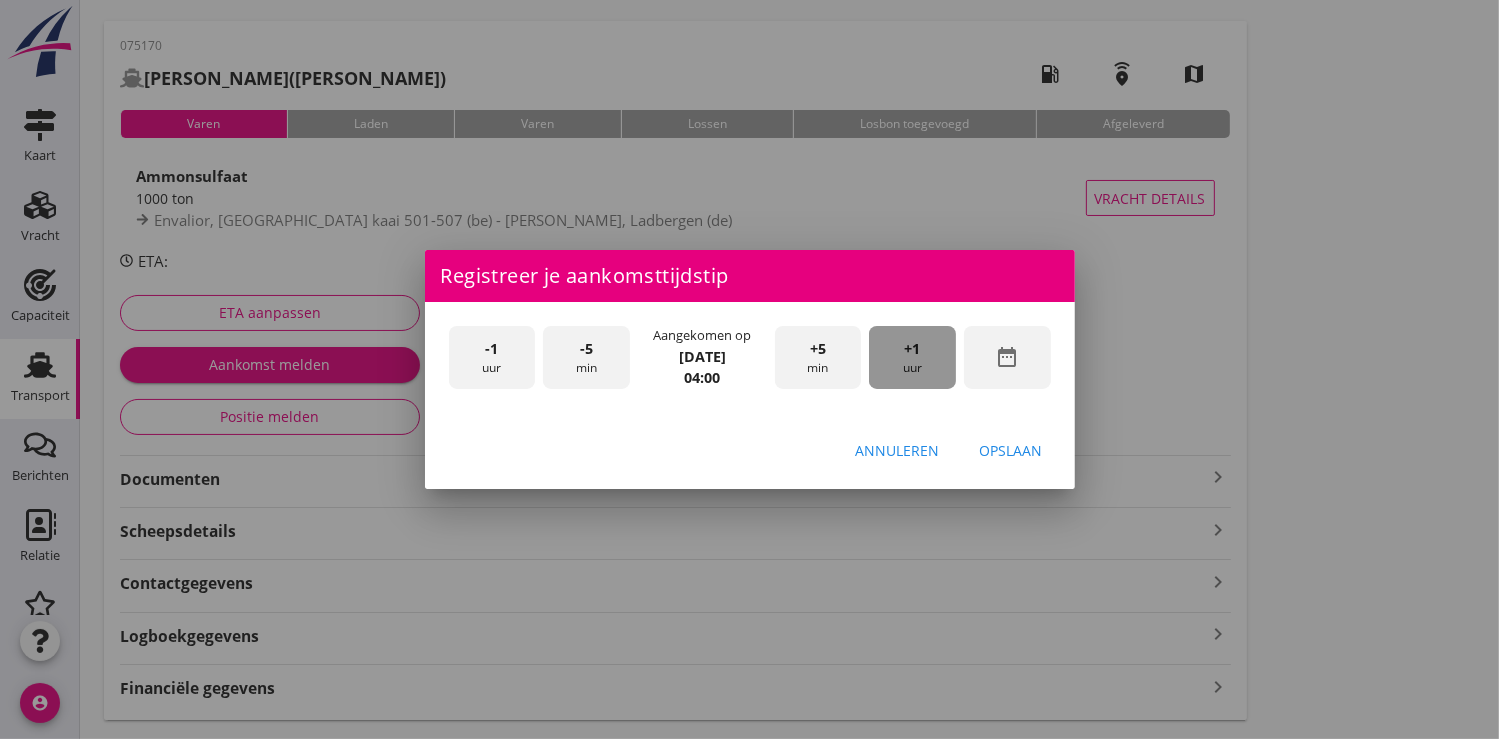 click on "+1" at bounding box center (913, 349) 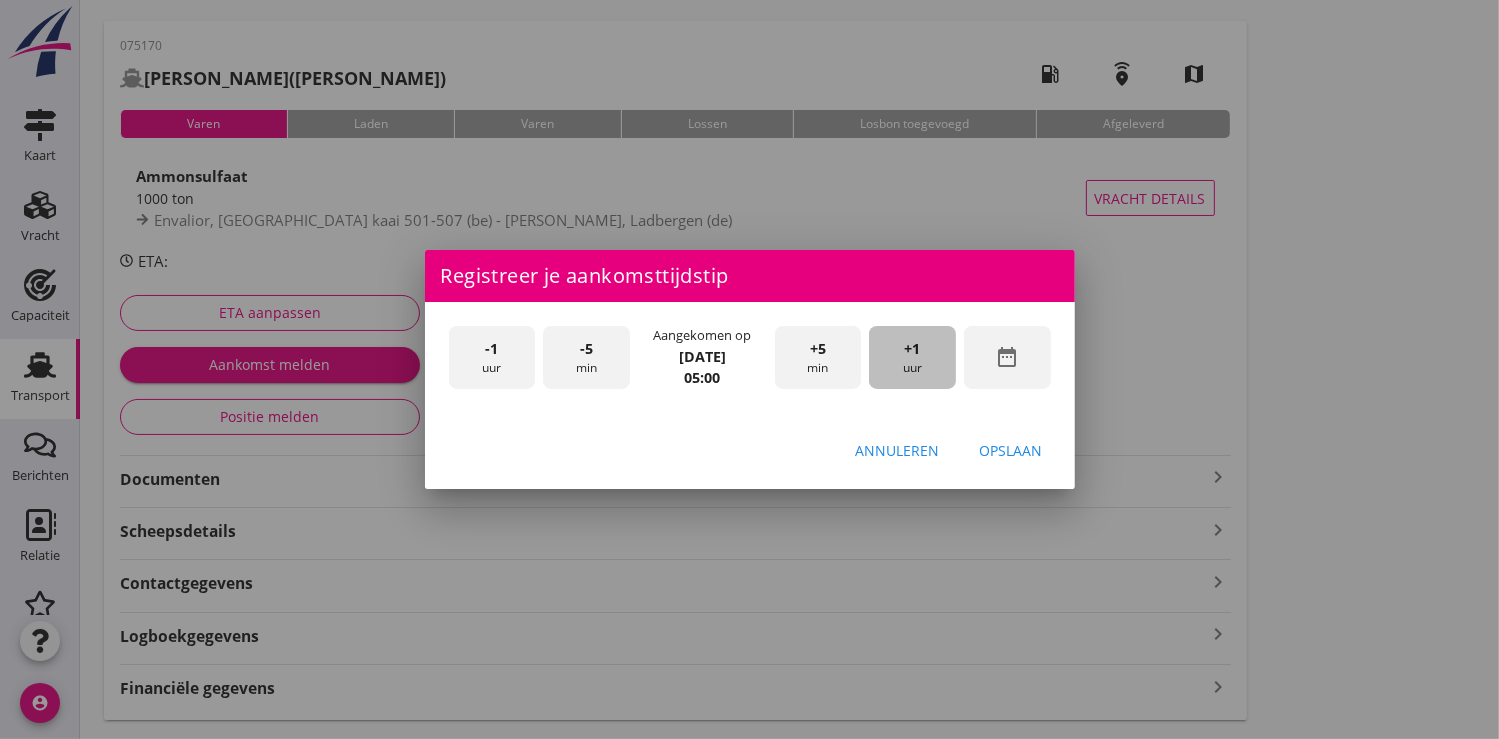click on "+1" at bounding box center [913, 349] 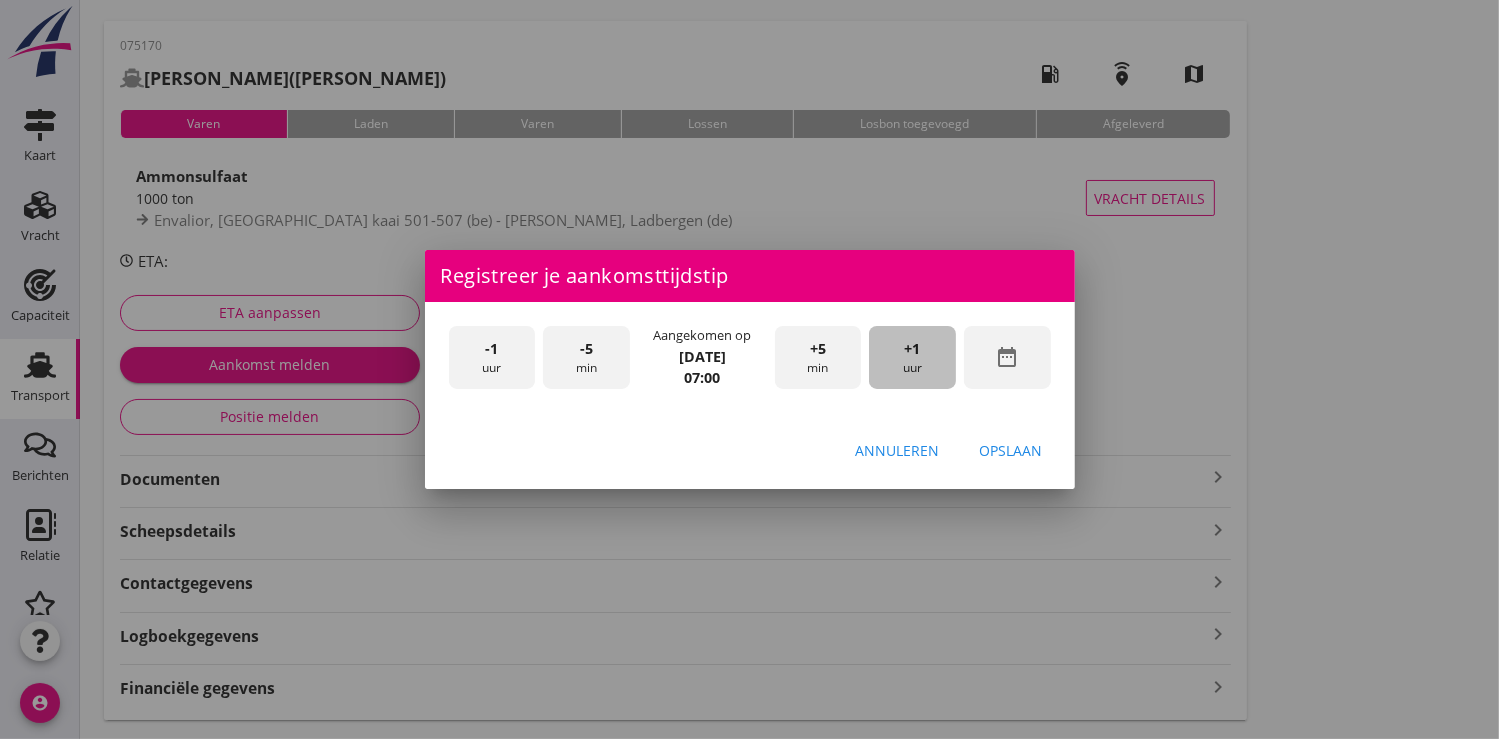 click on "+1" at bounding box center [913, 349] 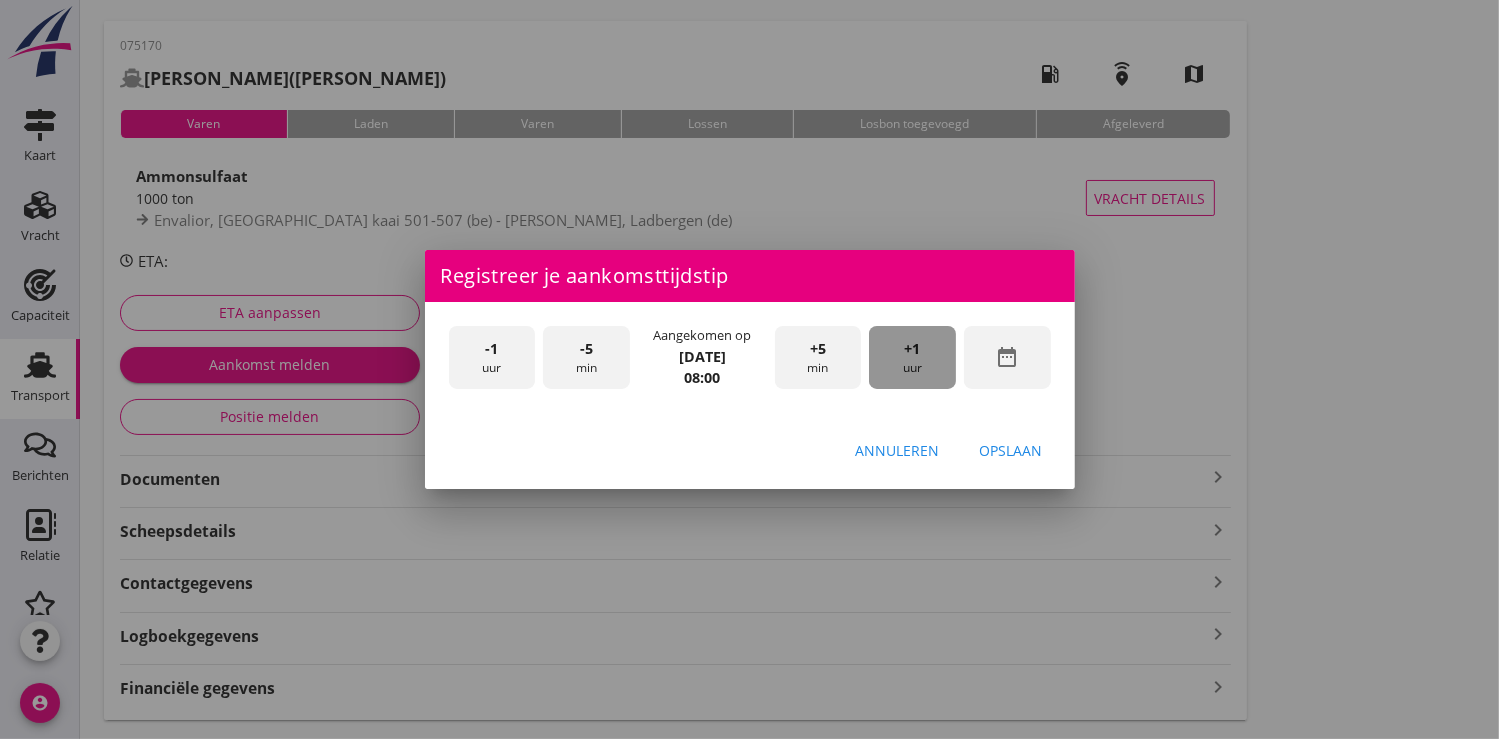 click on "+1" at bounding box center (913, 349) 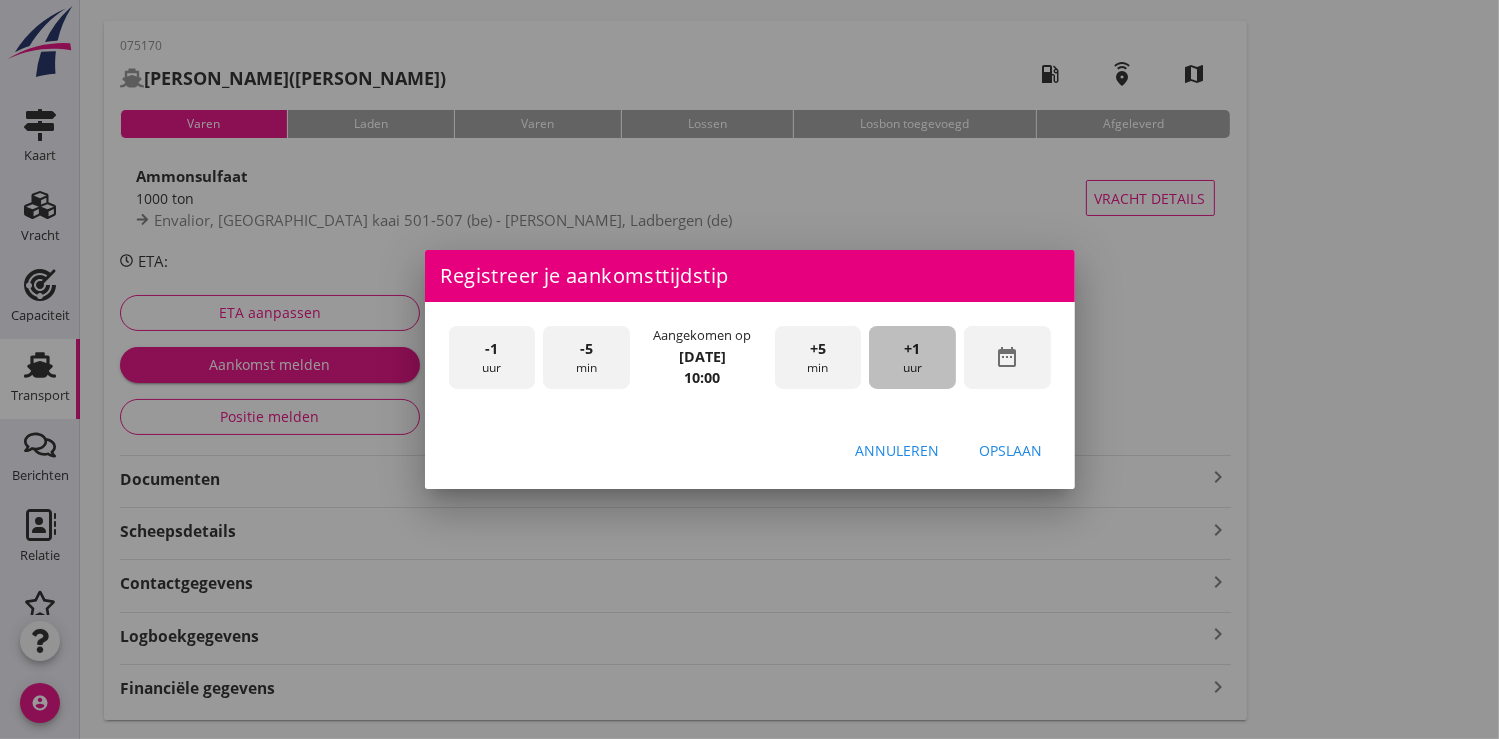 click on "+1" at bounding box center (913, 349) 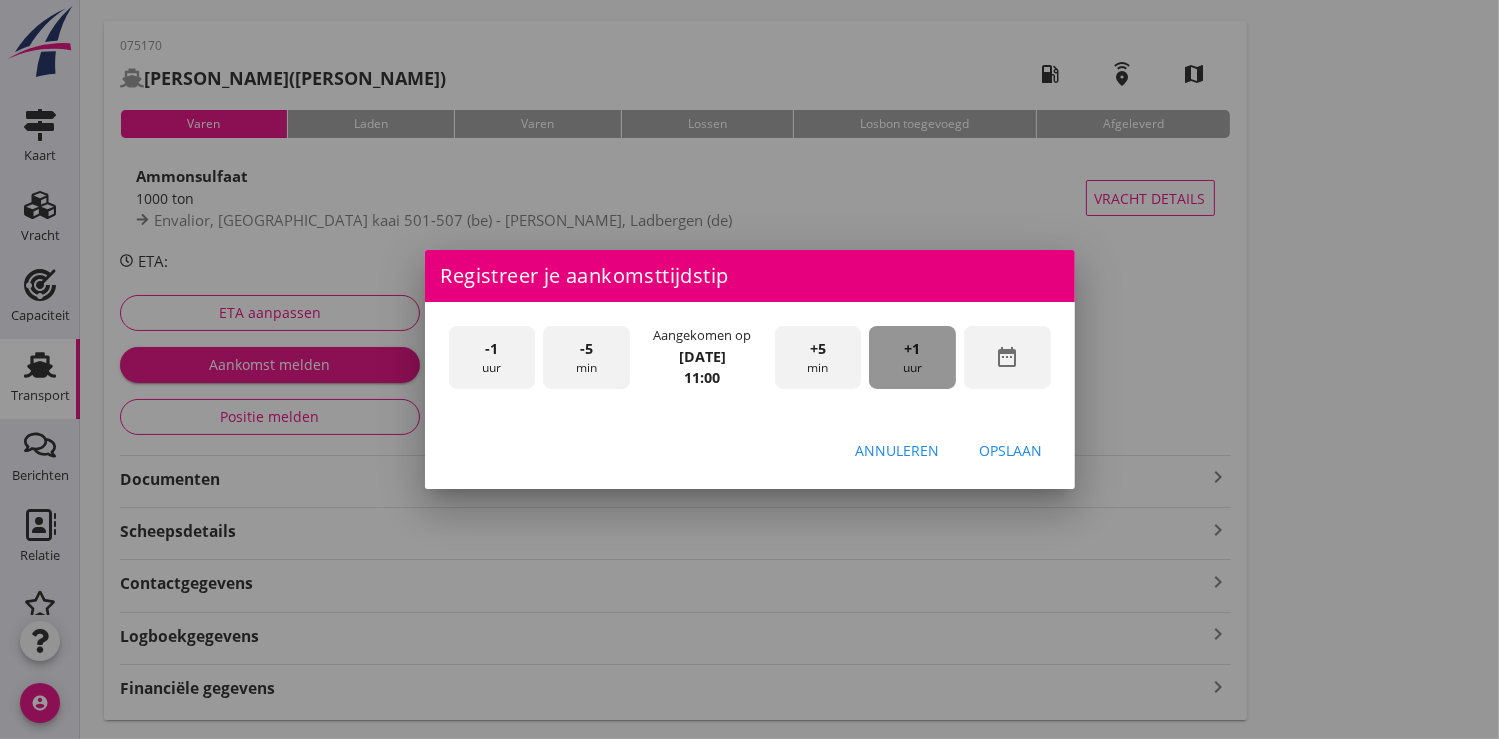 click on "+1" at bounding box center [913, 349] 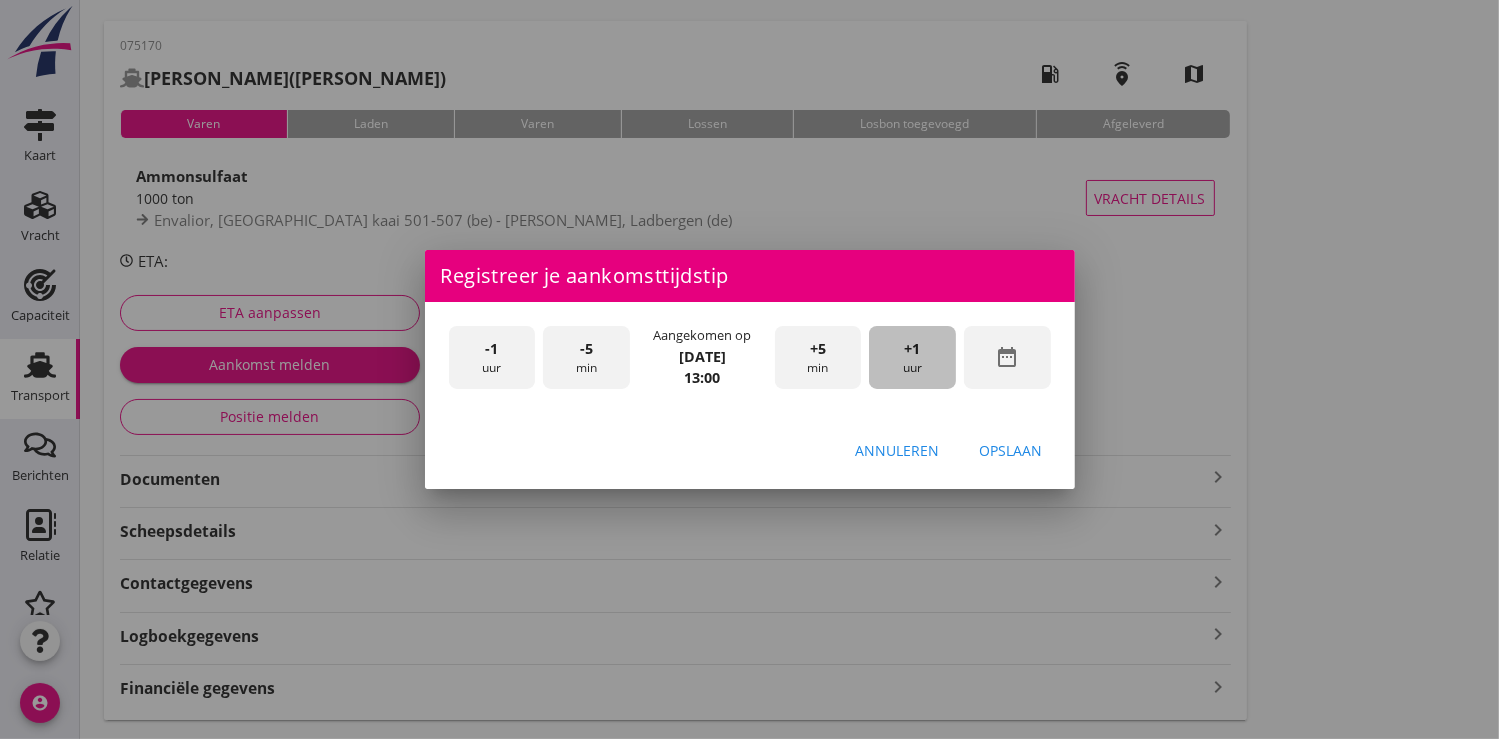 click on "+1" at bounding box center (913, 349) 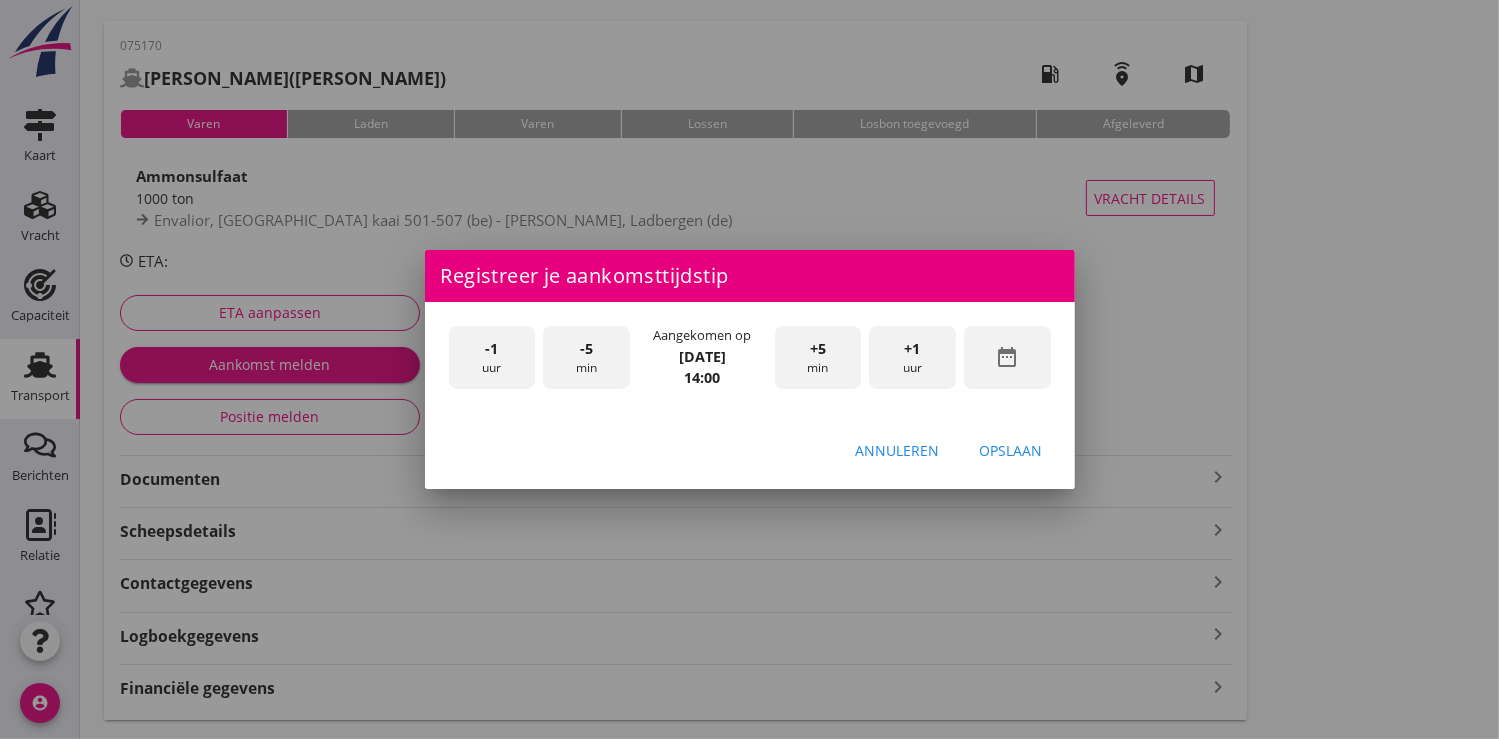 click on "+1" at bounding box center [913, 349] 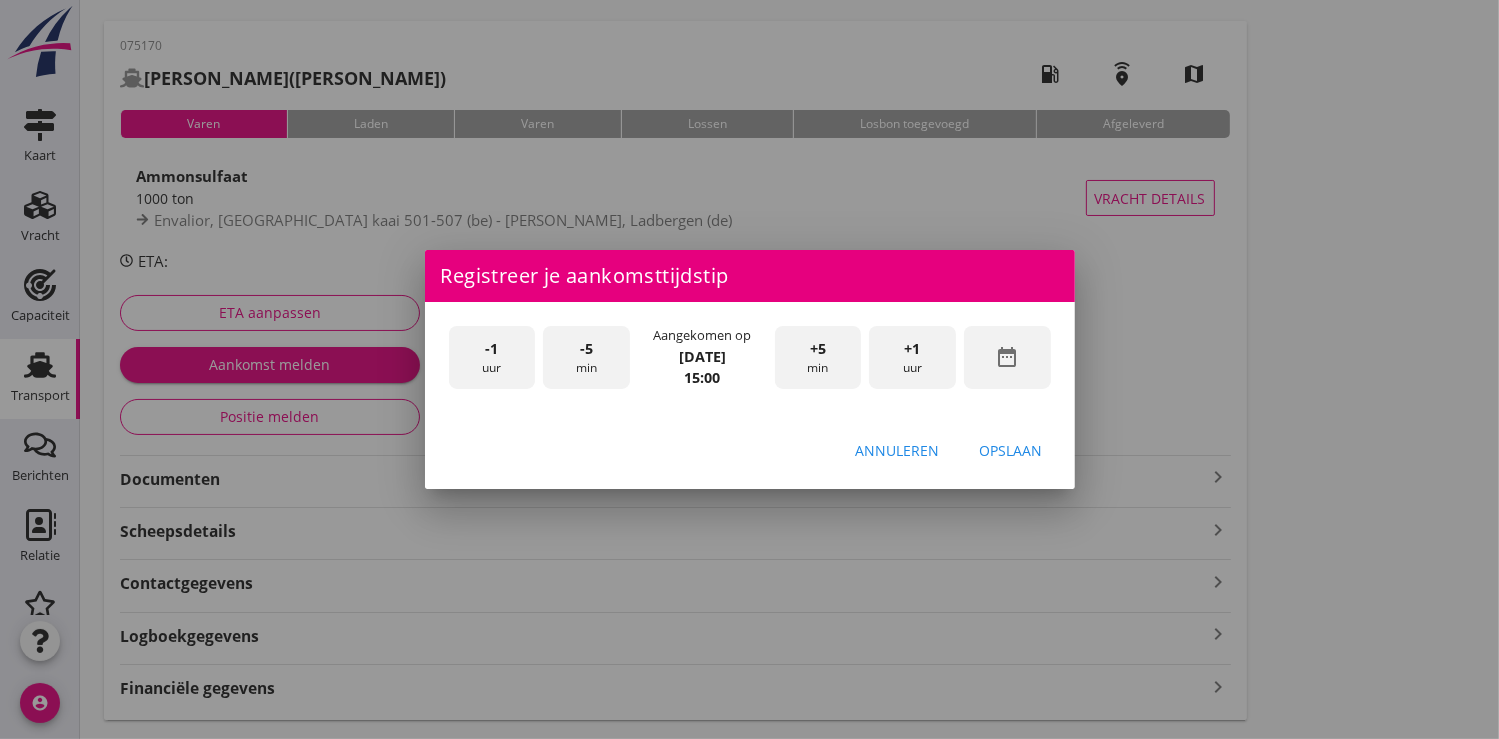 click on "Opslaan" at bounding box center [1011, 450] 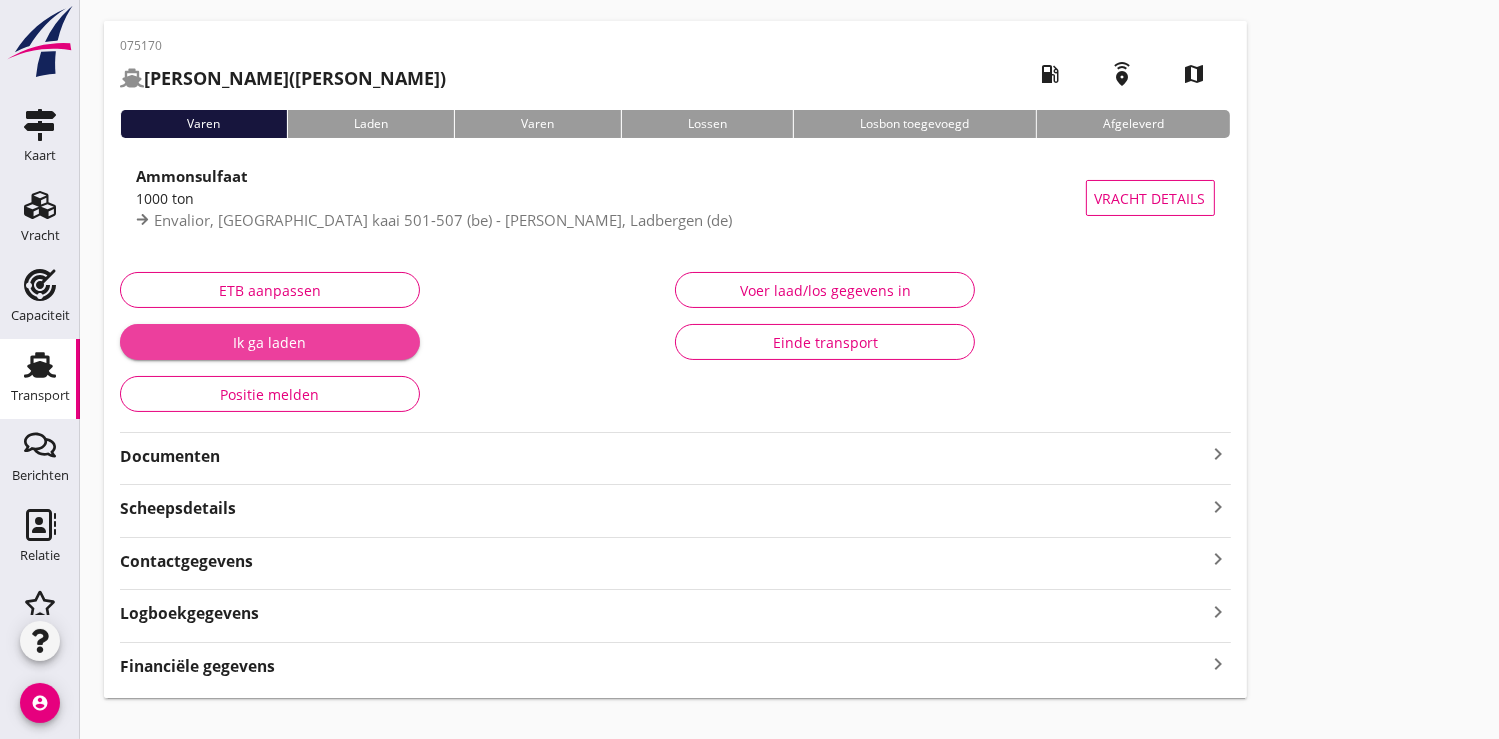click on "Ik ga laden" at bounding box center [270, 342] 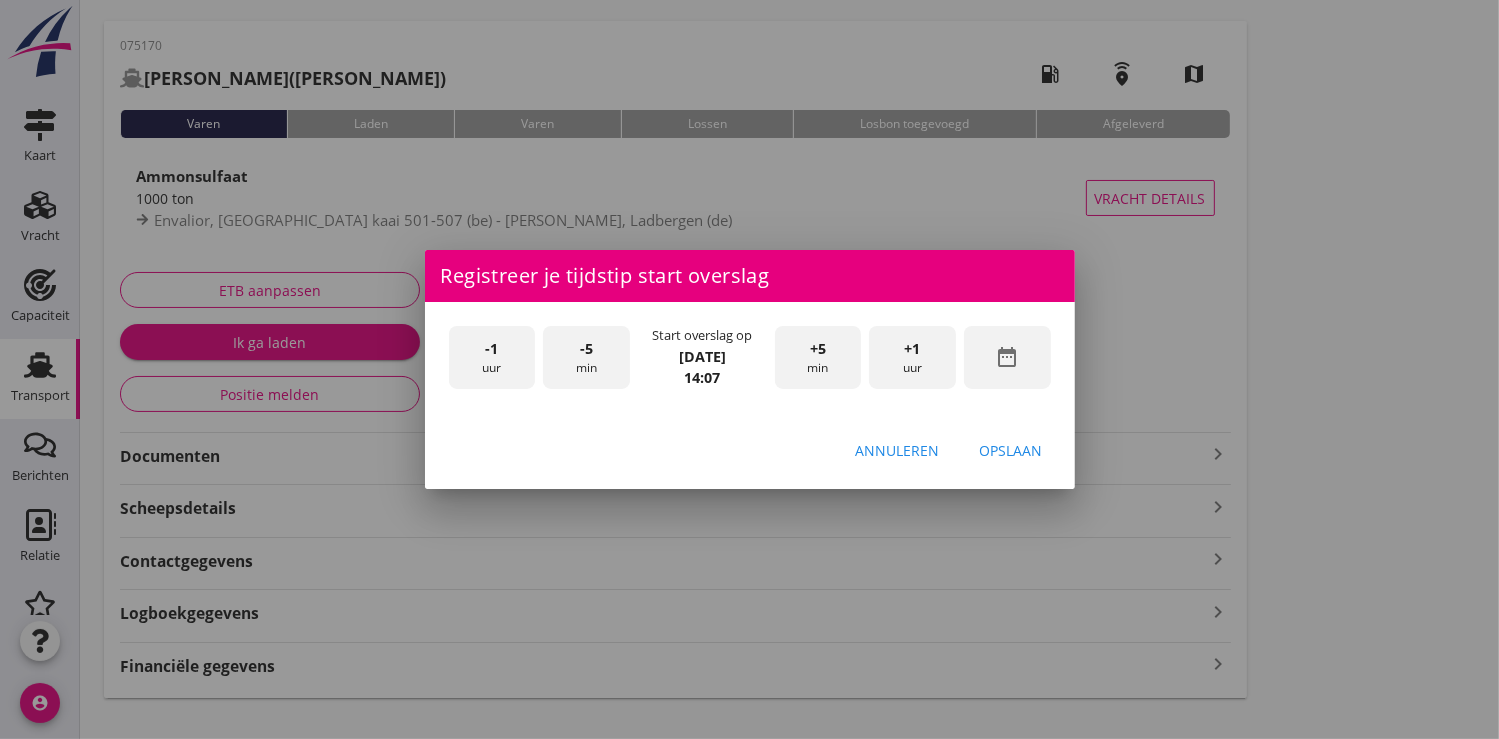 click on "-1" at bounding box center [491, 349] 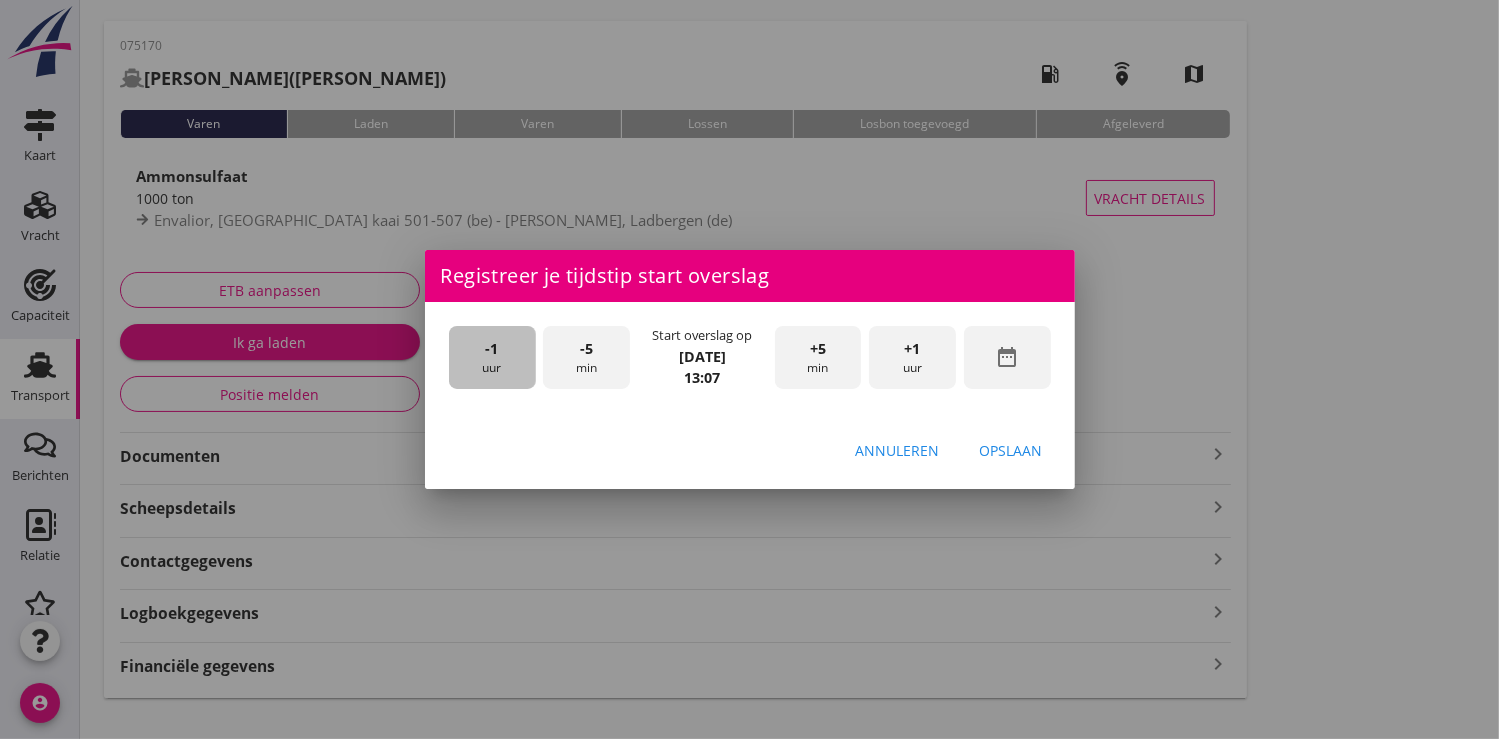 click on "-1" at bounding box center (491, 349) 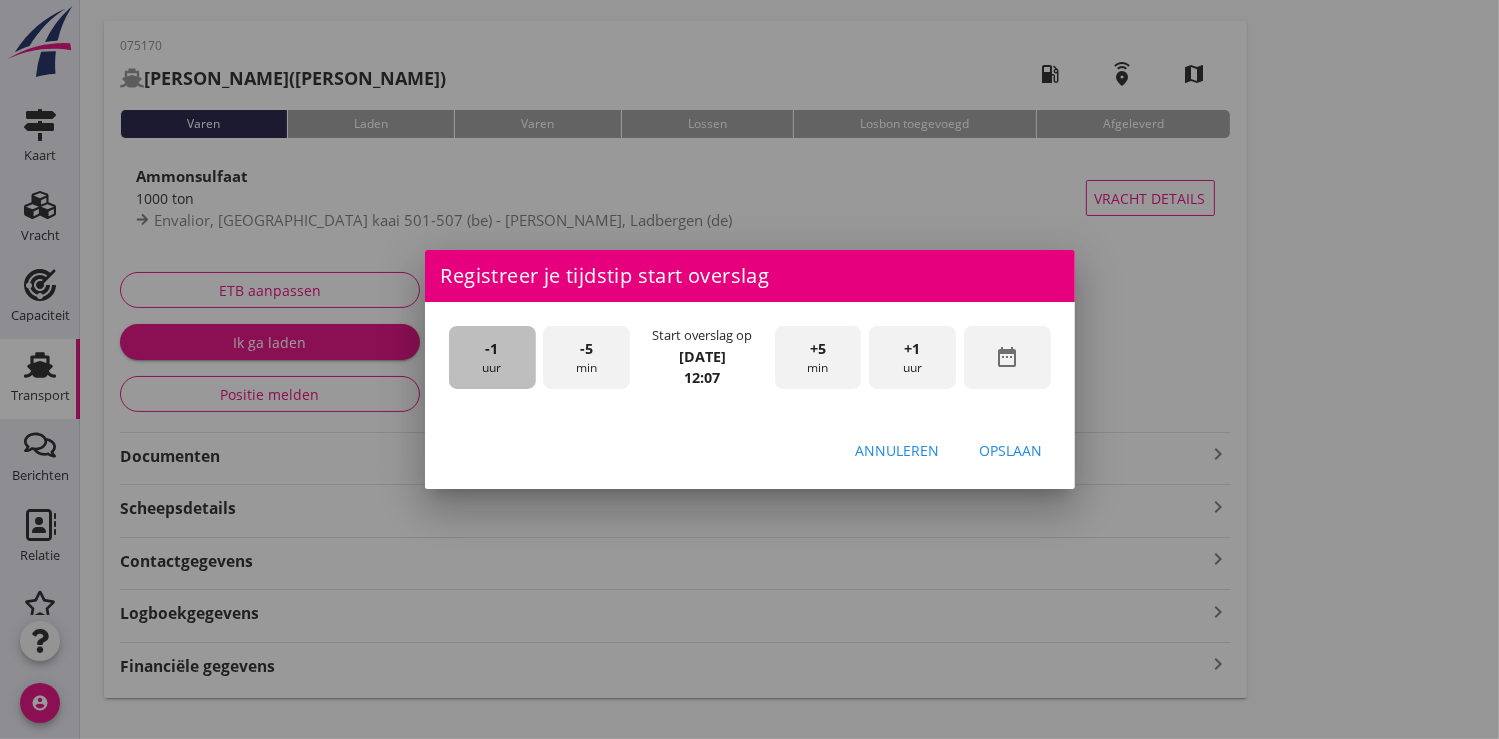 click on "-1" at bounding box center [491, 349] 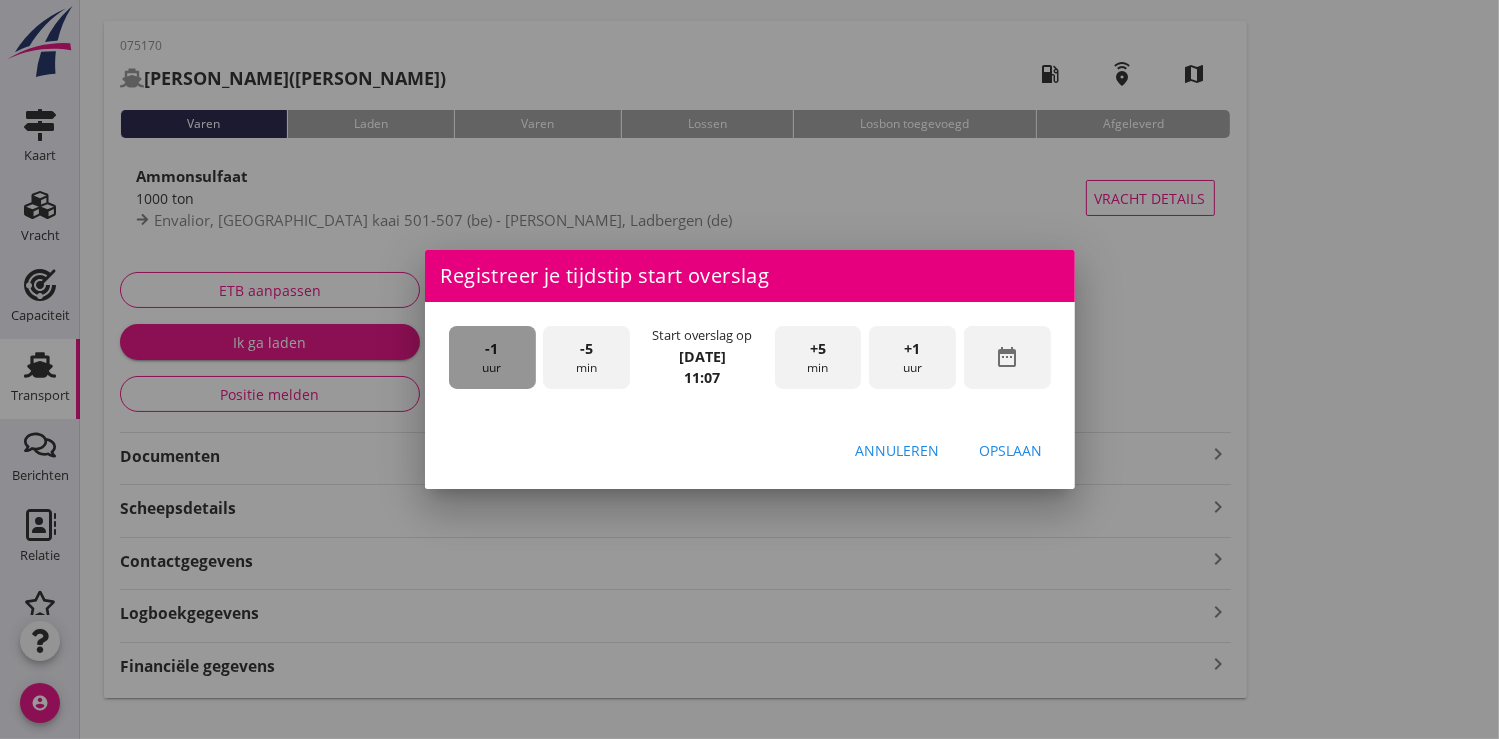 click on "-1" at bounding box center (491, 349) 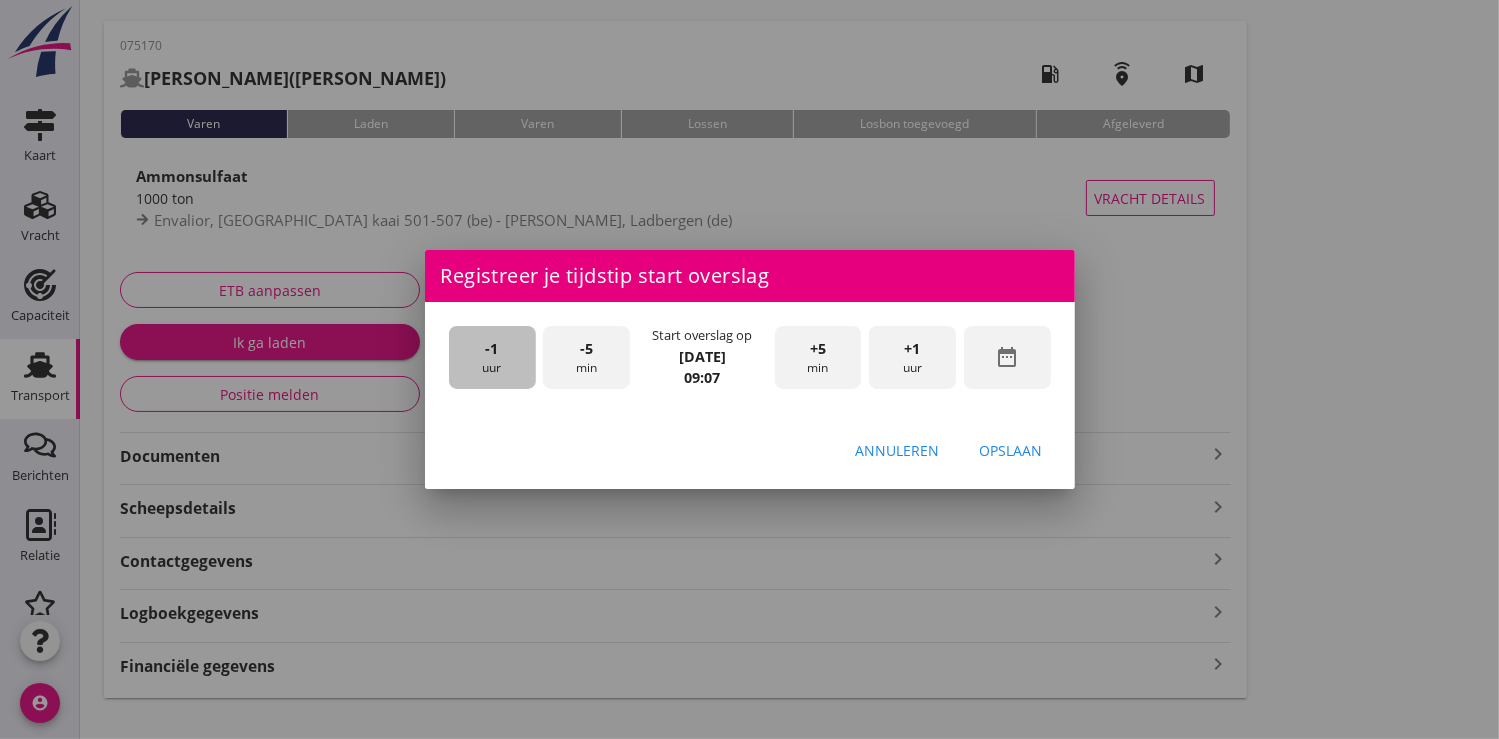 click on "-1" at bounding box center (491, 349) 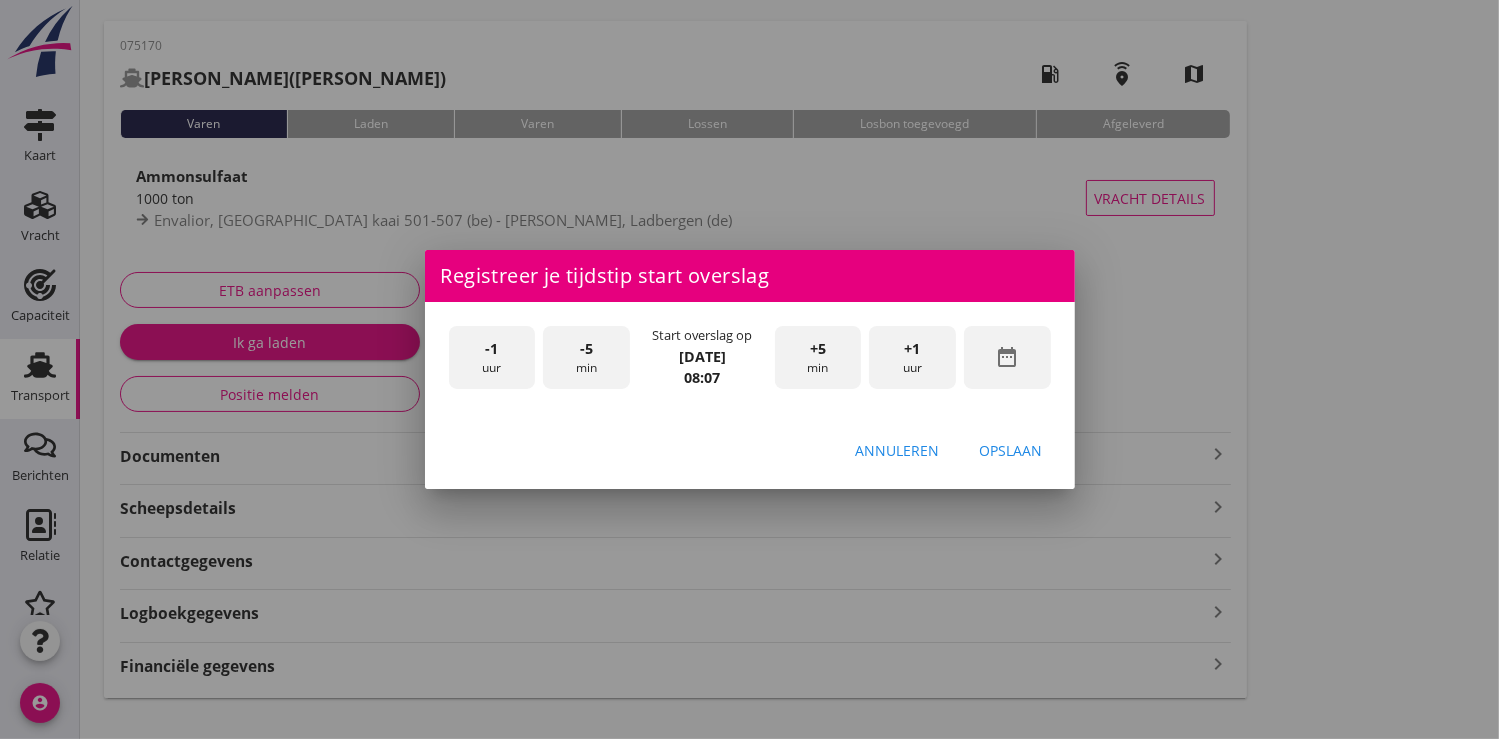 click on "-1" at bounding box center (491, 349) 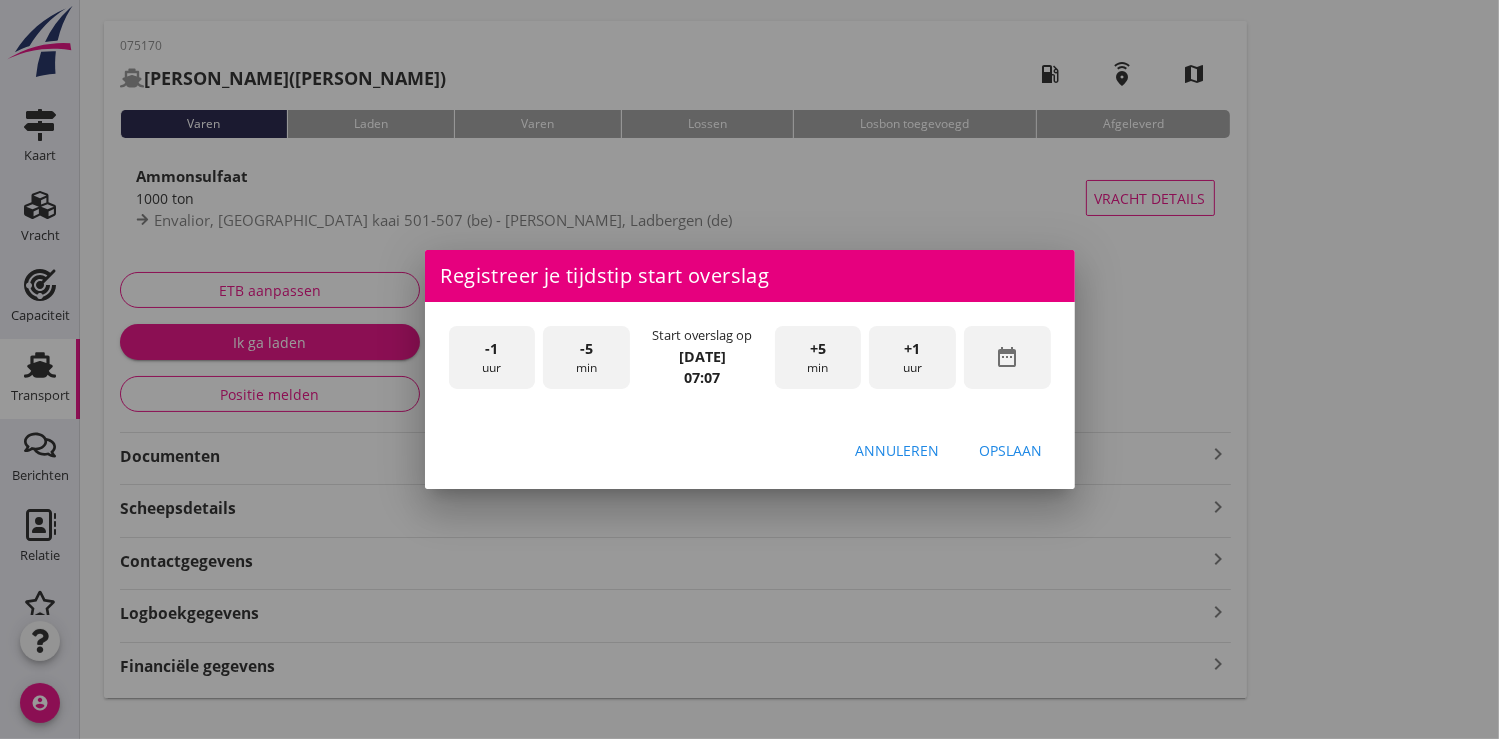 click on "-1" at bounding box center [491, 349] 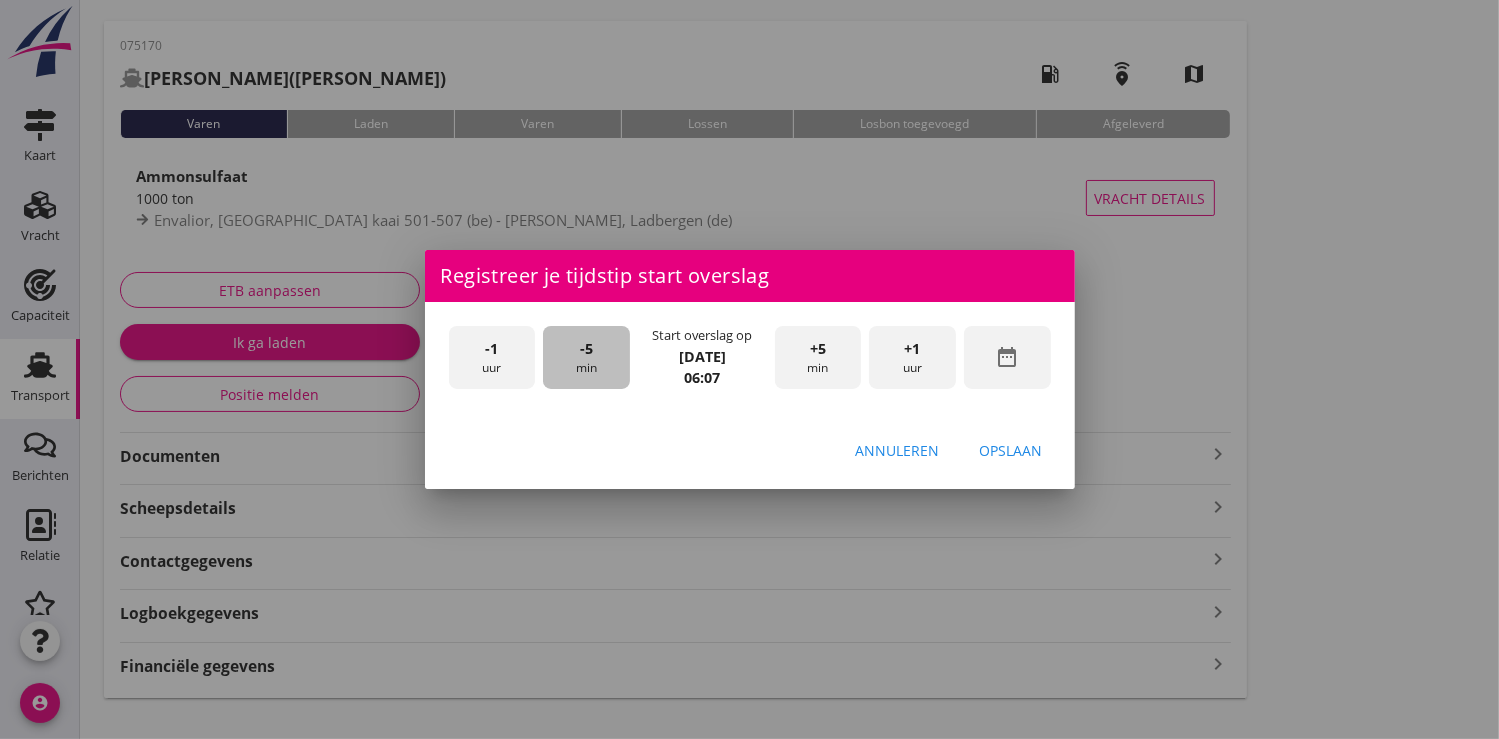 click on "-5" at bounding box center (586, 349) 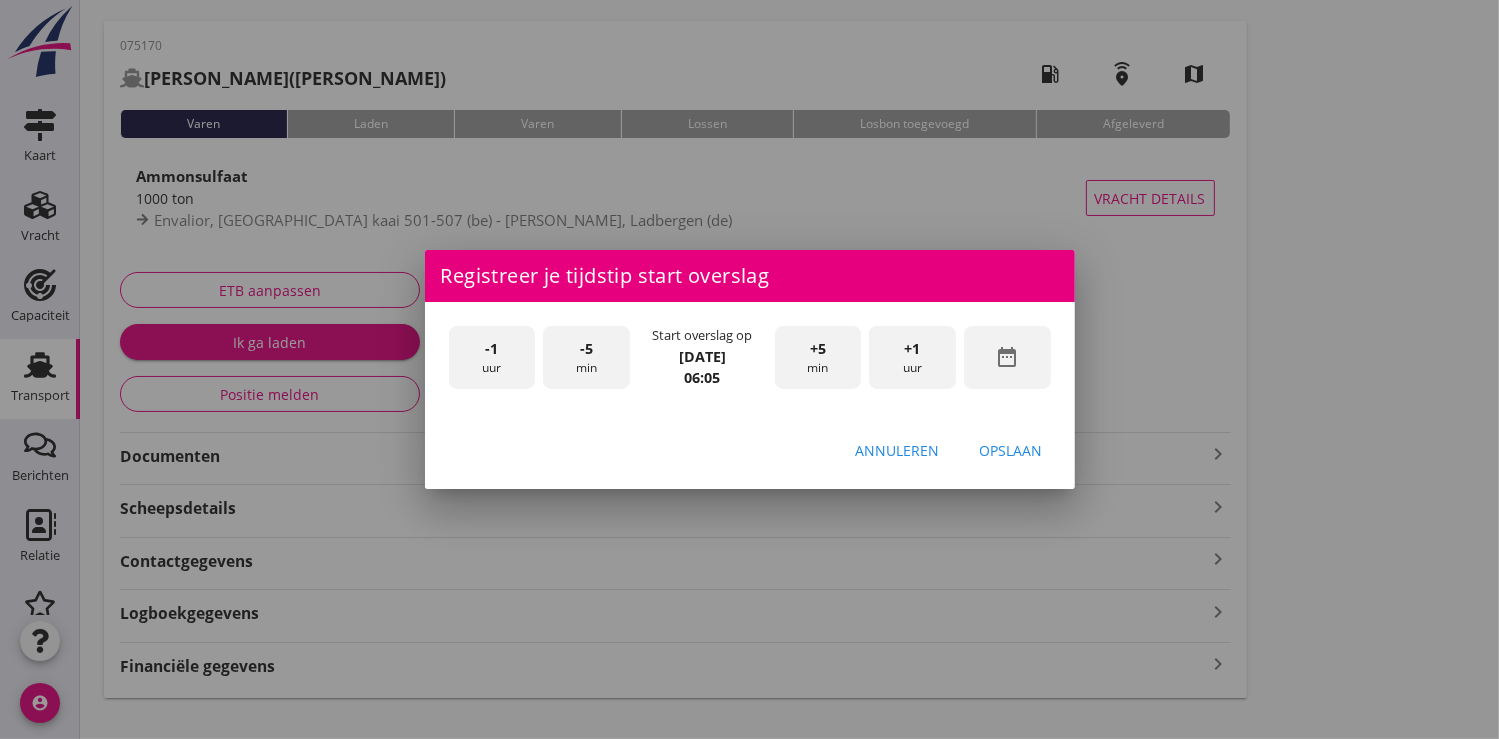 click on "-5" at bounding box center [586, 349] 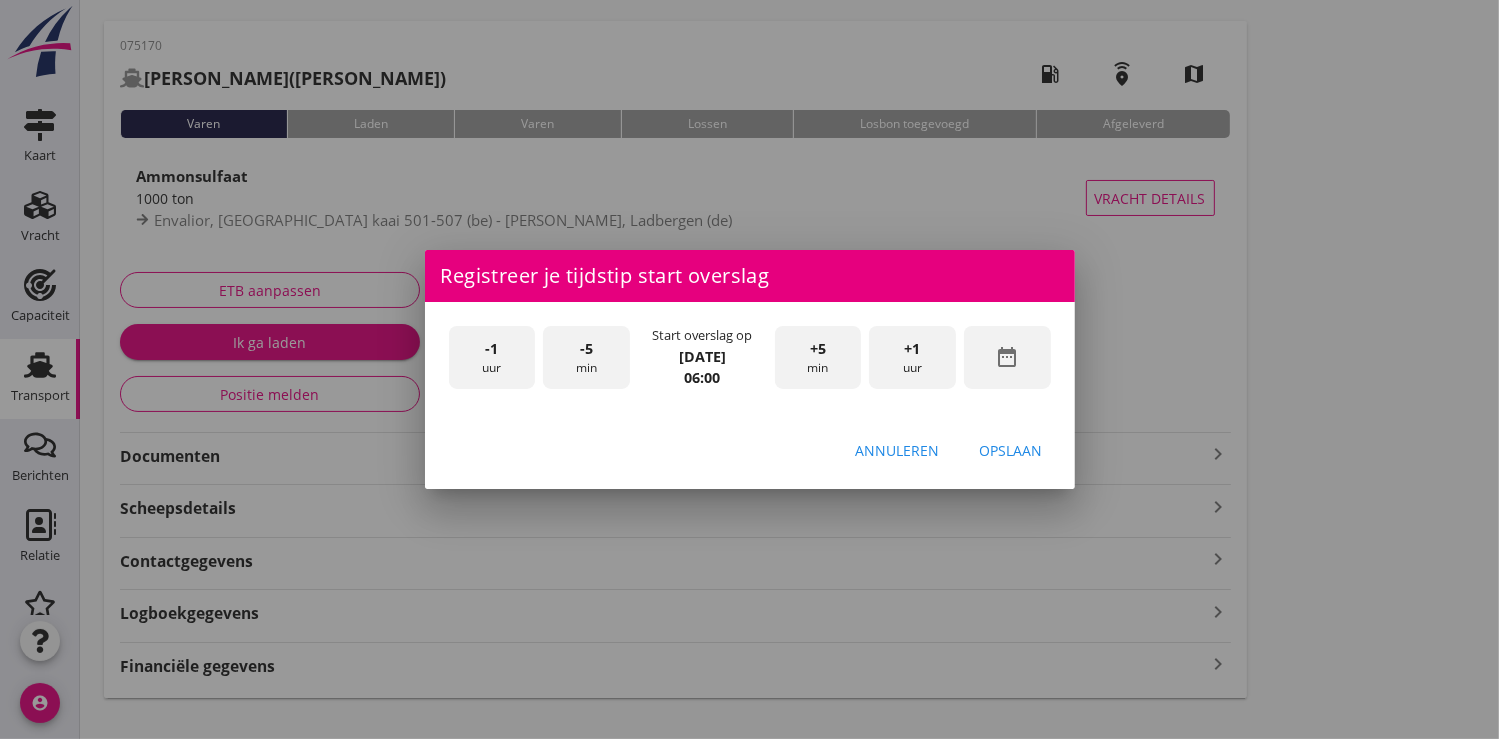 click on "Opslaan" at bounding box center (1011, 450) 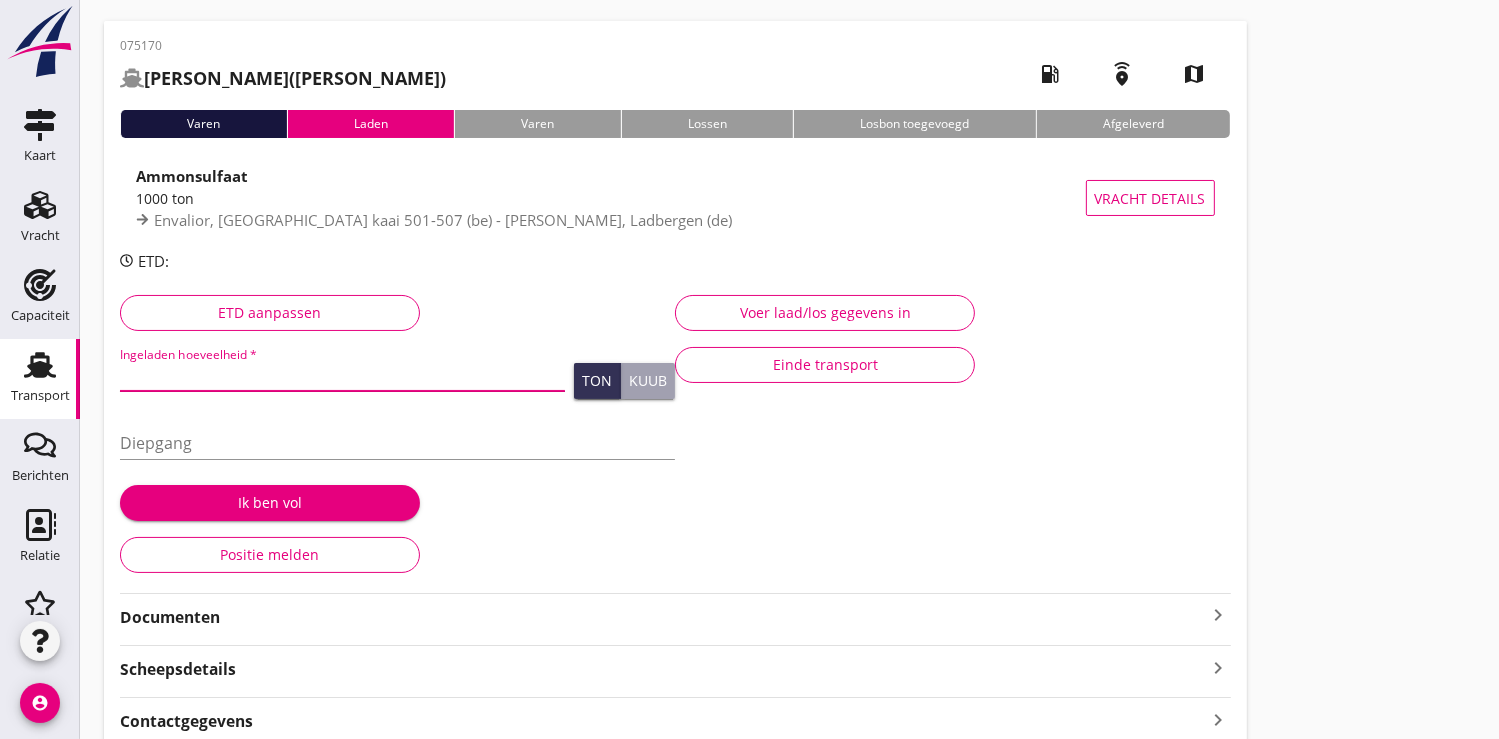 click at bounding box center [342, 375] 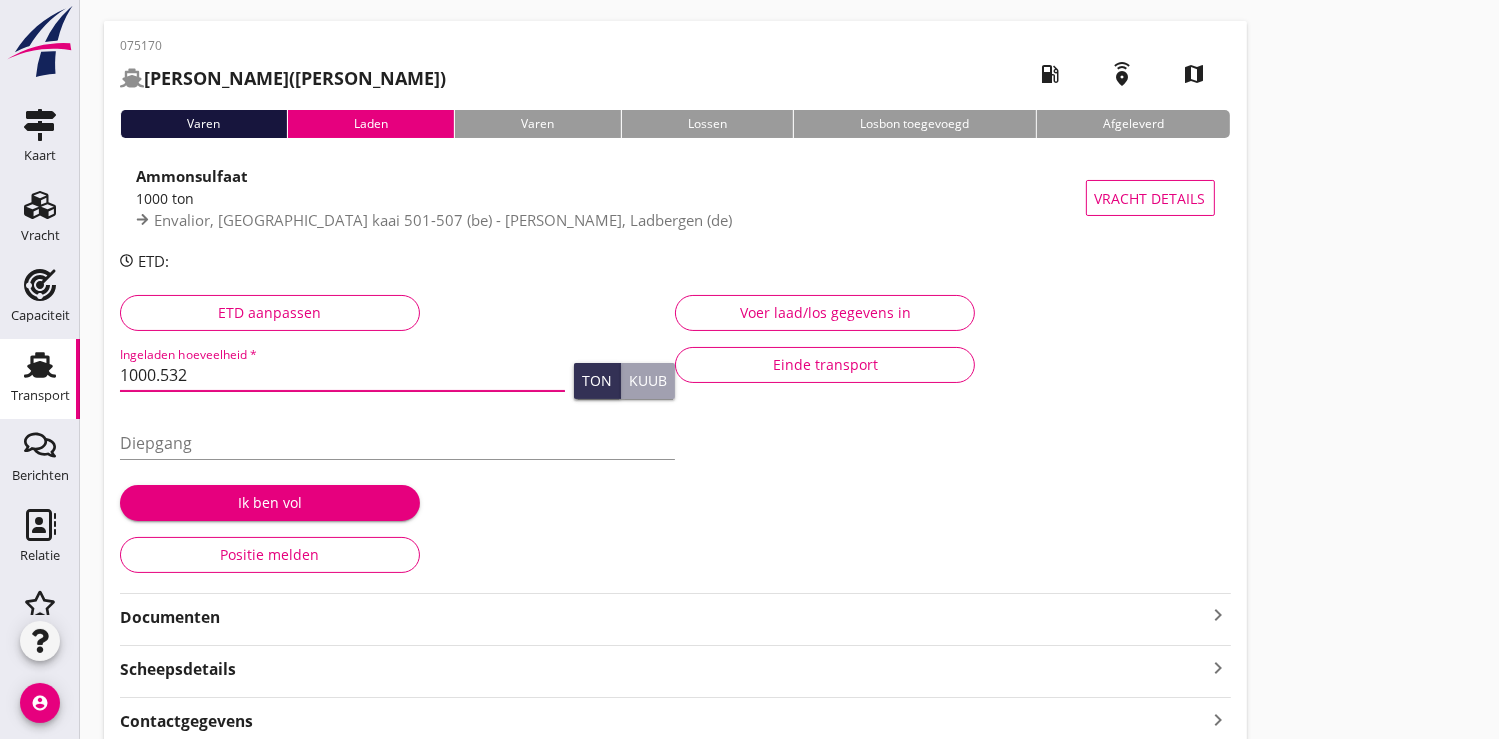 type on "1000.532" 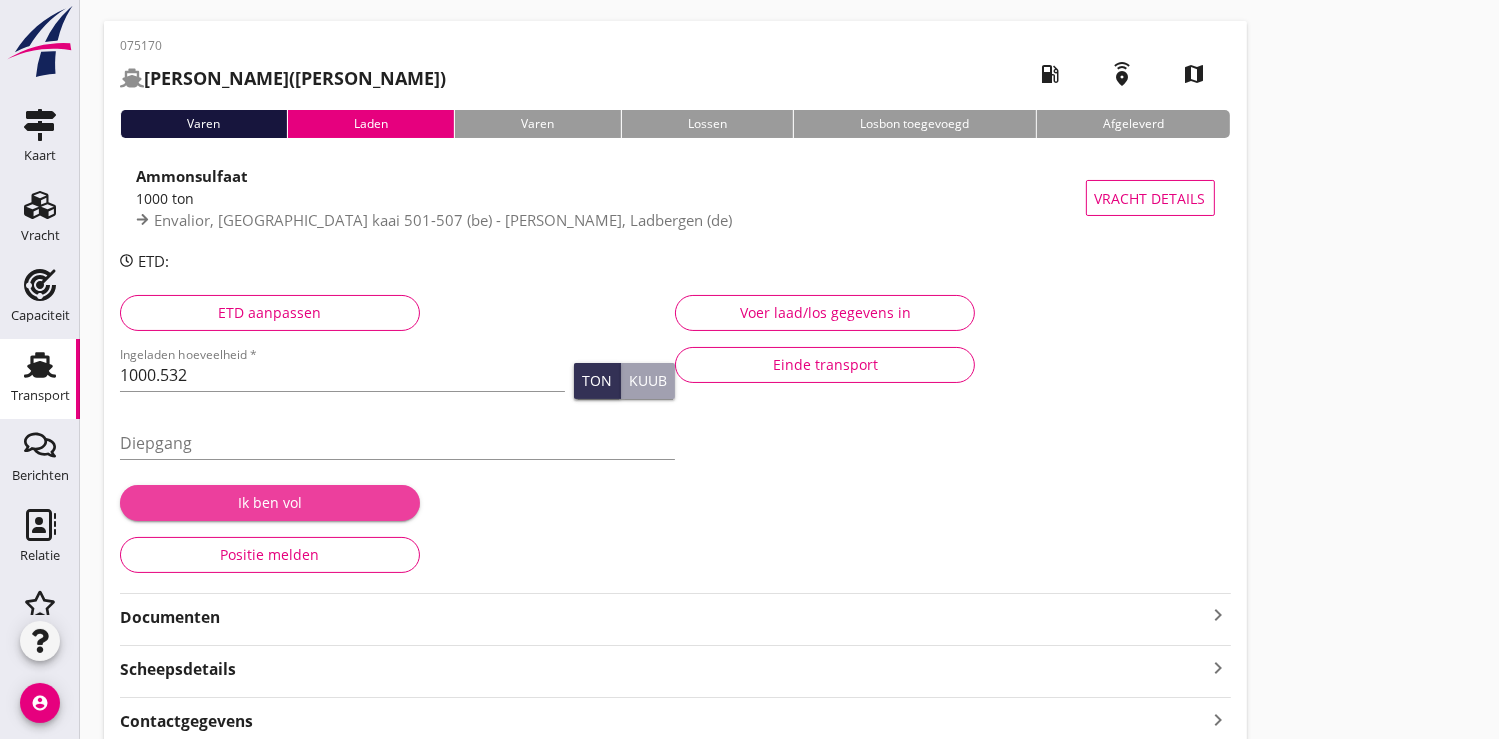 click on "Ik ben vol" at bounding box center (270, 502) 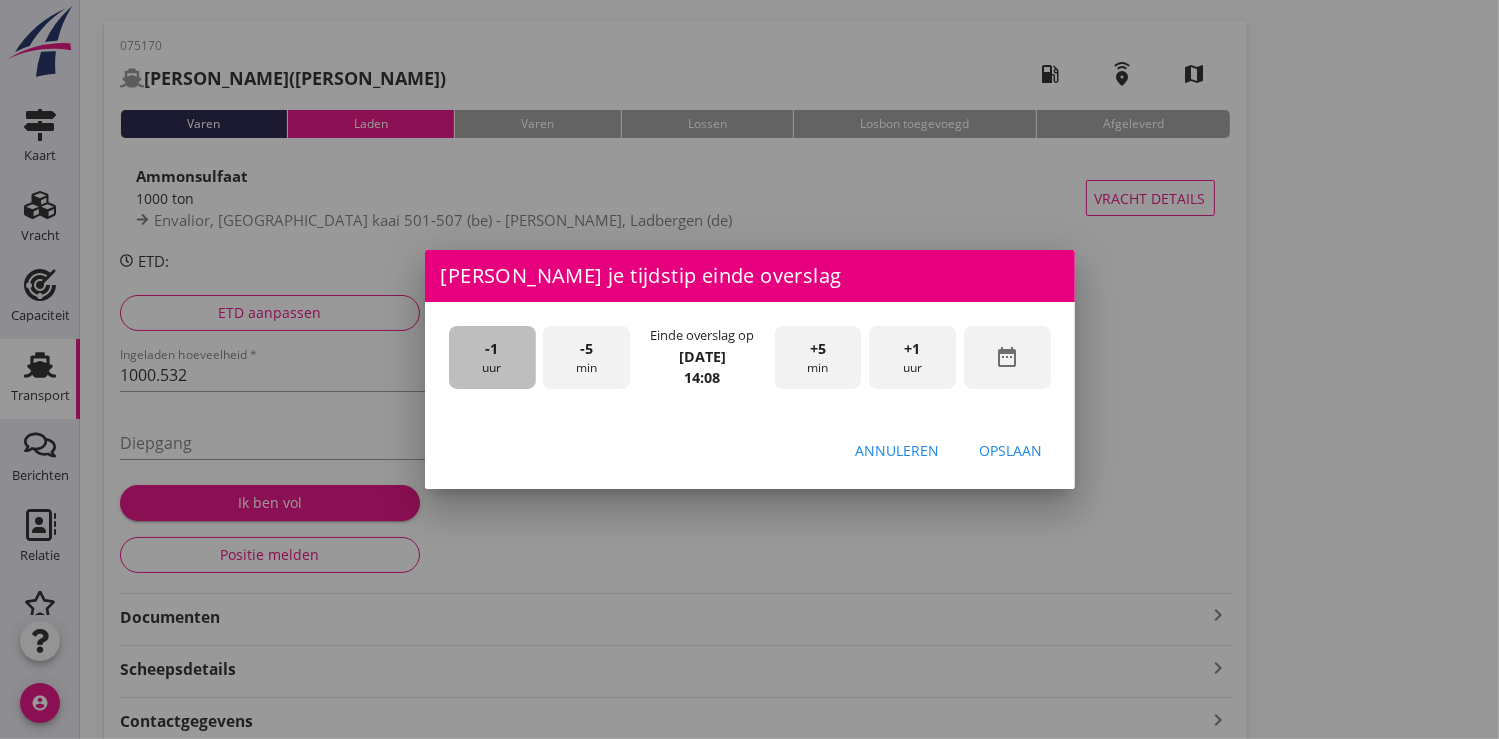 click on "-1  uur" at bounding box center [492, 357] 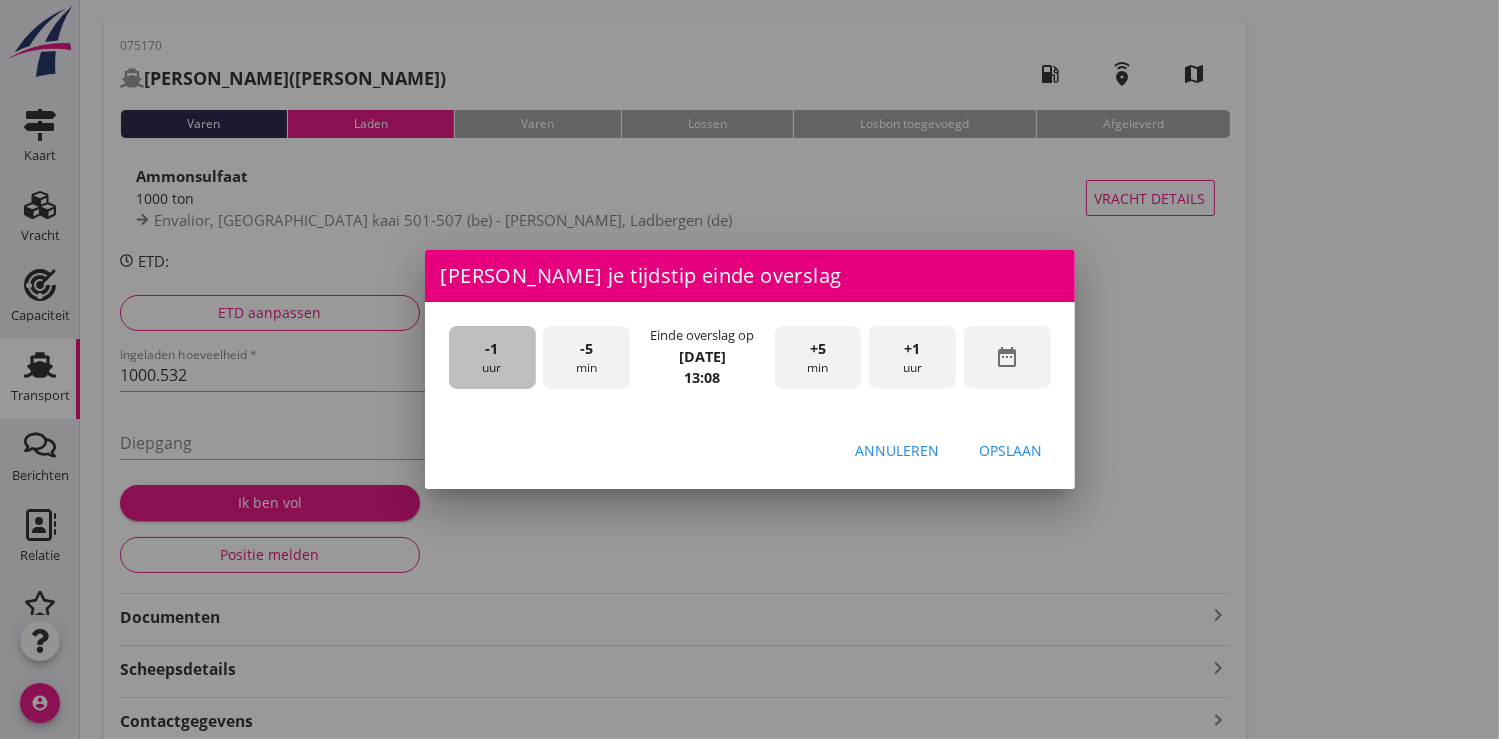 click on "-1  uur" at bounding box center [492, 357] 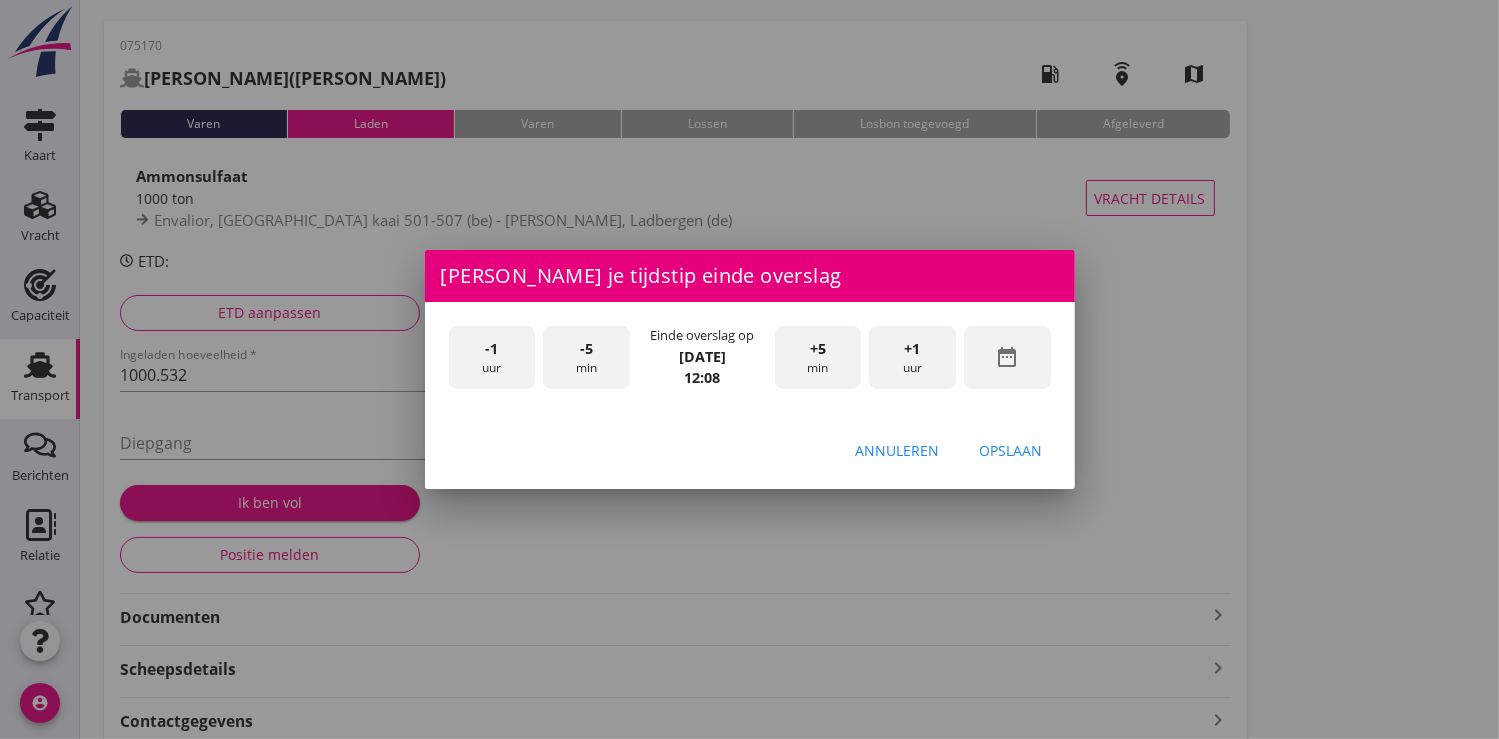 click on "+5  min" at bounding box center (818, 357) 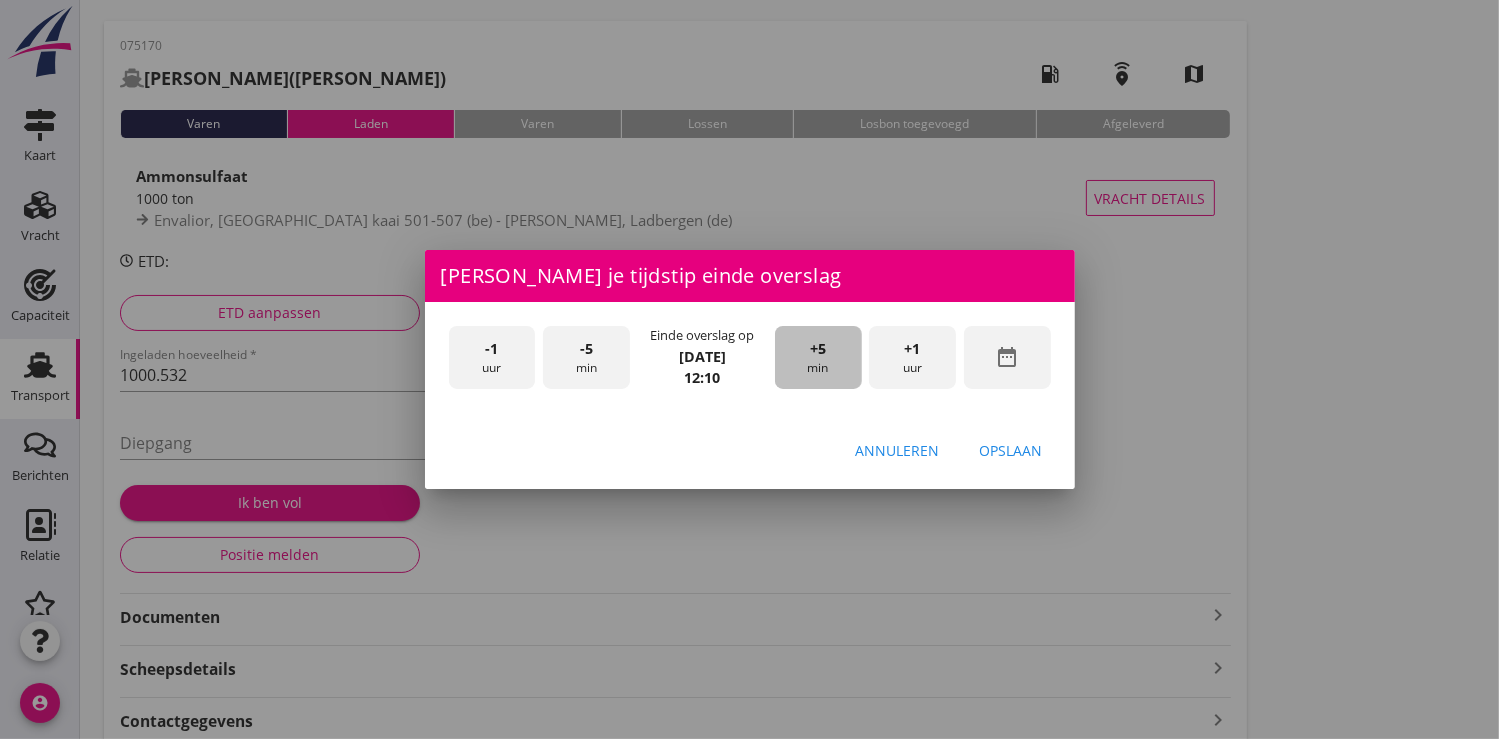 click on "+5  min" at bounding box center [818, 357] 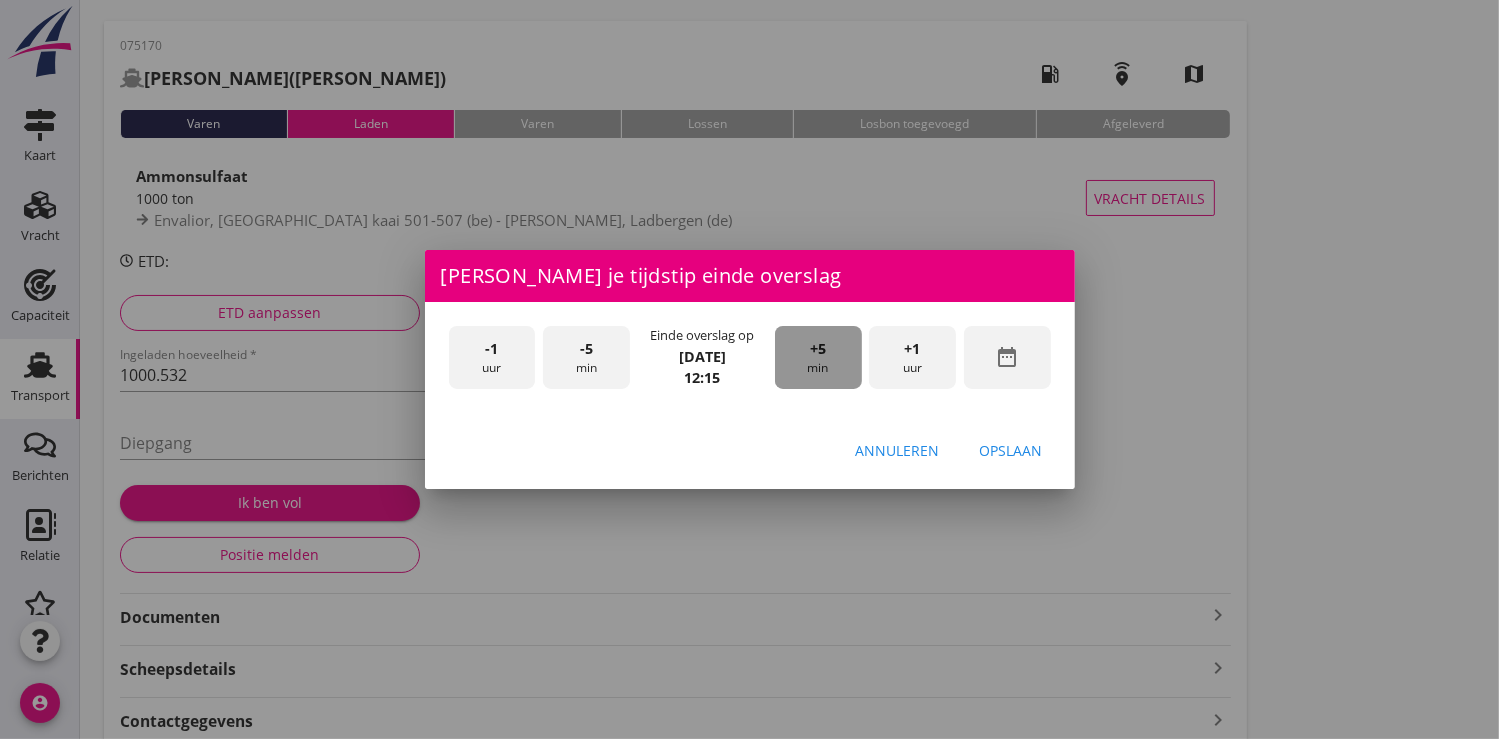 click on "+5  min" at bounding box center (818, 357) 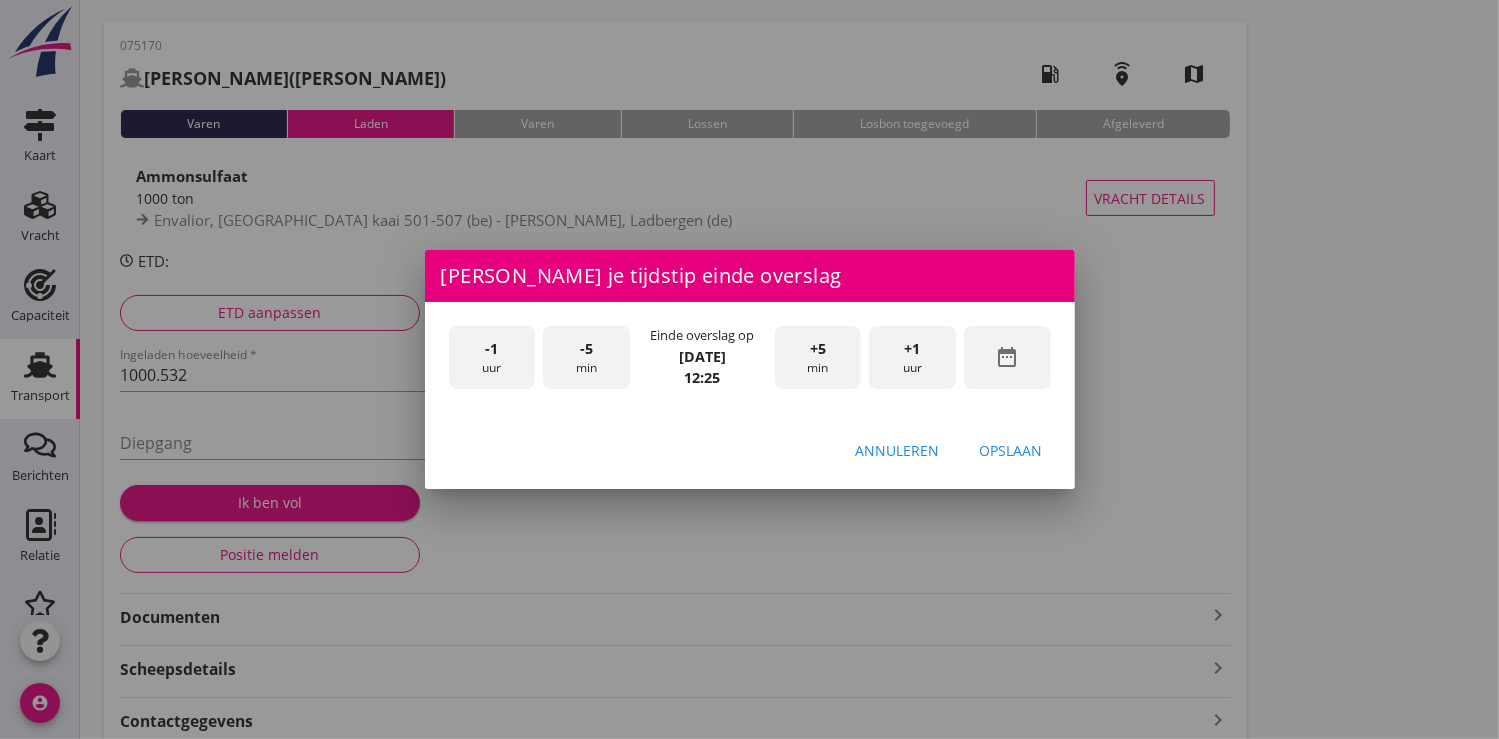 click on "+5  min" at bounding box center (818, 357) 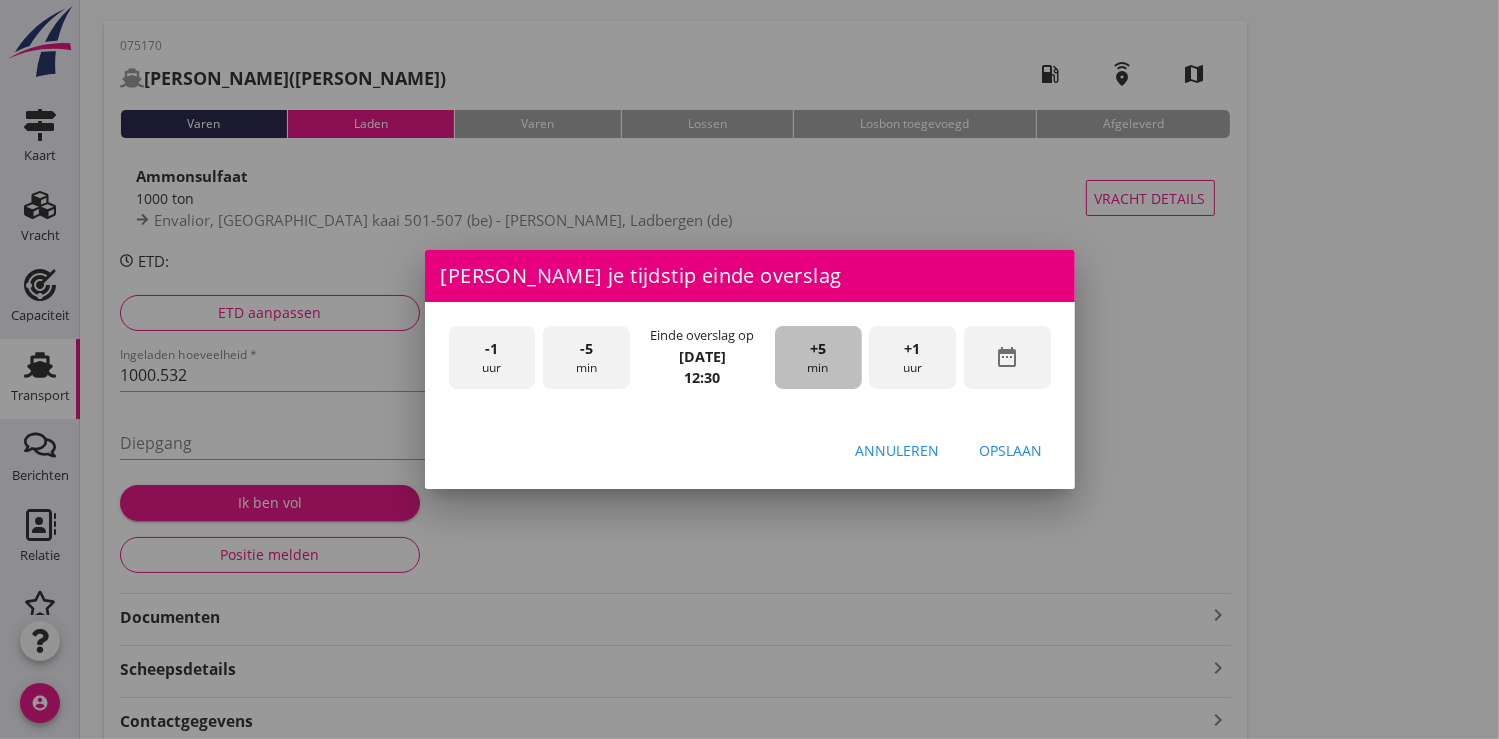 click on "+5  min" at bounding box center (818, 357) 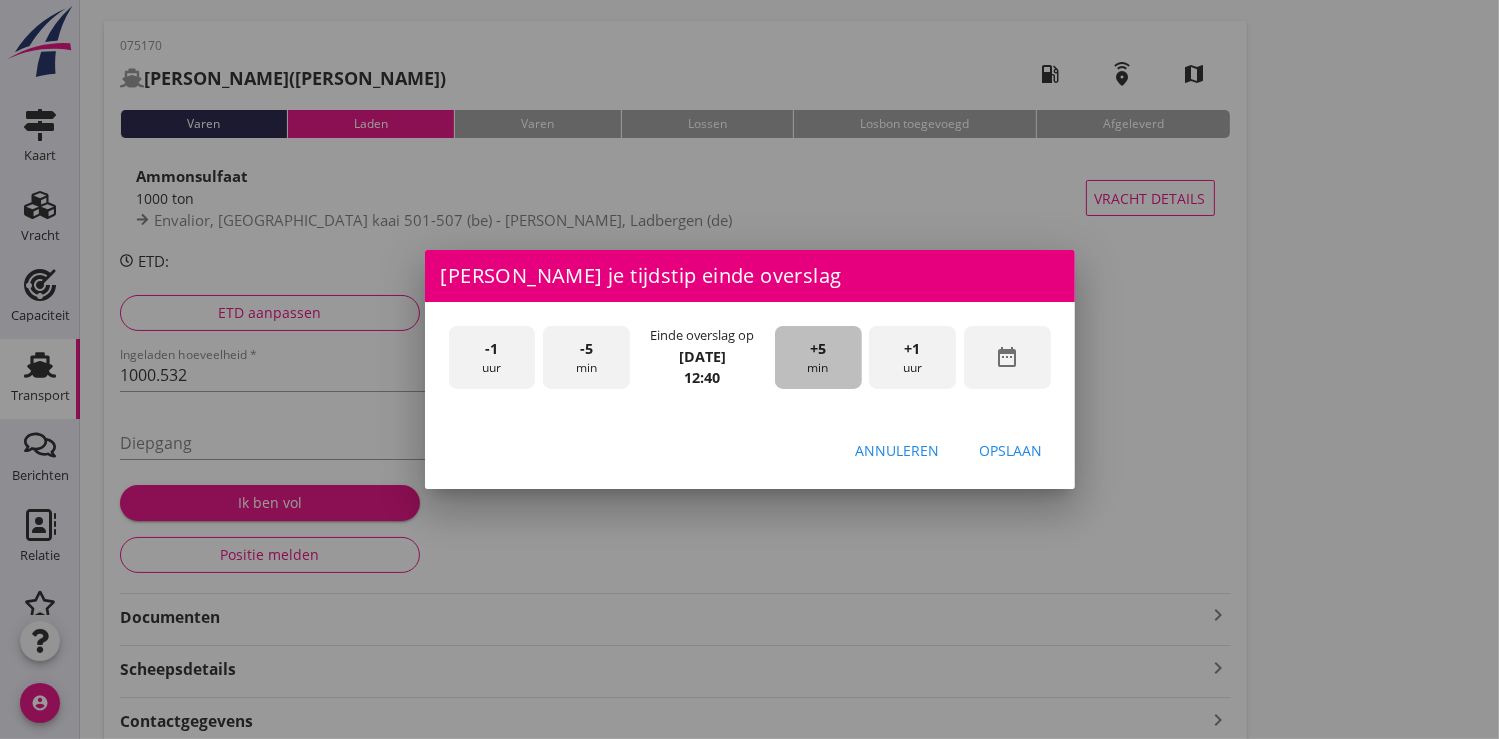 click on "+5  min" at bounding box center (818, 357) 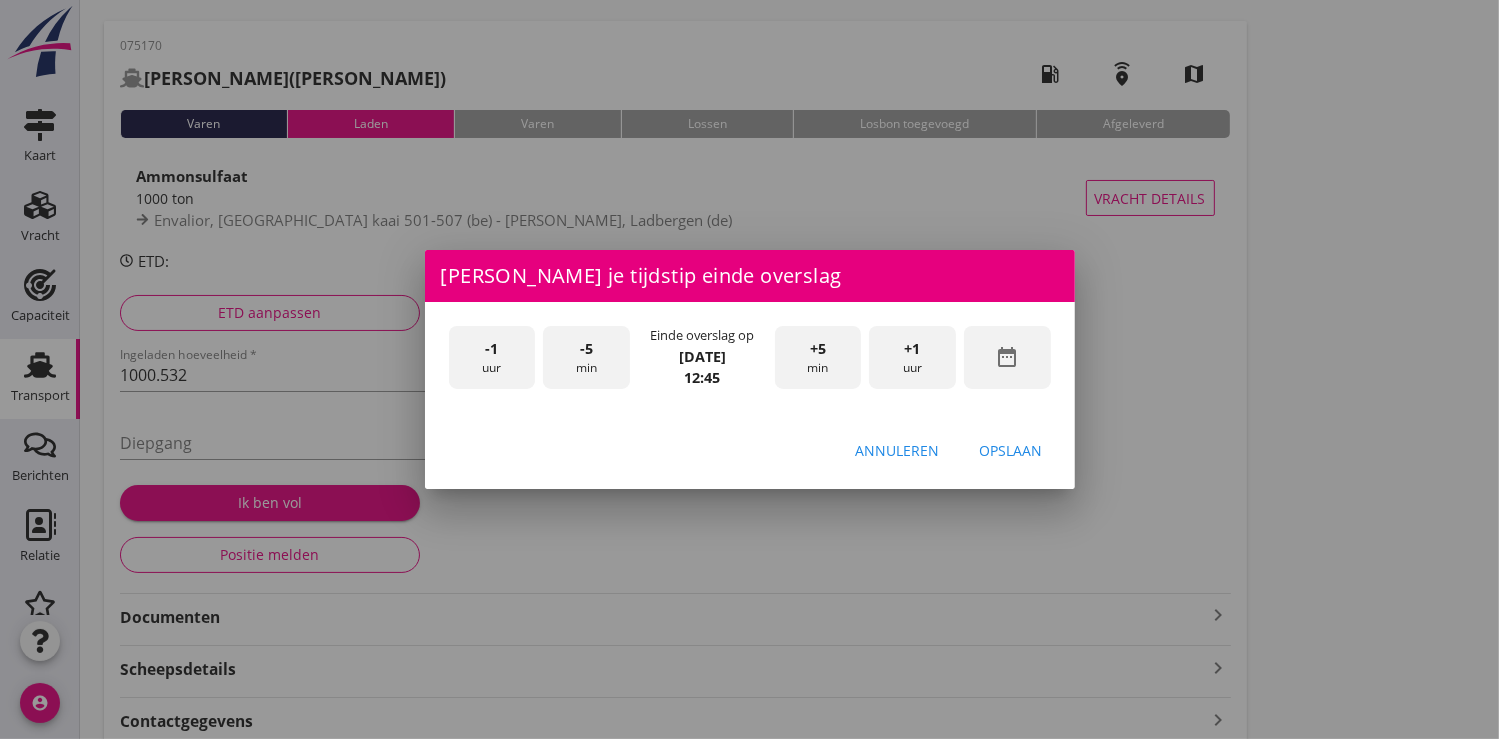 click on "+5  min" at bounding box center [818, 357] 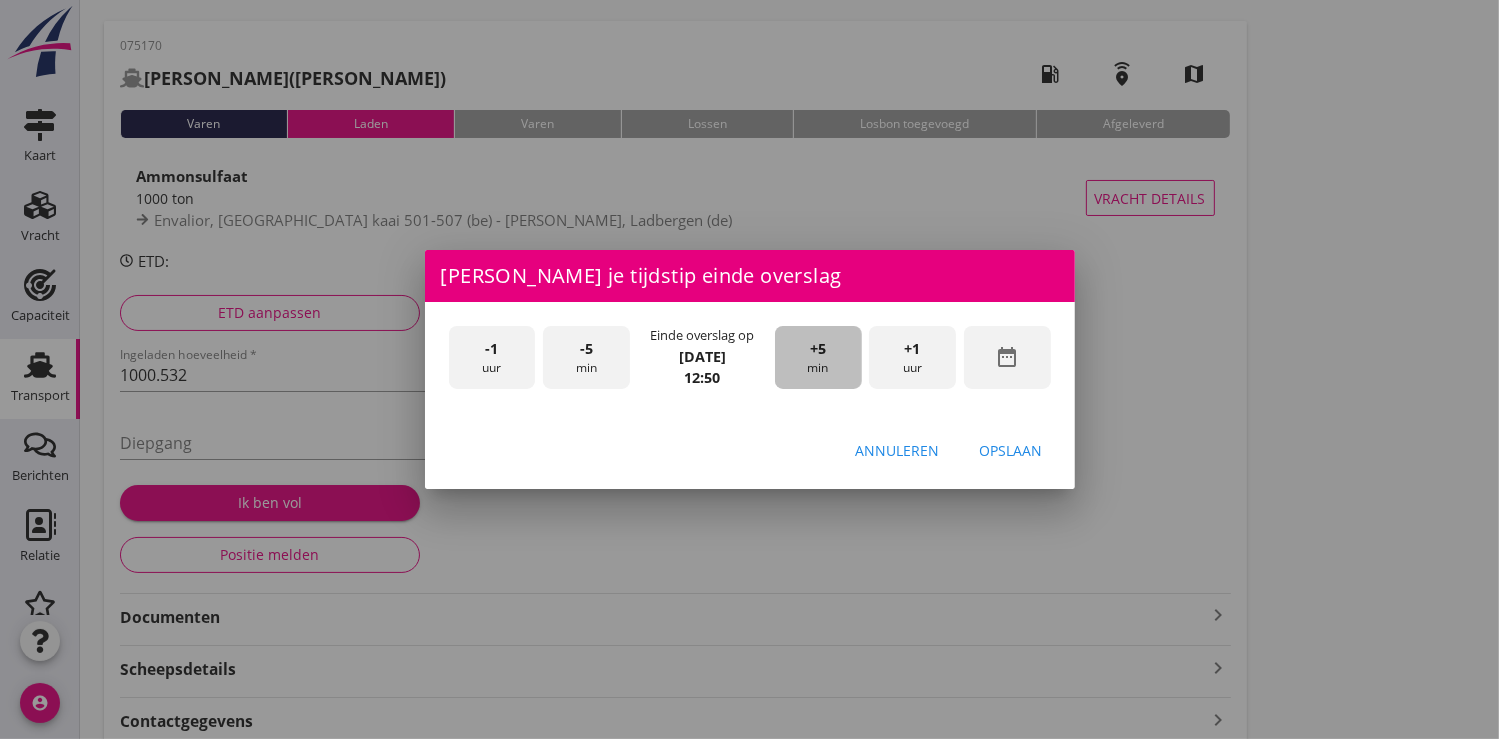 click on "+5  min" at bounding box center [818, 357] 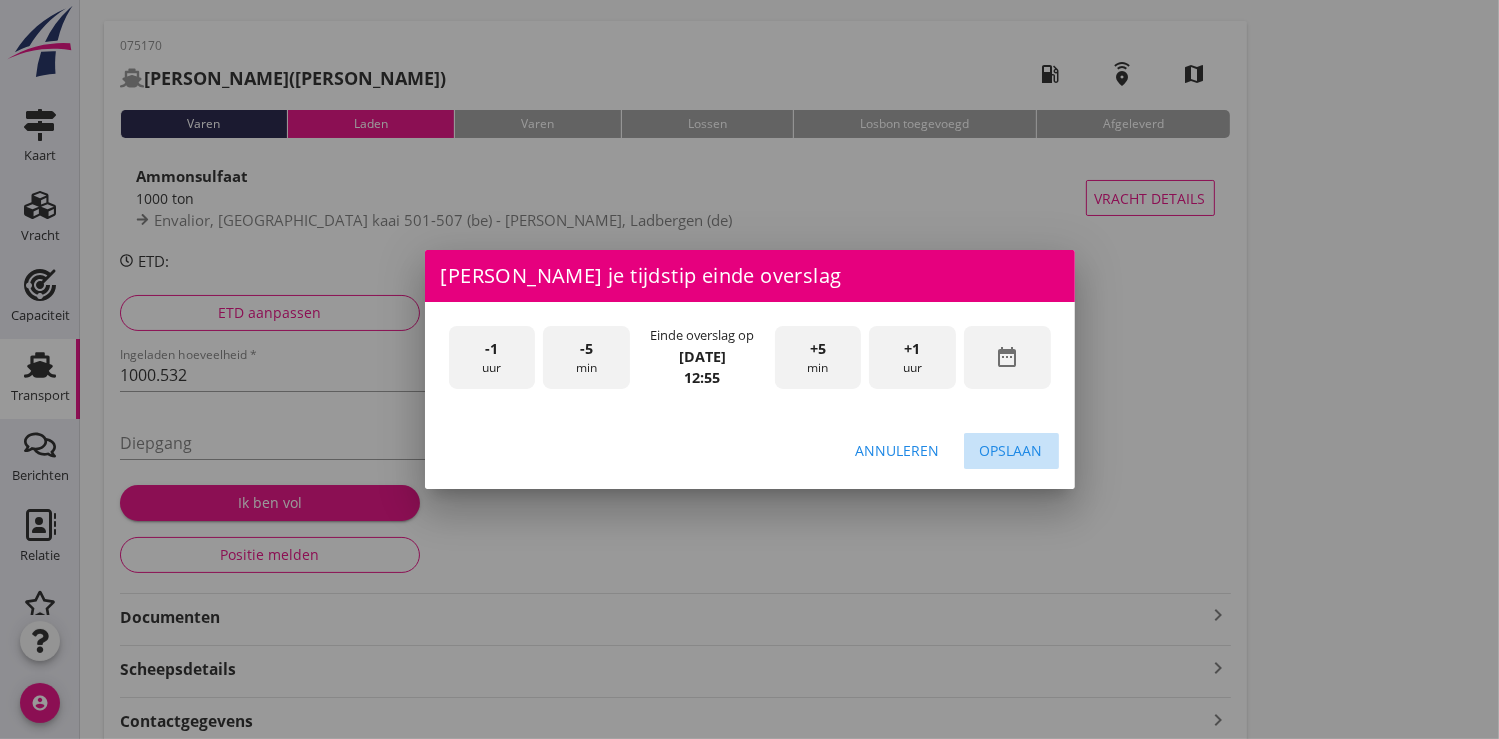 click on "Opslaan" at bounding box center [1011, 450] 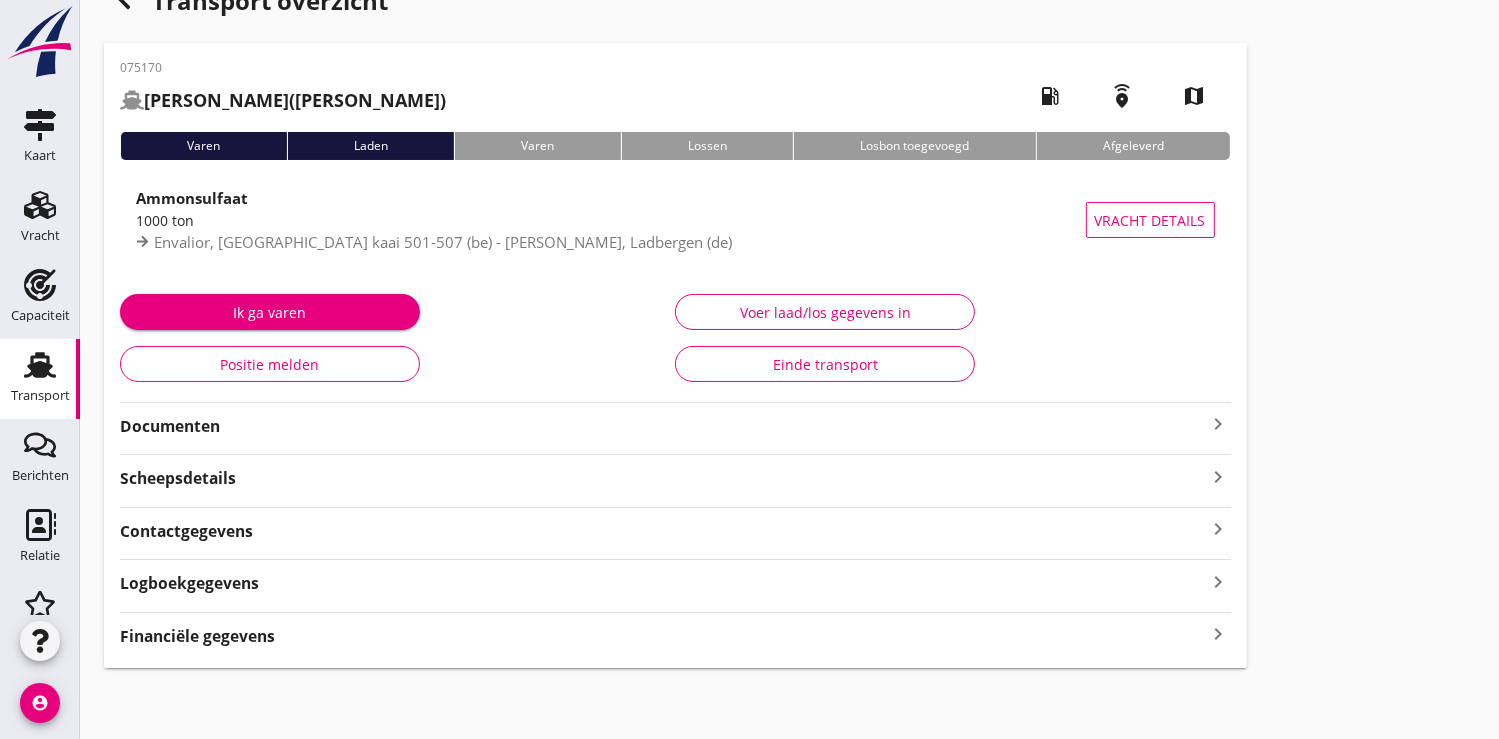 click on "Ik ga varen" at bounding box center [270, 312] 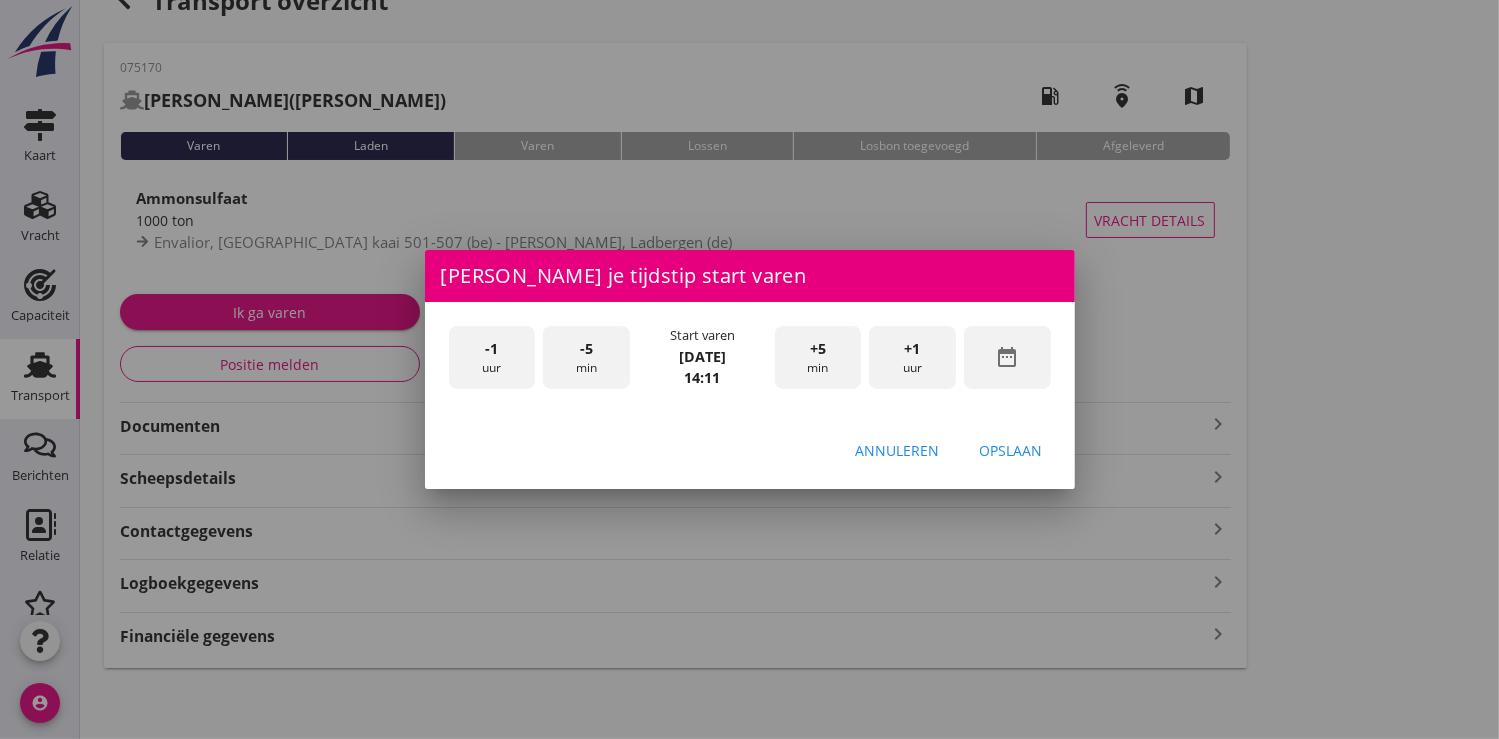 click on "-1  uur" at bounding box center (492, 357) 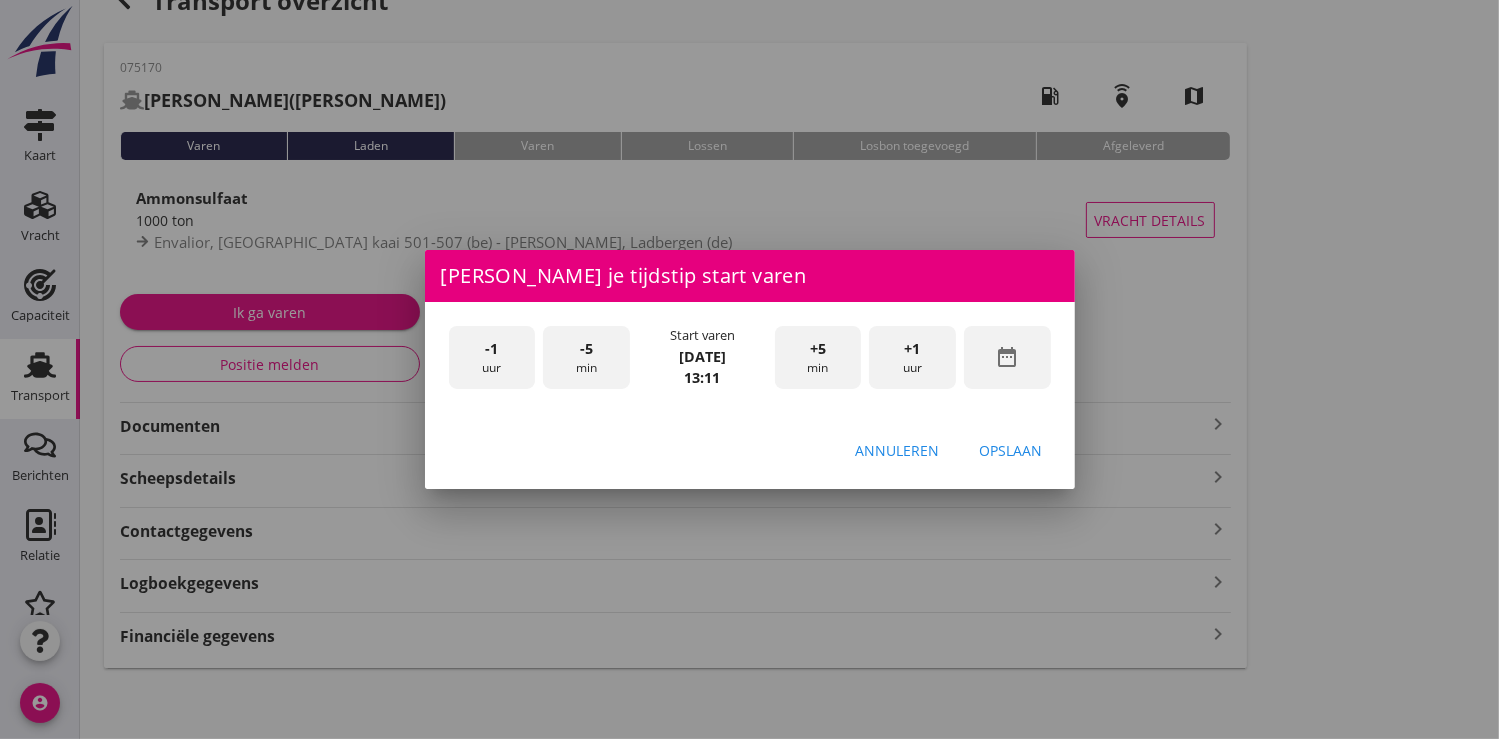 click on "+1  uur" at bounding box center (912, 357) 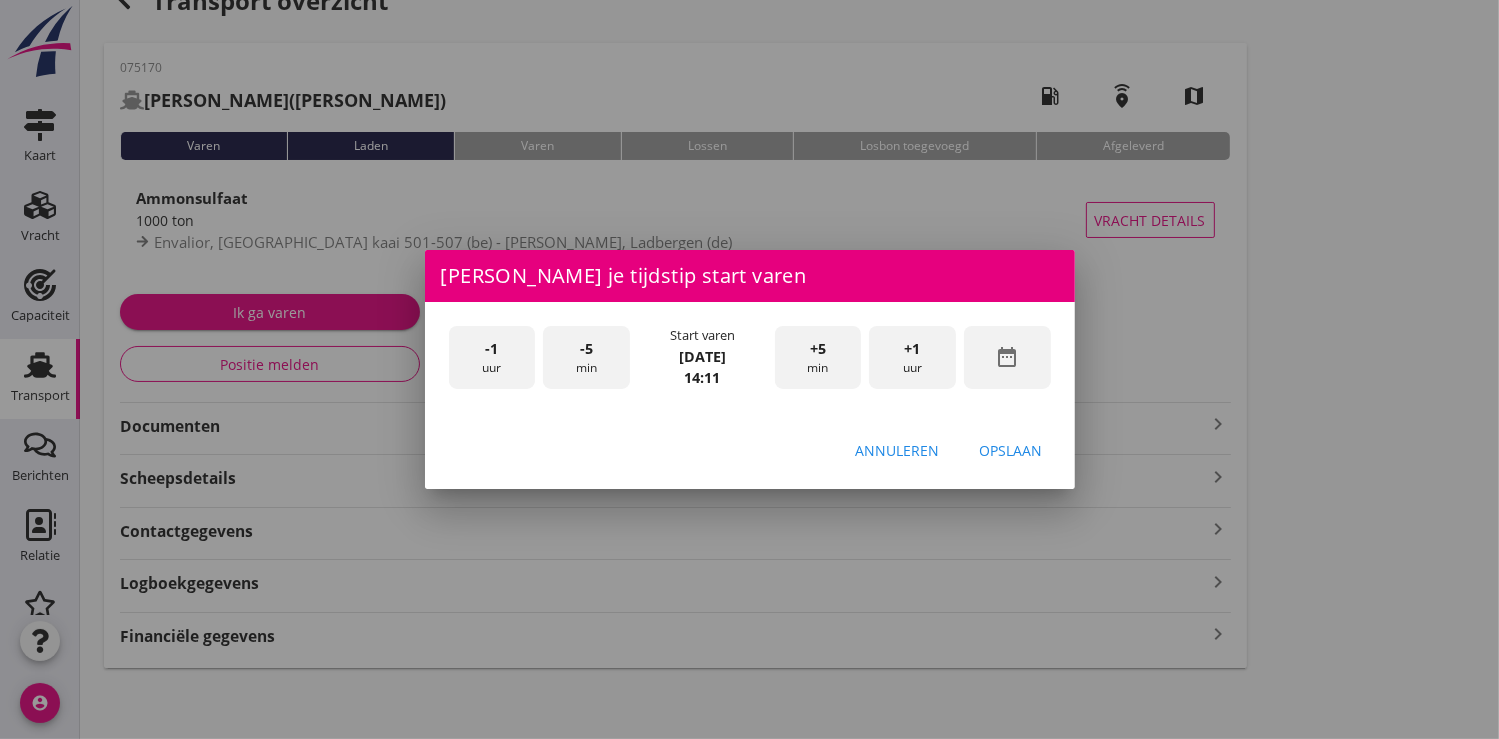 click on "+5  min" at bounding box center (818, 357) 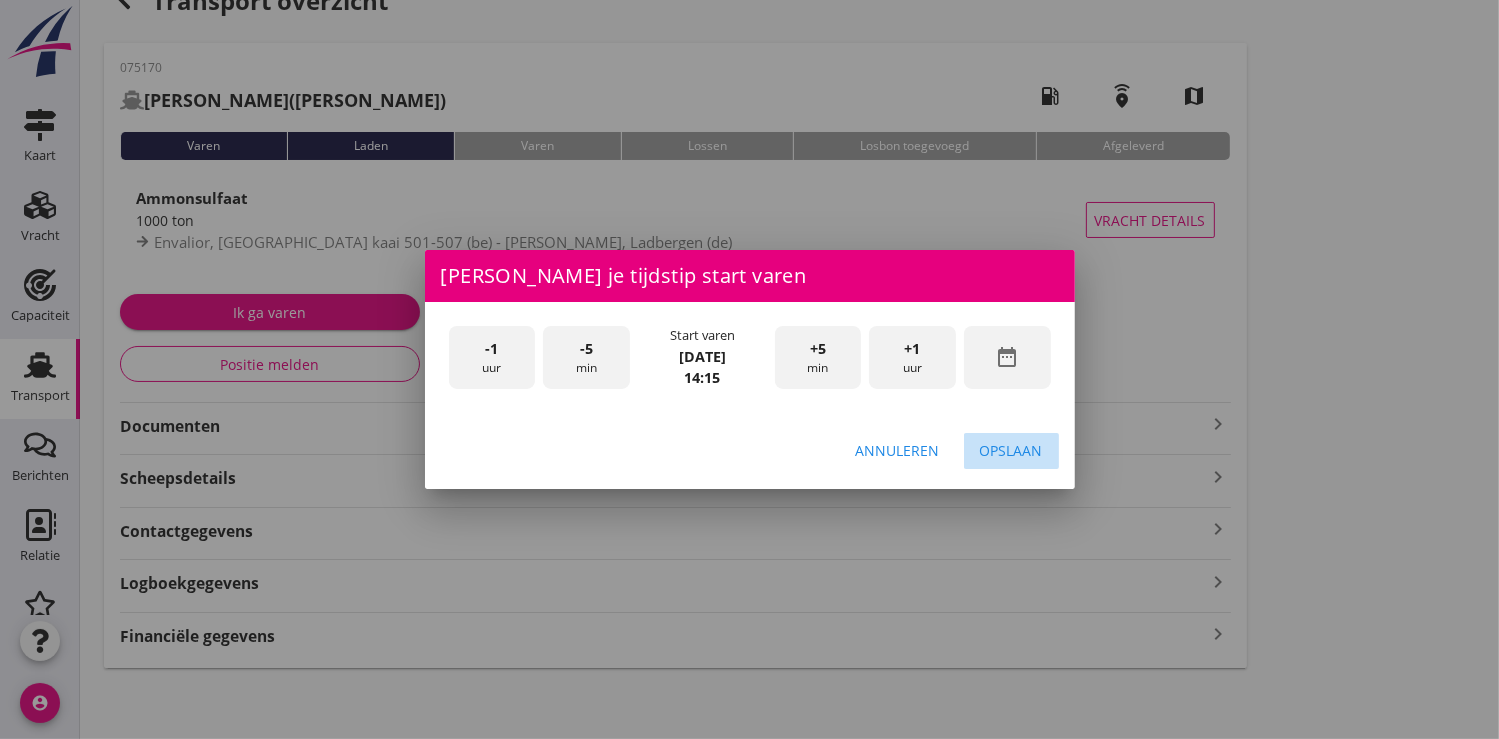 click on "Opslaan" at bounding box center [1011, 450] 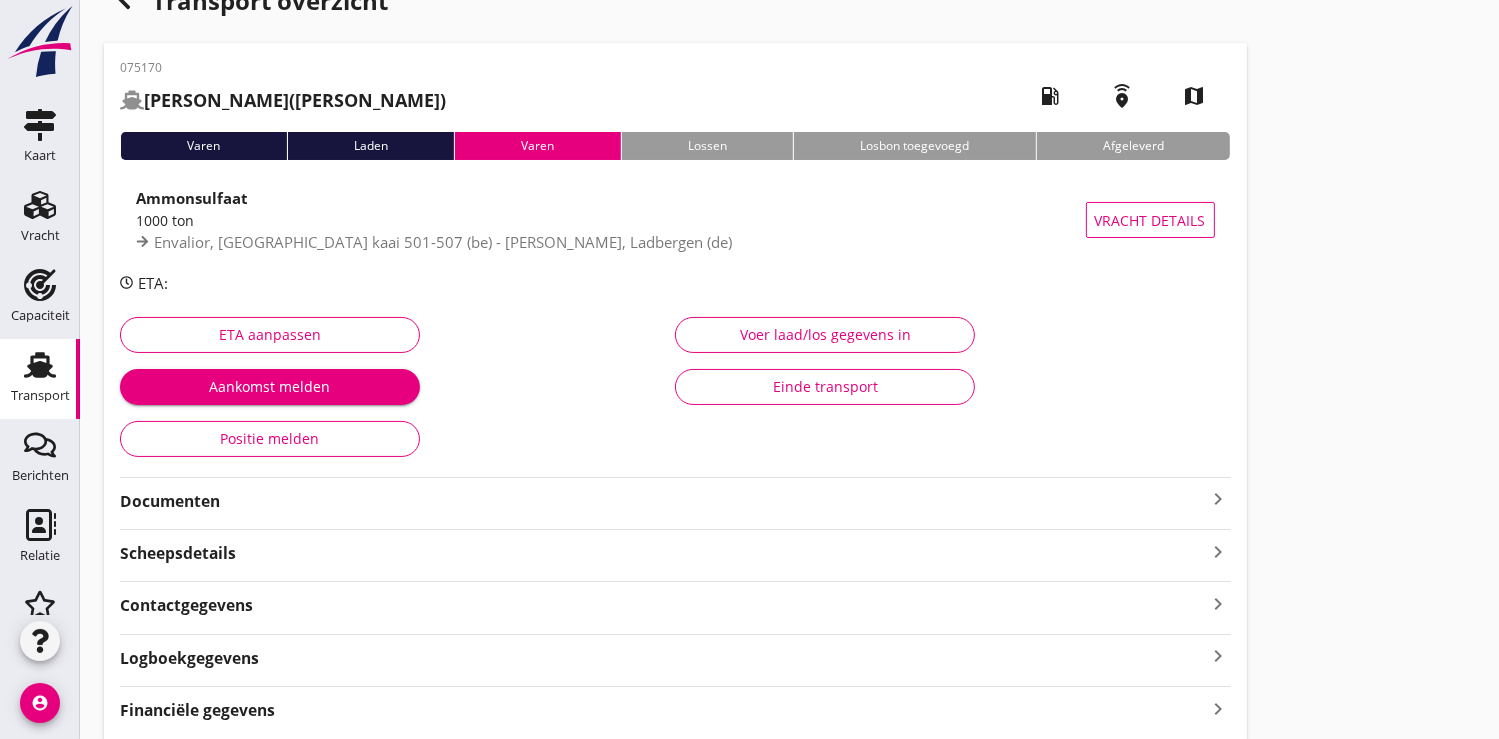 click on "Documenten" at bounding box center (663, 501) 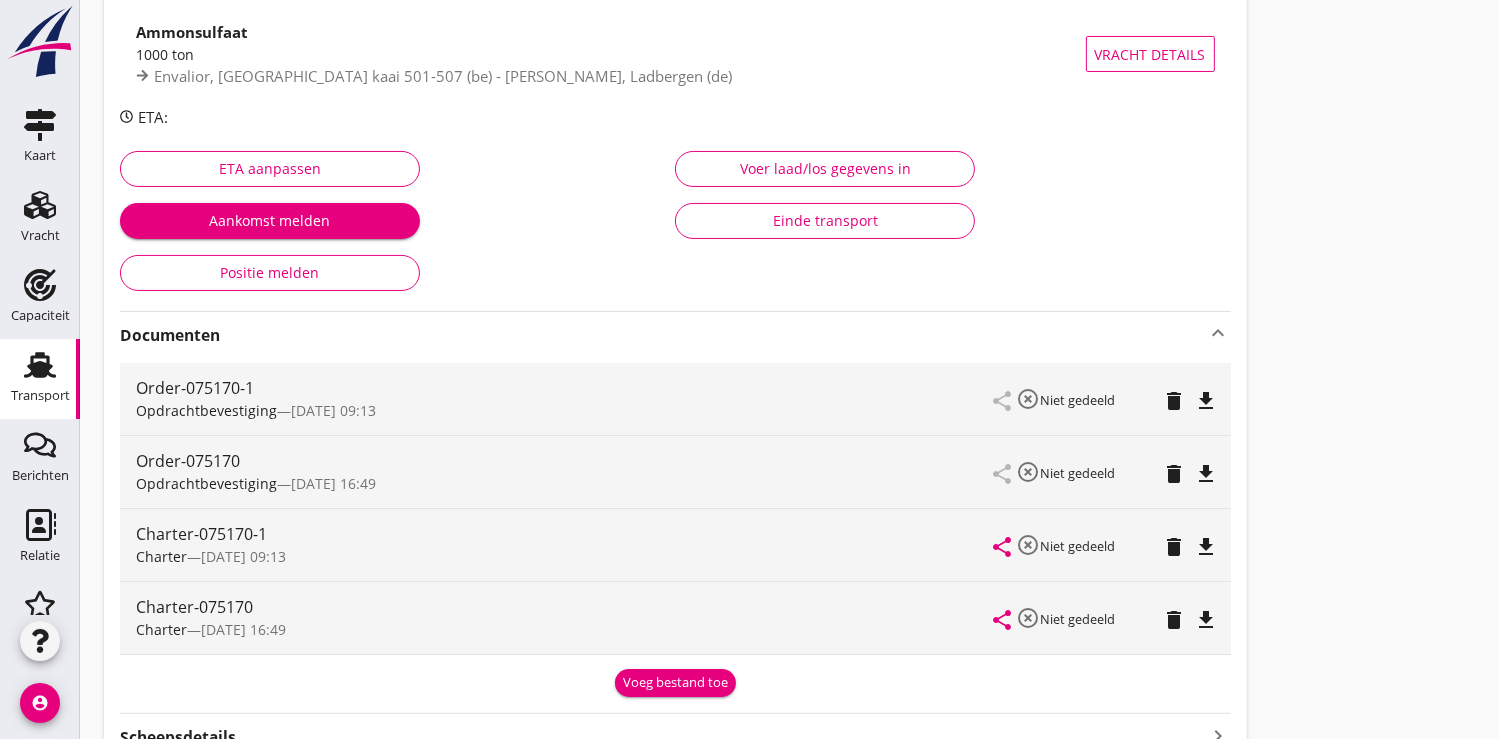 scroll, scrollTop: 468, scrollLeft: 0, axis: vertical 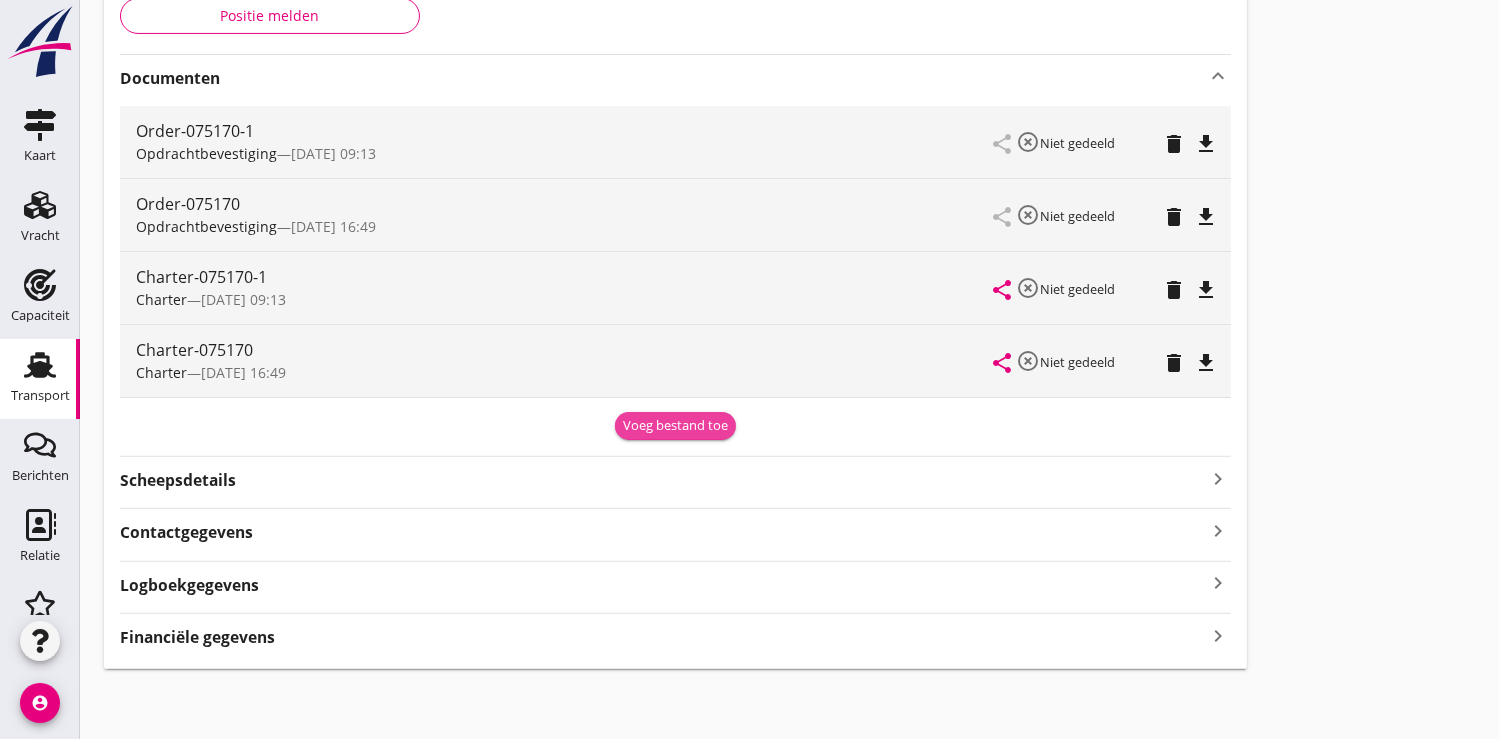 click on "Voeg bestand toe" at bounding box center (675, 426) 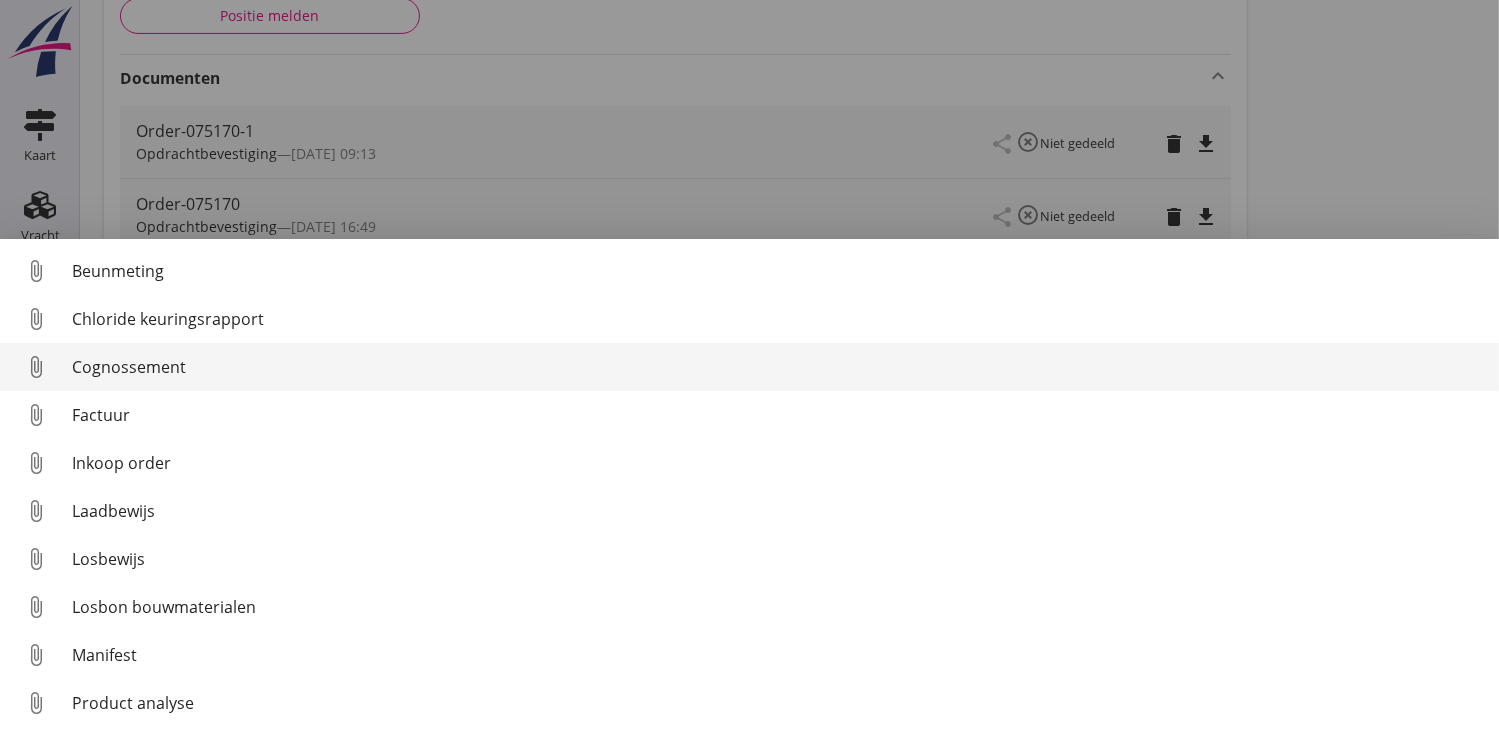 click on "Cognossement" at bounding box center (777, 367) 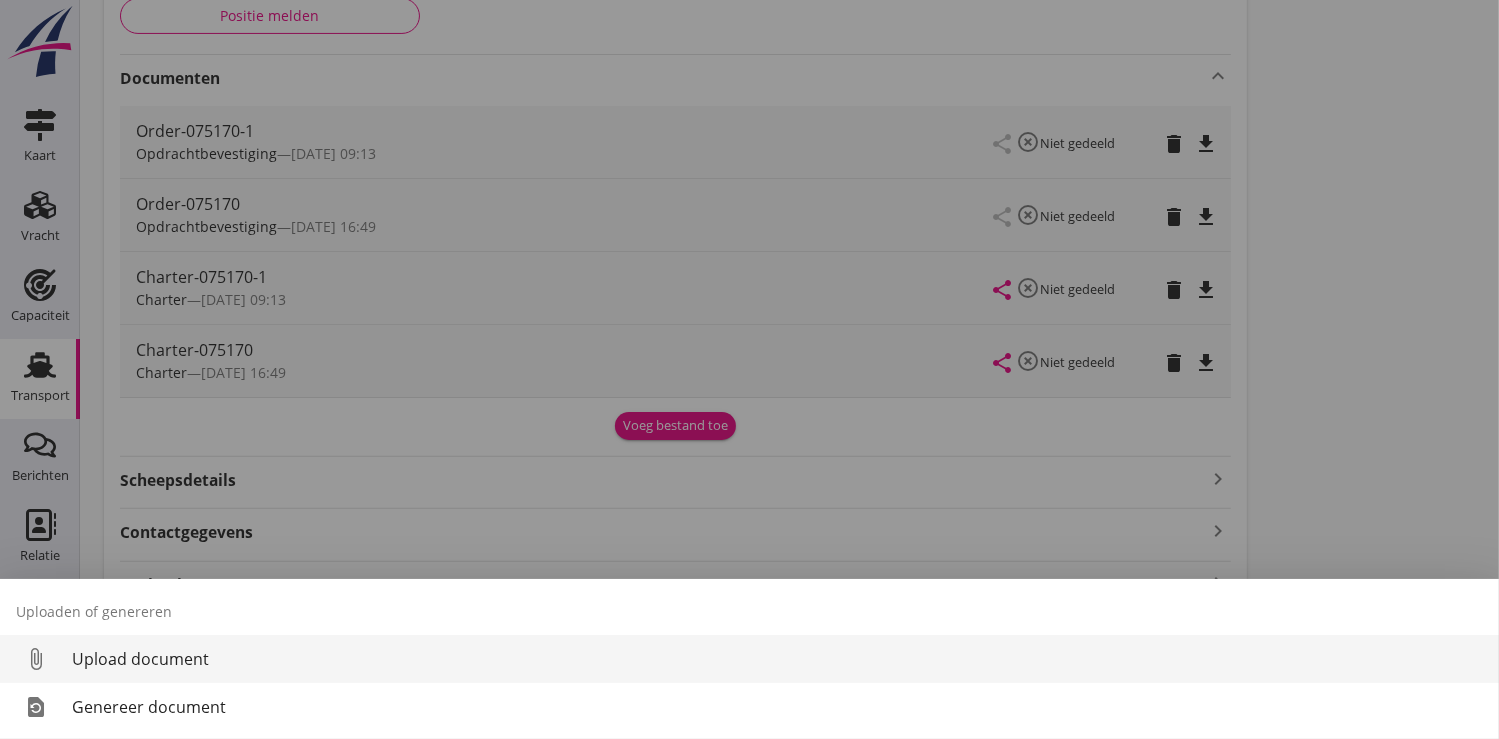 click on "Upload document" at bounding box center [777, 659] 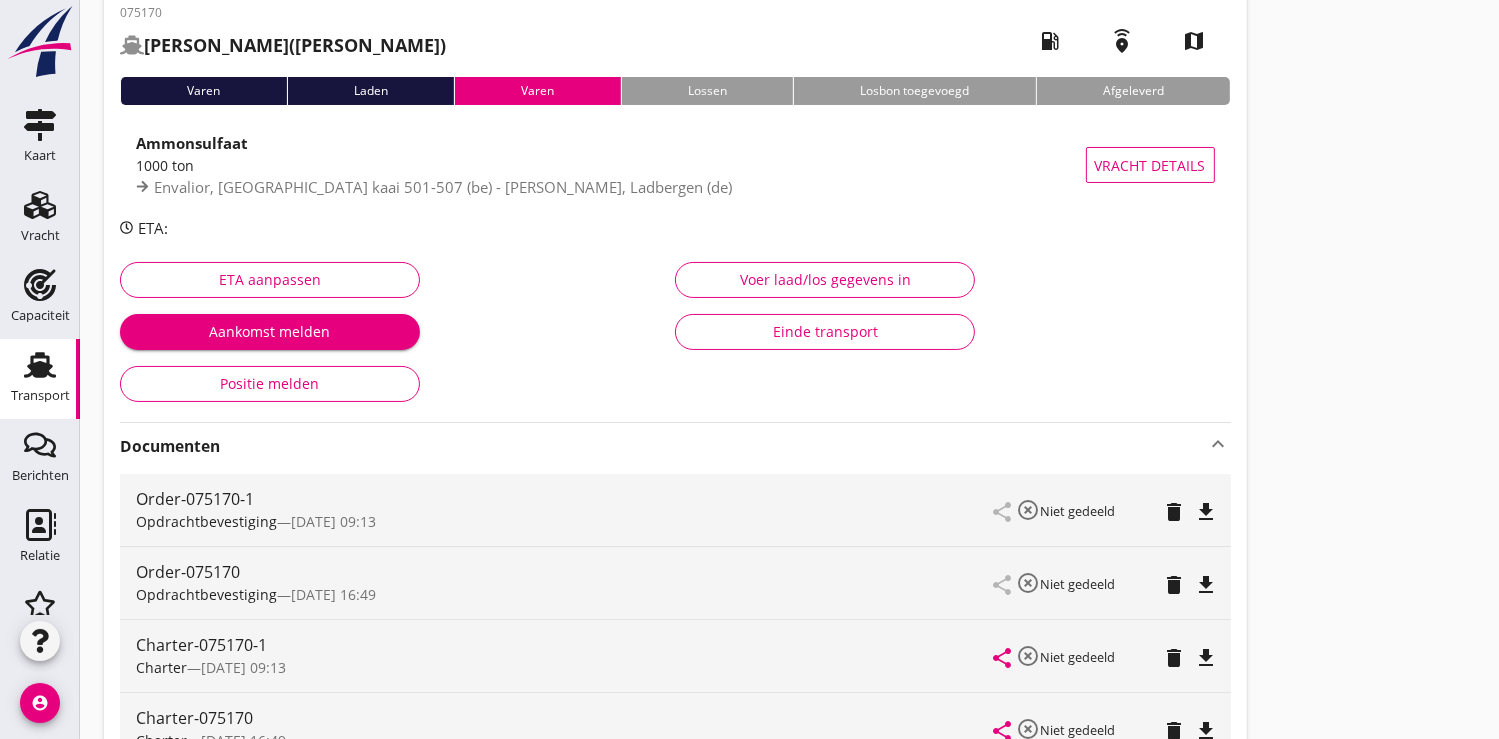 scroll, scrollTop: 0, scrollLeft: 0, axis: both 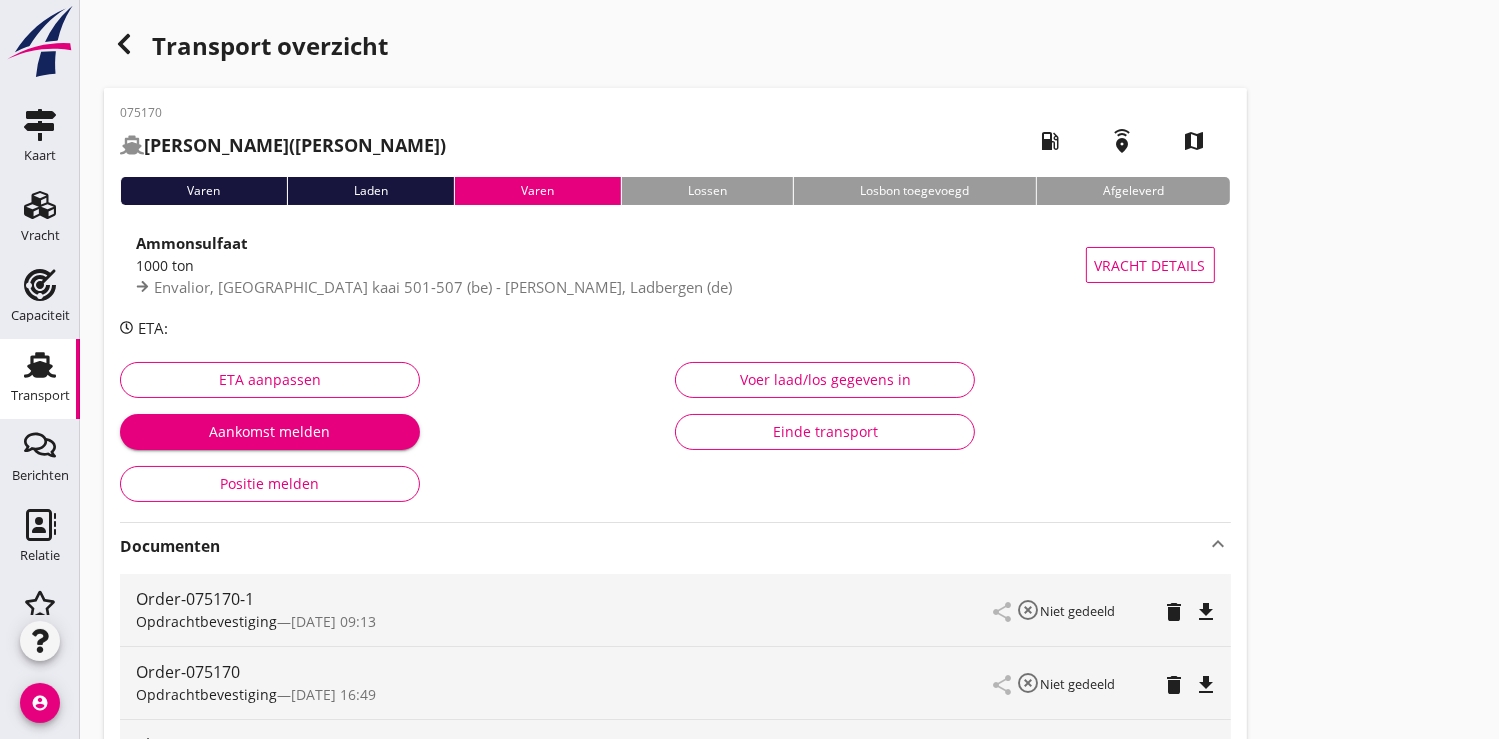 click 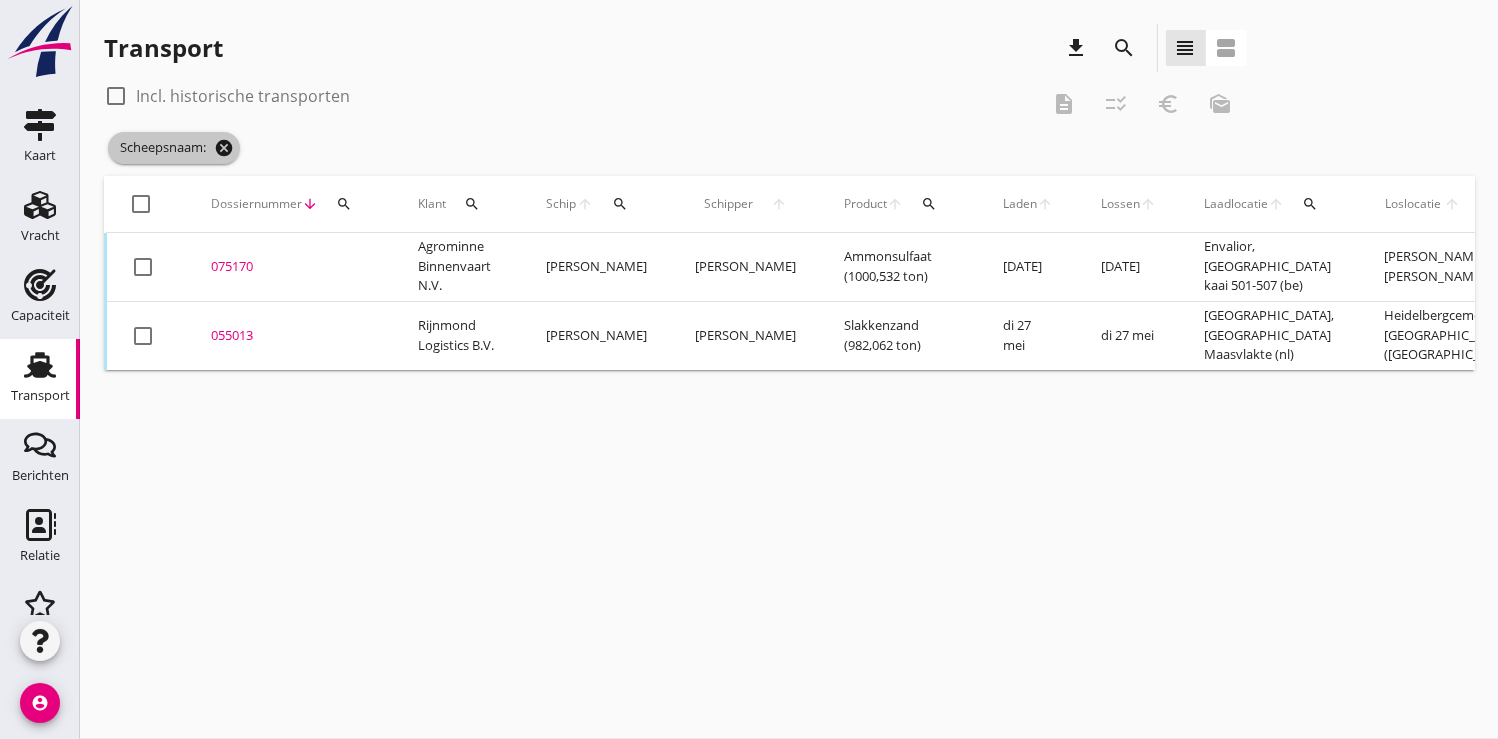 click on "cancel" at bounding box center (224, 148) 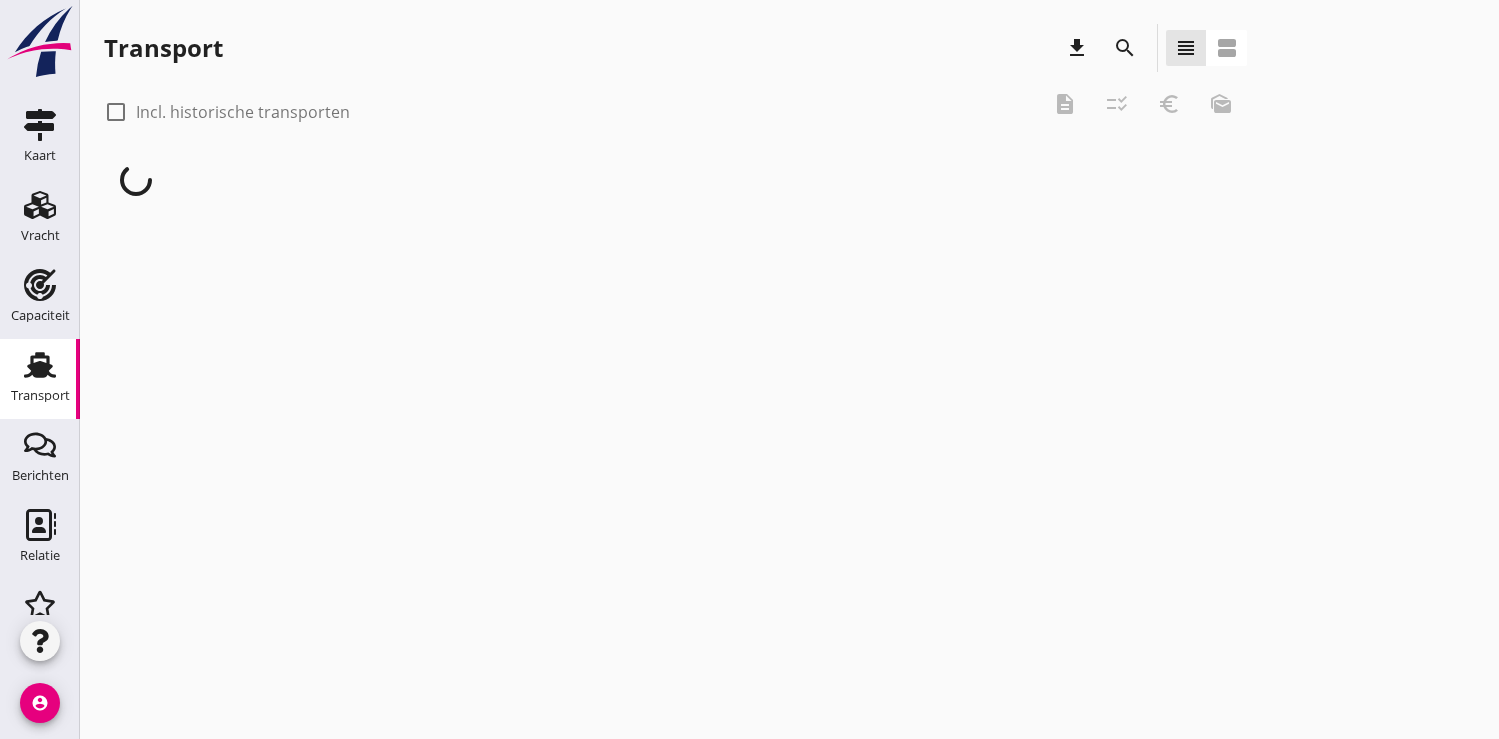 scroll, scrollTop: 0, scrollLeft: 0, axis: both 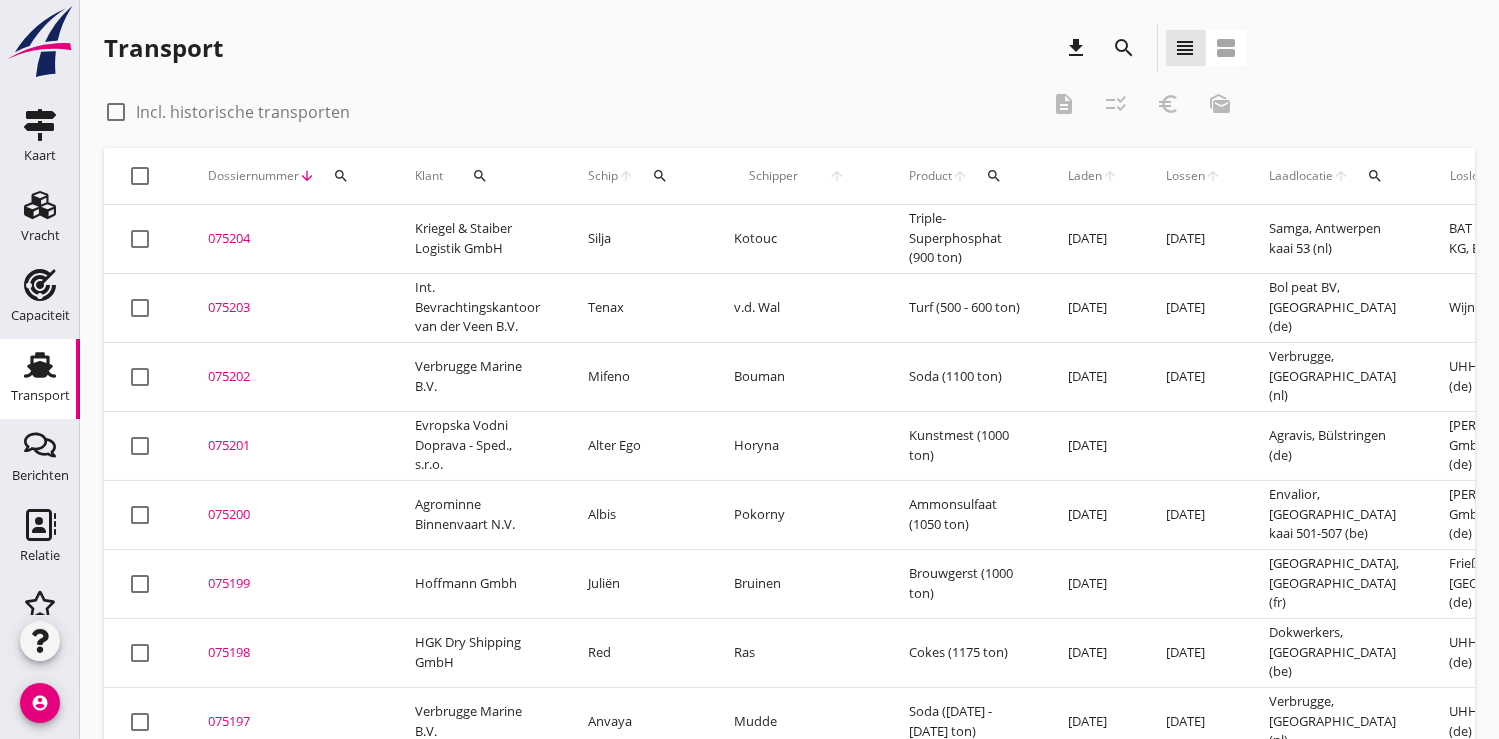 click on "search" at bounding box center [341, 176] 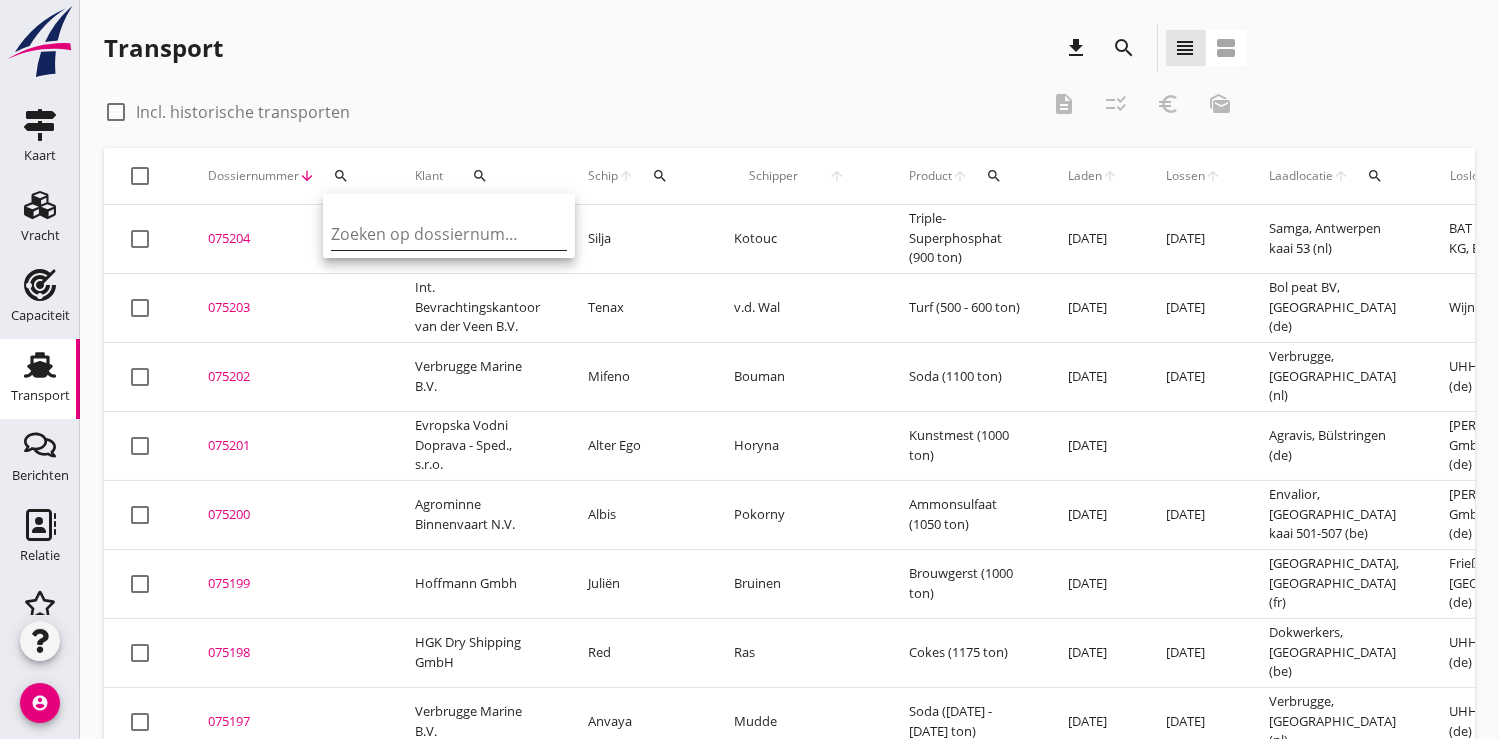 click at bounding box center [435, 234] 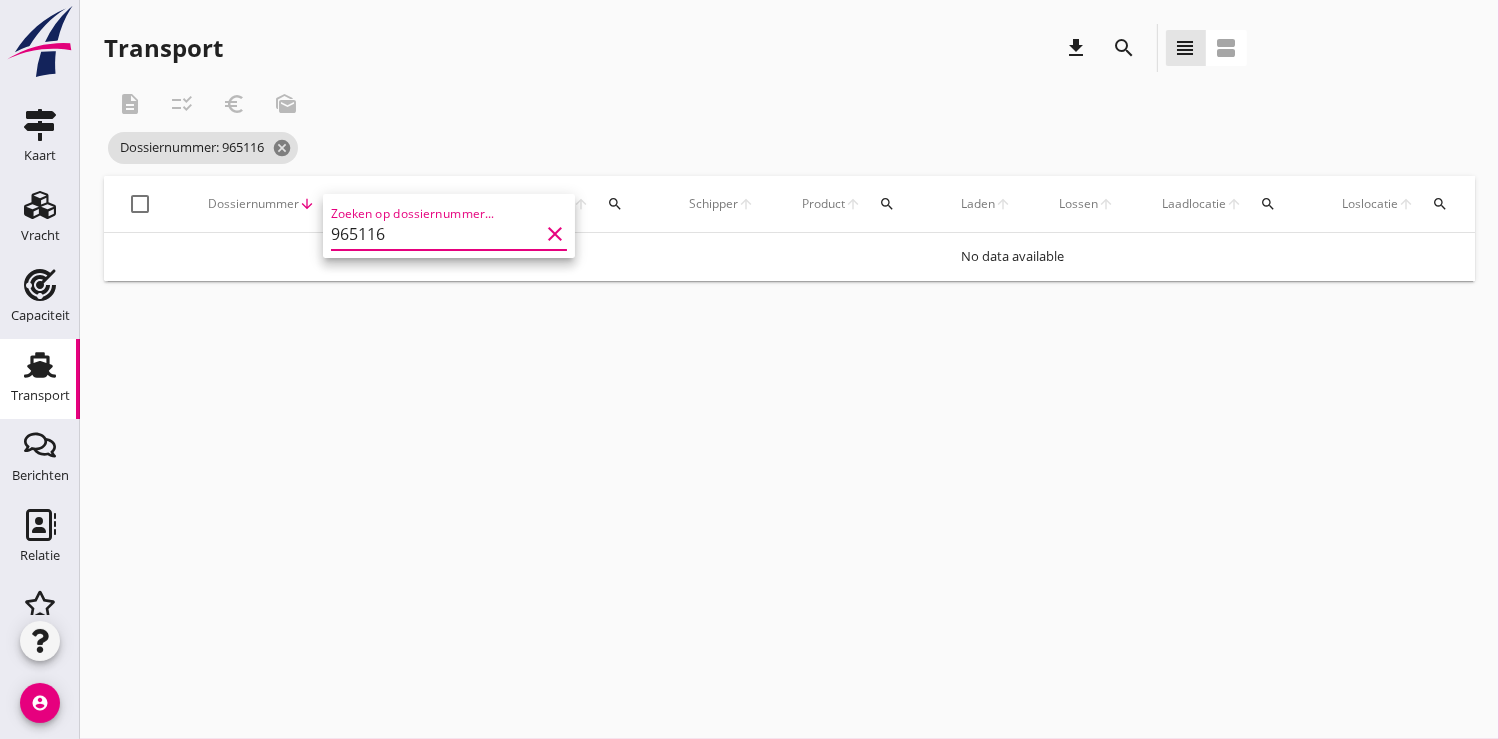 type on "965116" 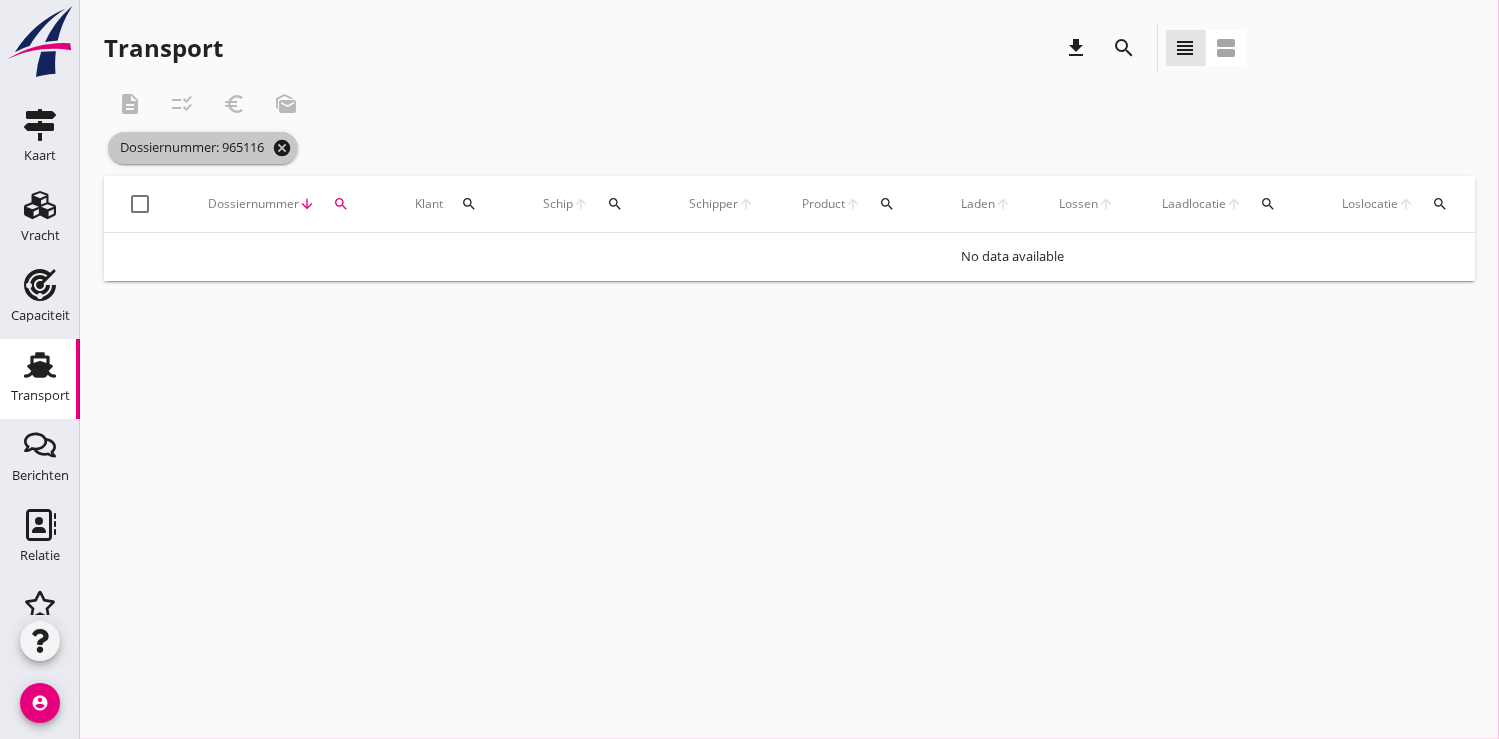 click on "cancel" at bounding box center [282, 148] 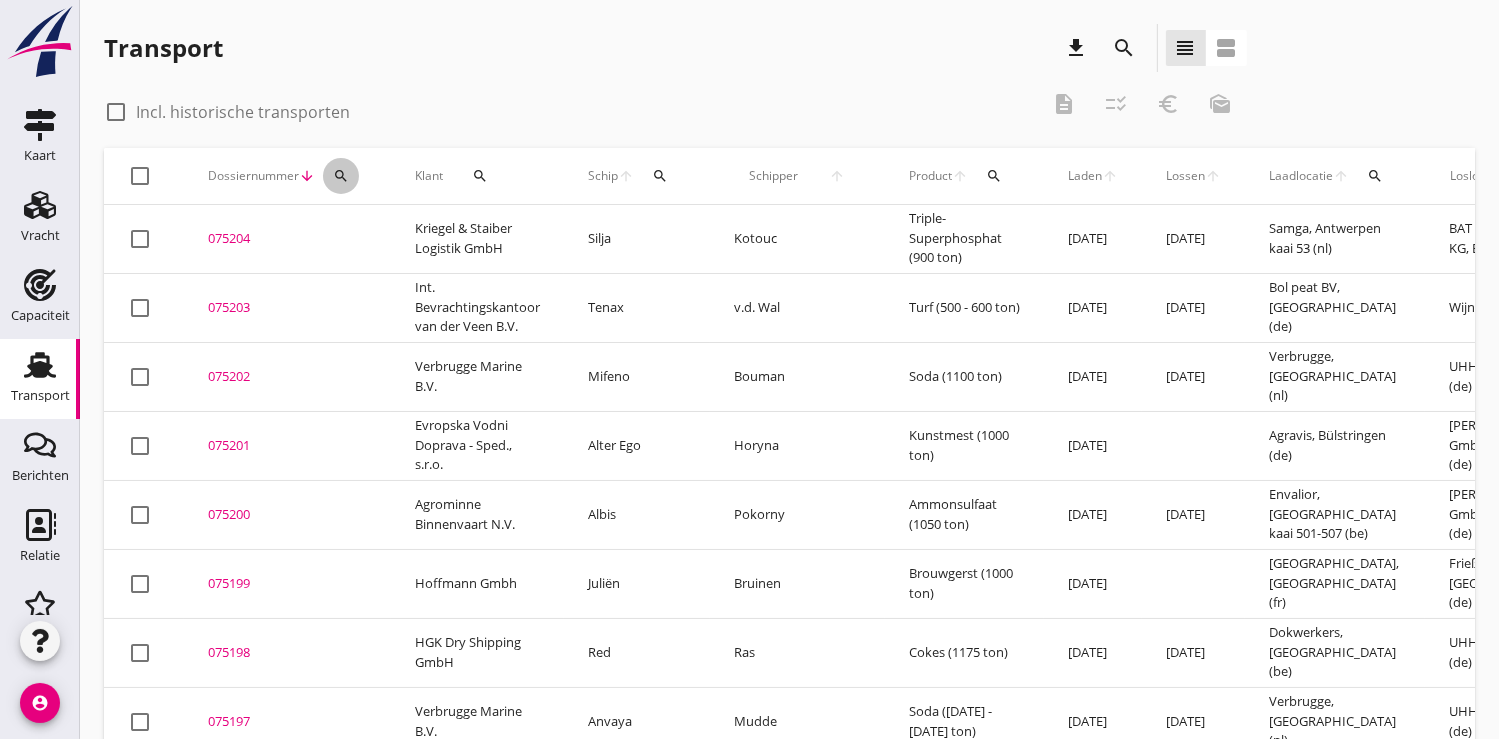 click on "search" at bounding box center (341, 176) 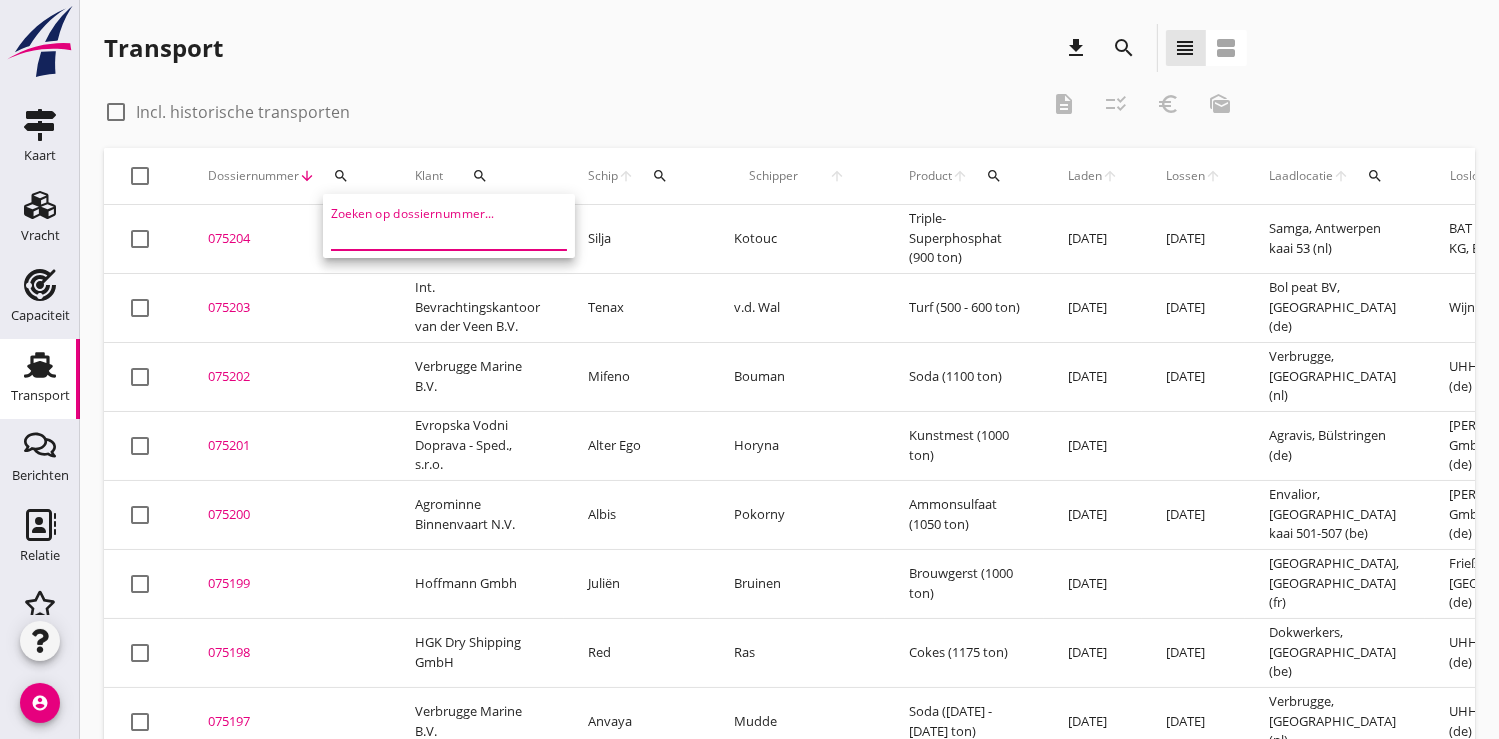 click at bounding box center (435, 234) 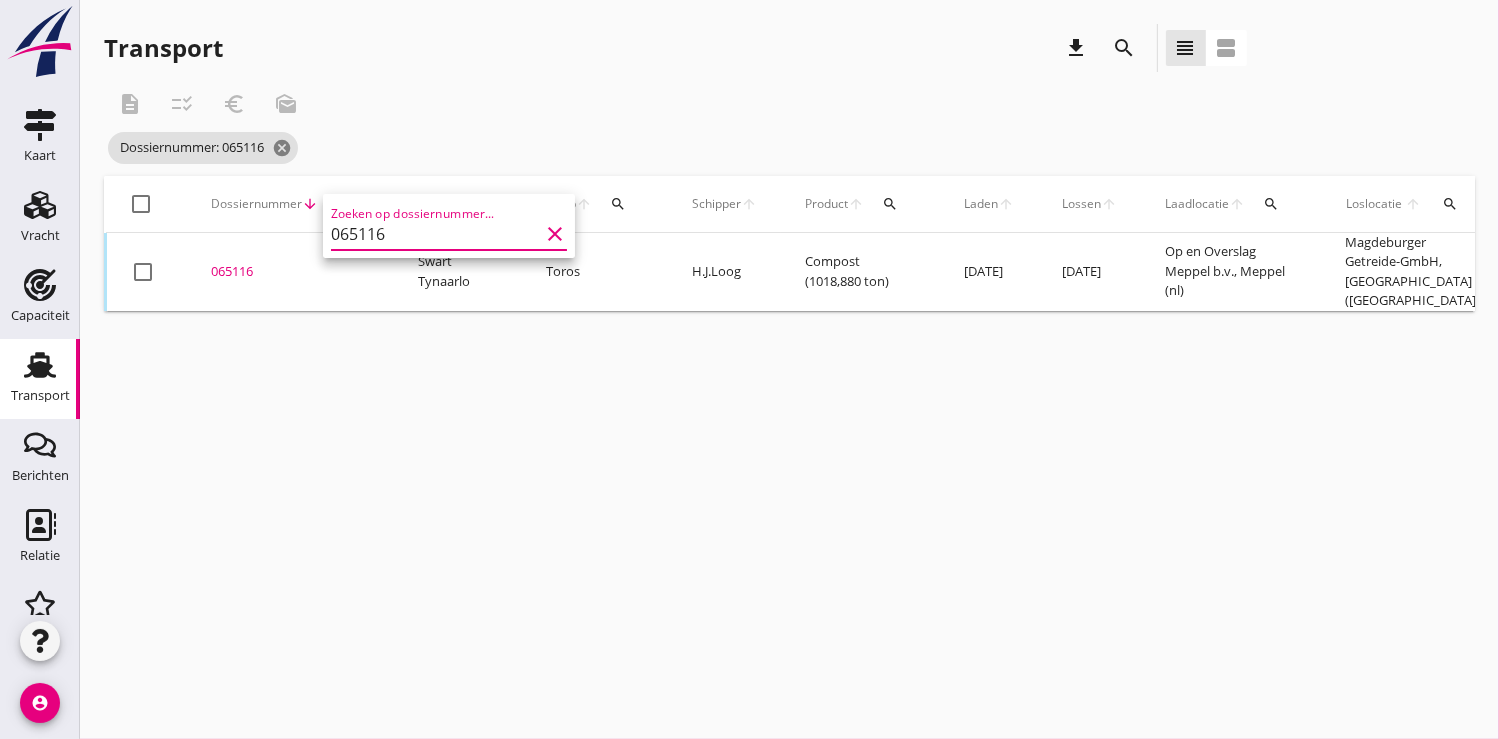 type on "065116" 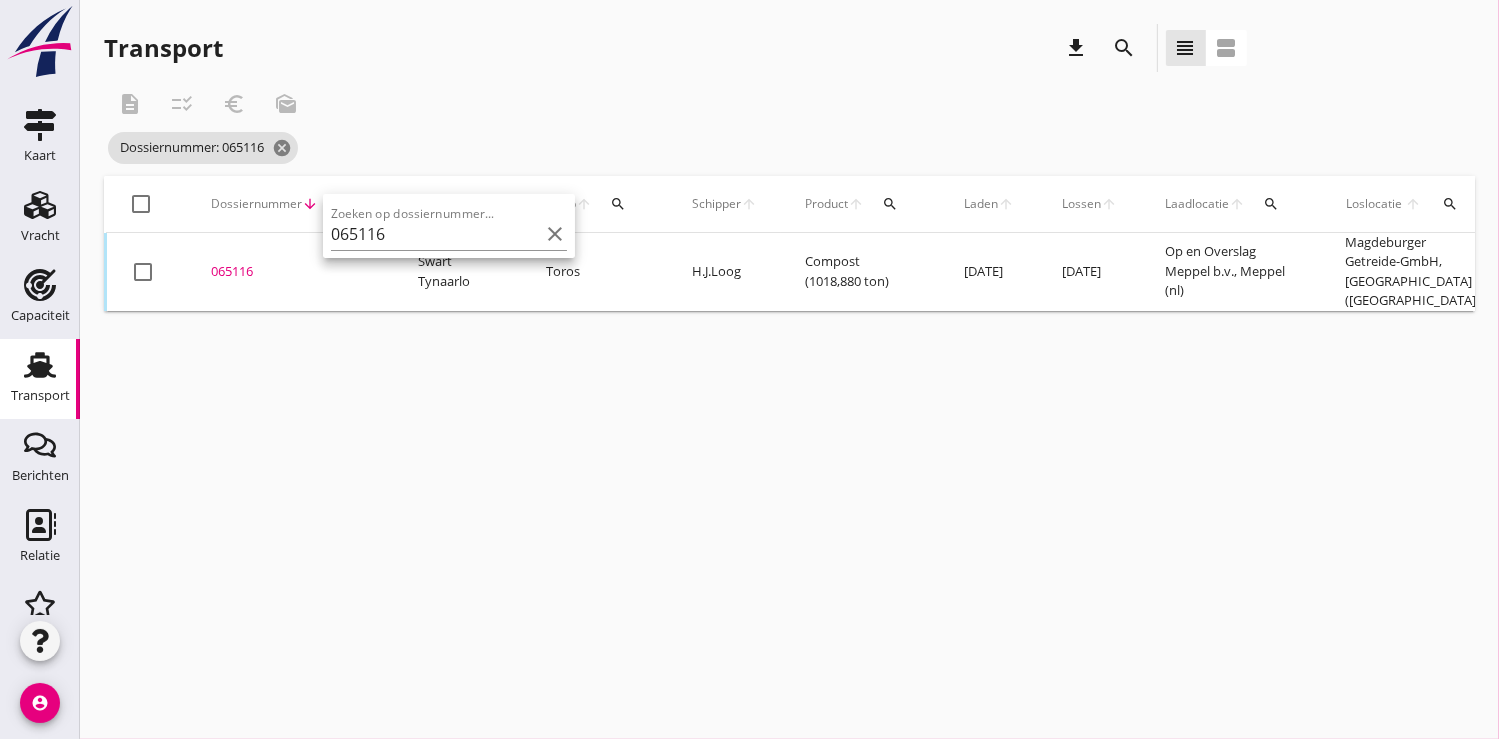 click on "065116" at bounding box center [290, 272] 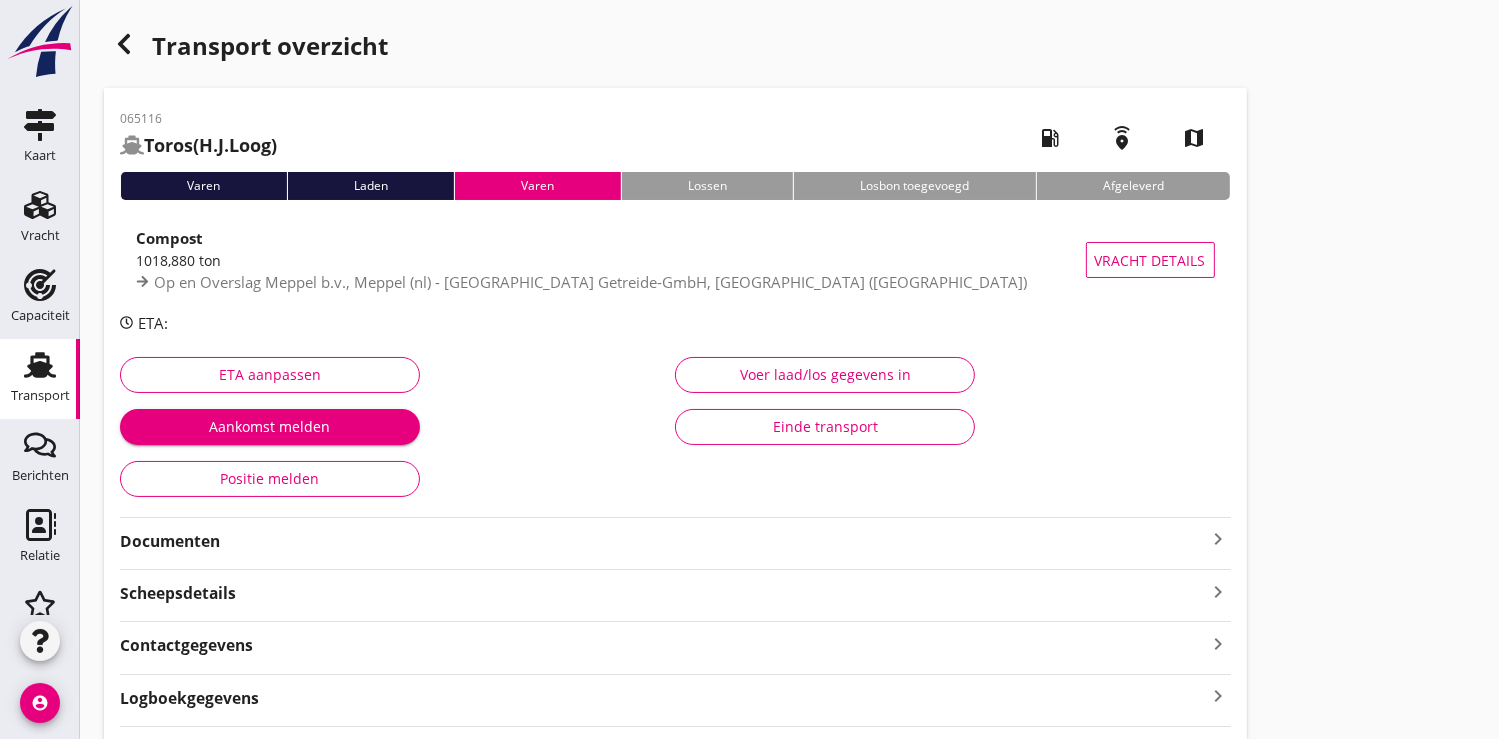 scroll, scrollTop: 114, scrollLeft: 0, axis: vertical 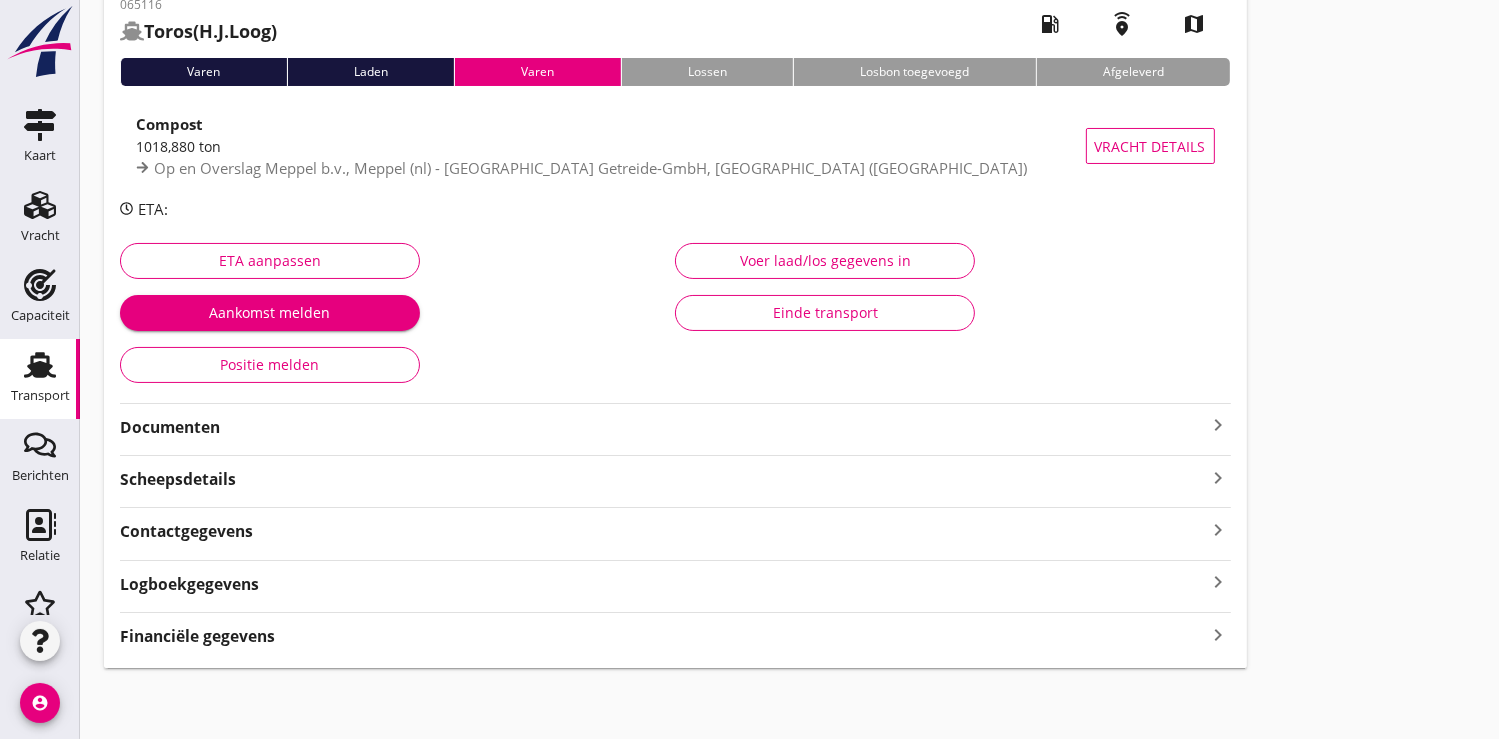 click on "Documenten" at bounding box center (663, 427) 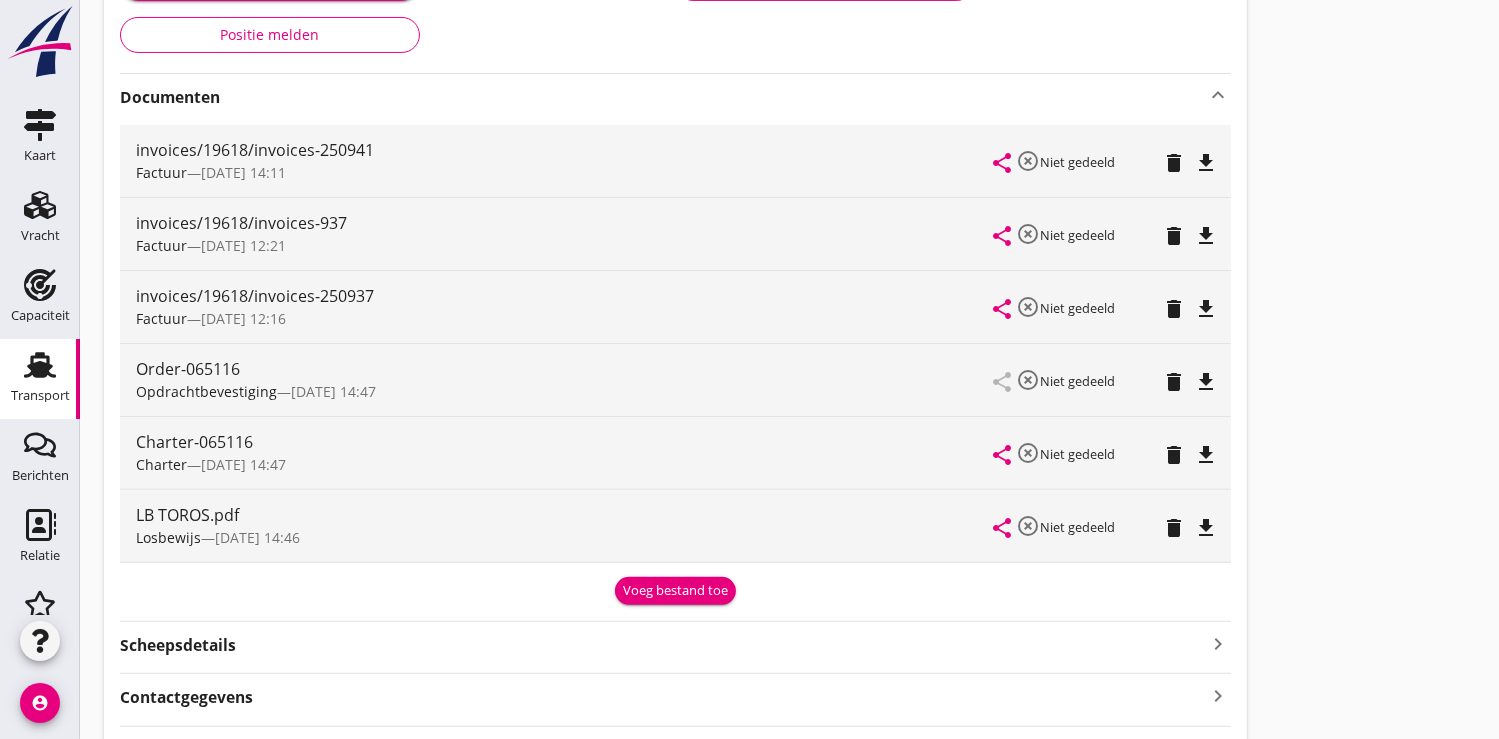 scroll, scrollTop: 447, scrollLeft: 0, axis: vertical 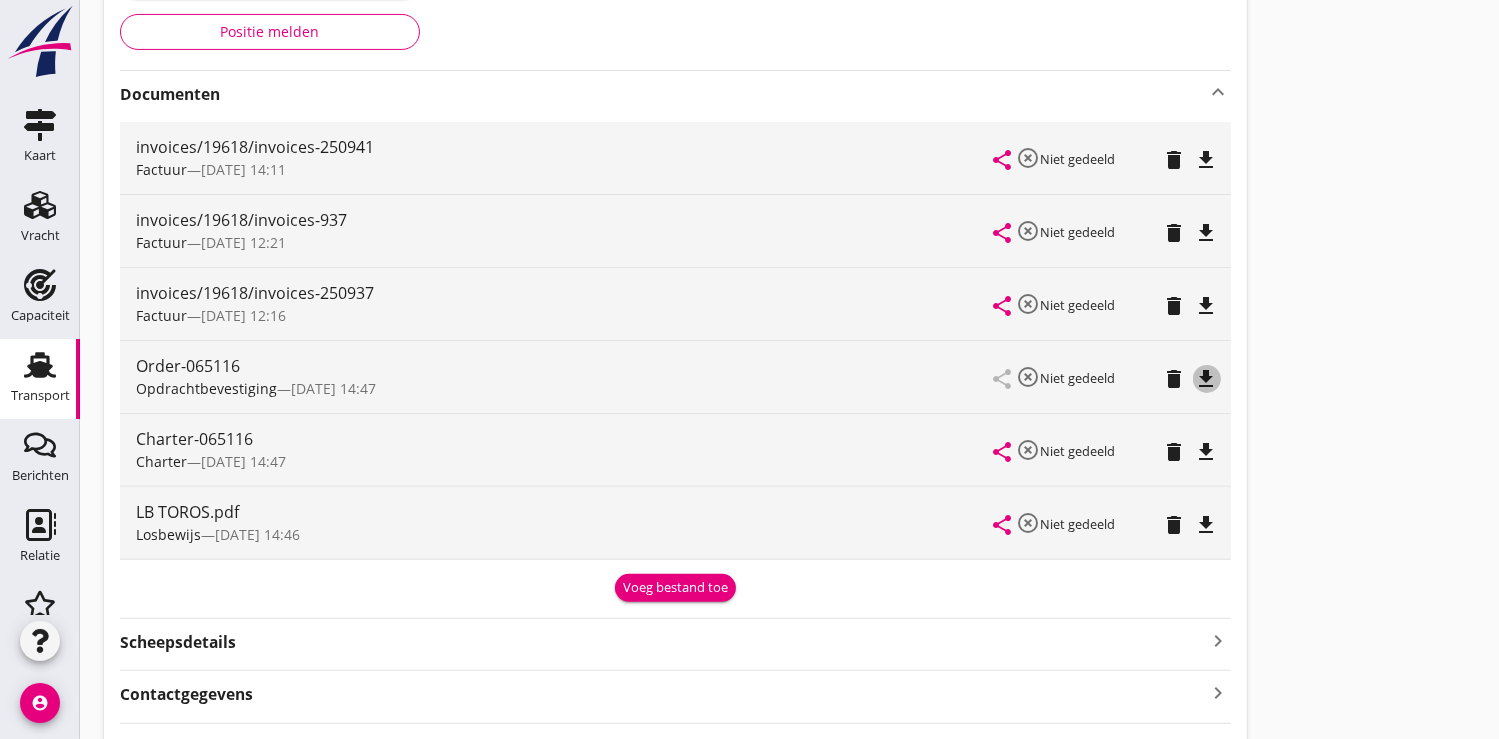 click on "file_download" at bounding box center [1207, 379] 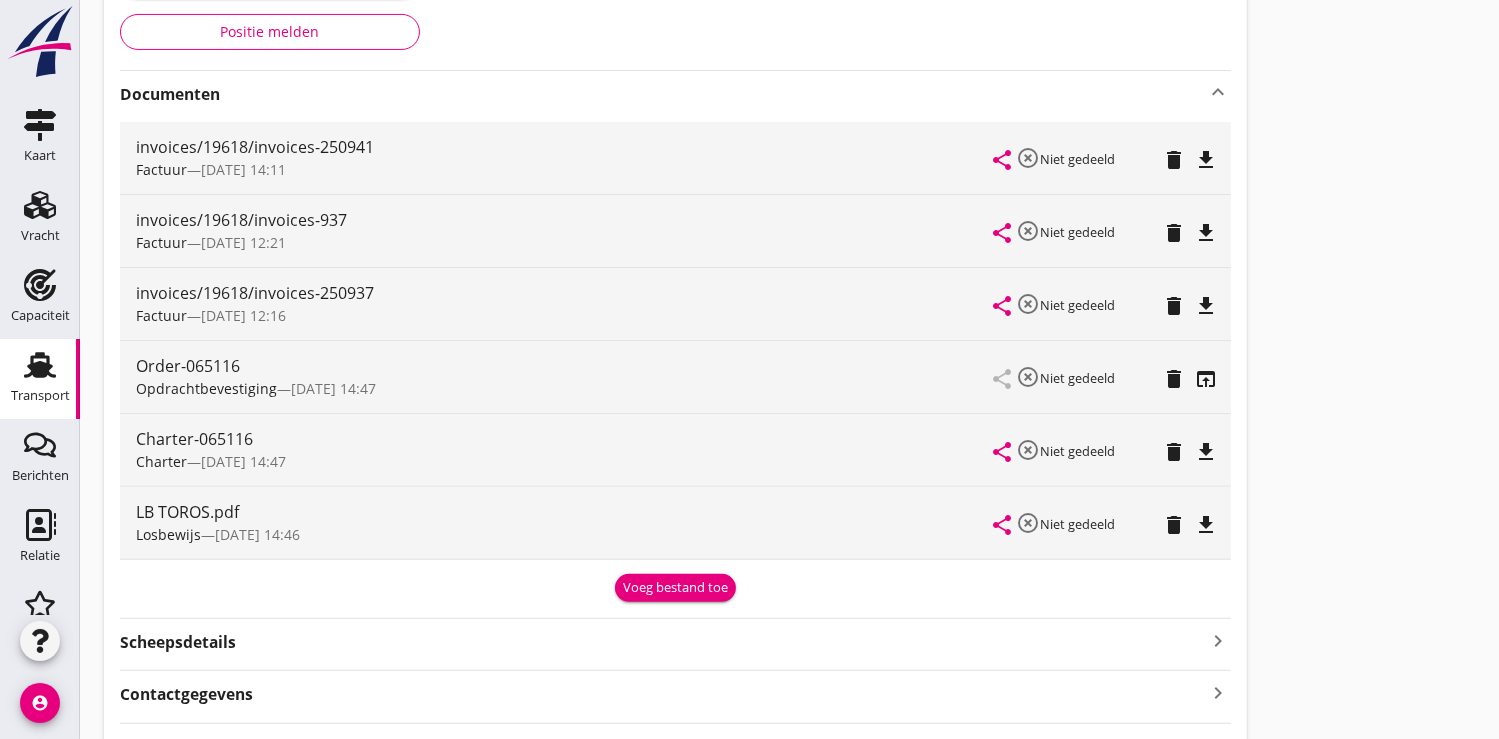 click on "file_download" at bounding box center [1207, 452] 